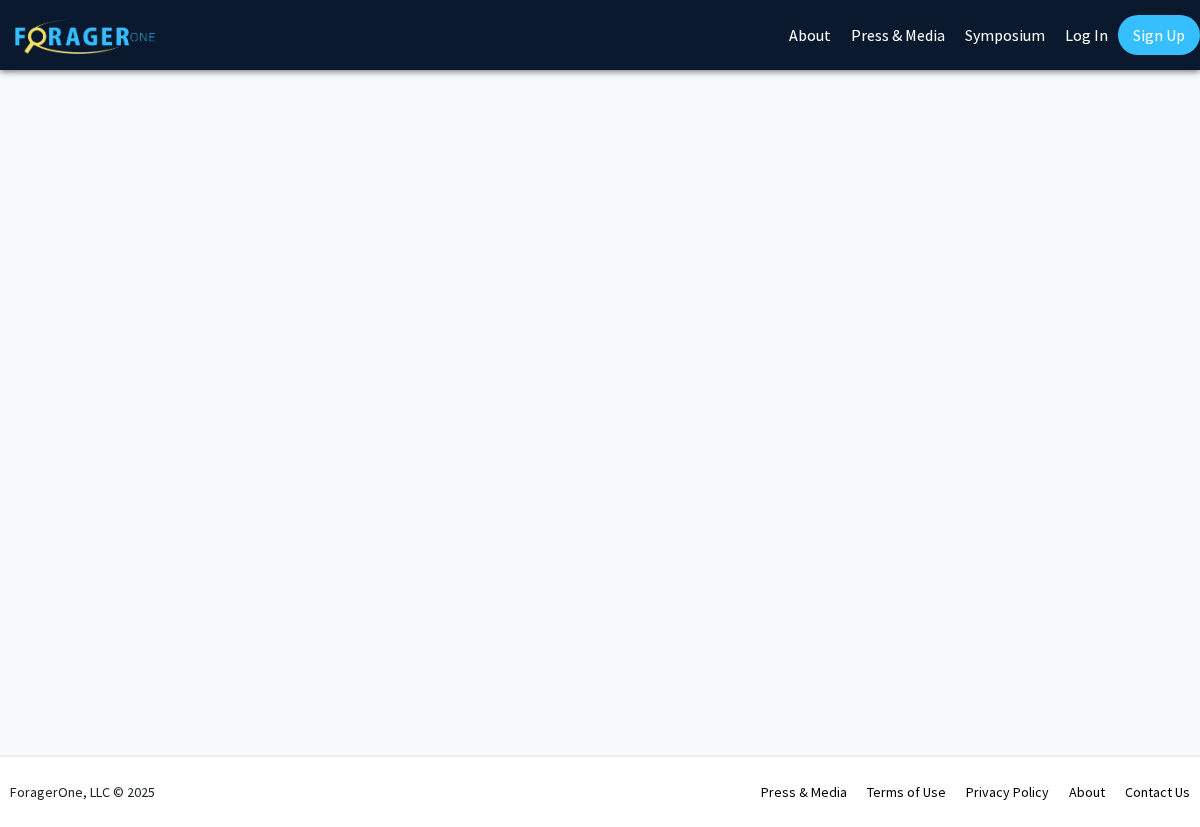 scroll, scrollTop: 0, scrollLeft: 0, axis: both 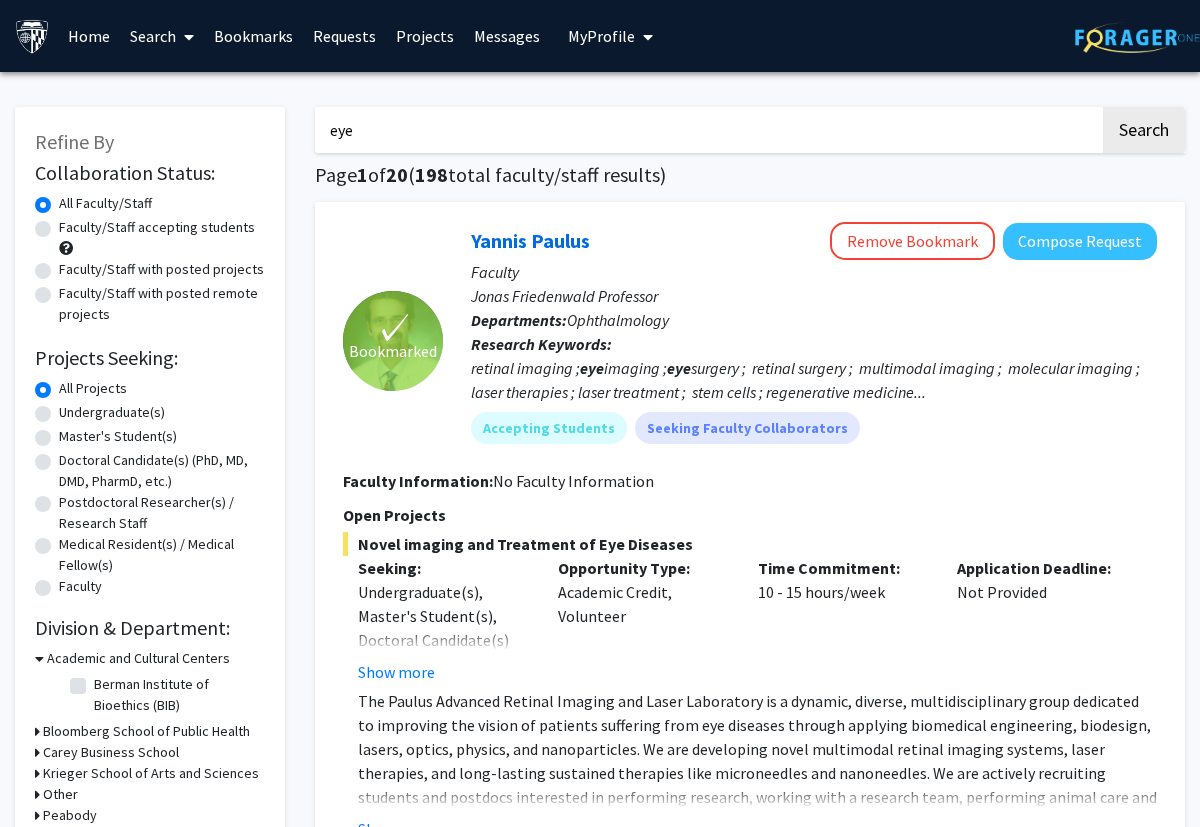 click on "Bookmarks" at bounding box center (253, 36) 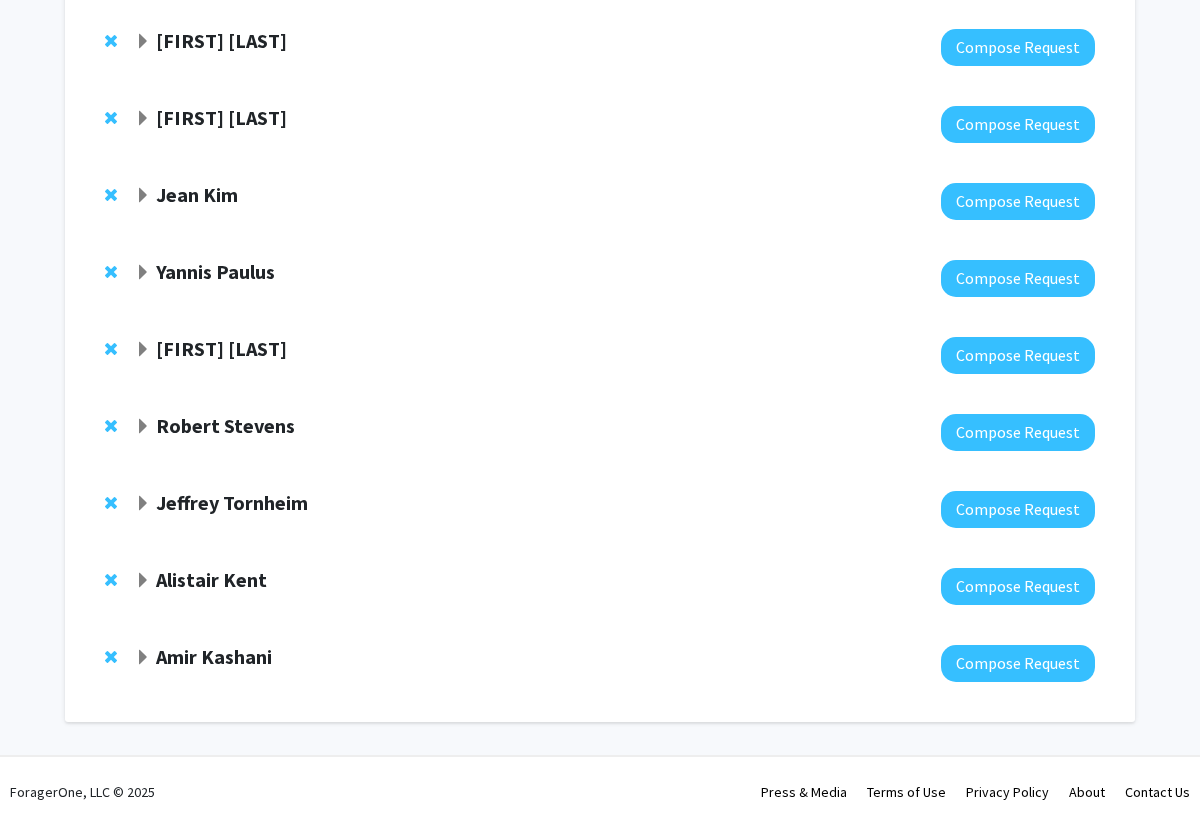scroll, scrollTop: 0, scrollLeft: 0, axis: both 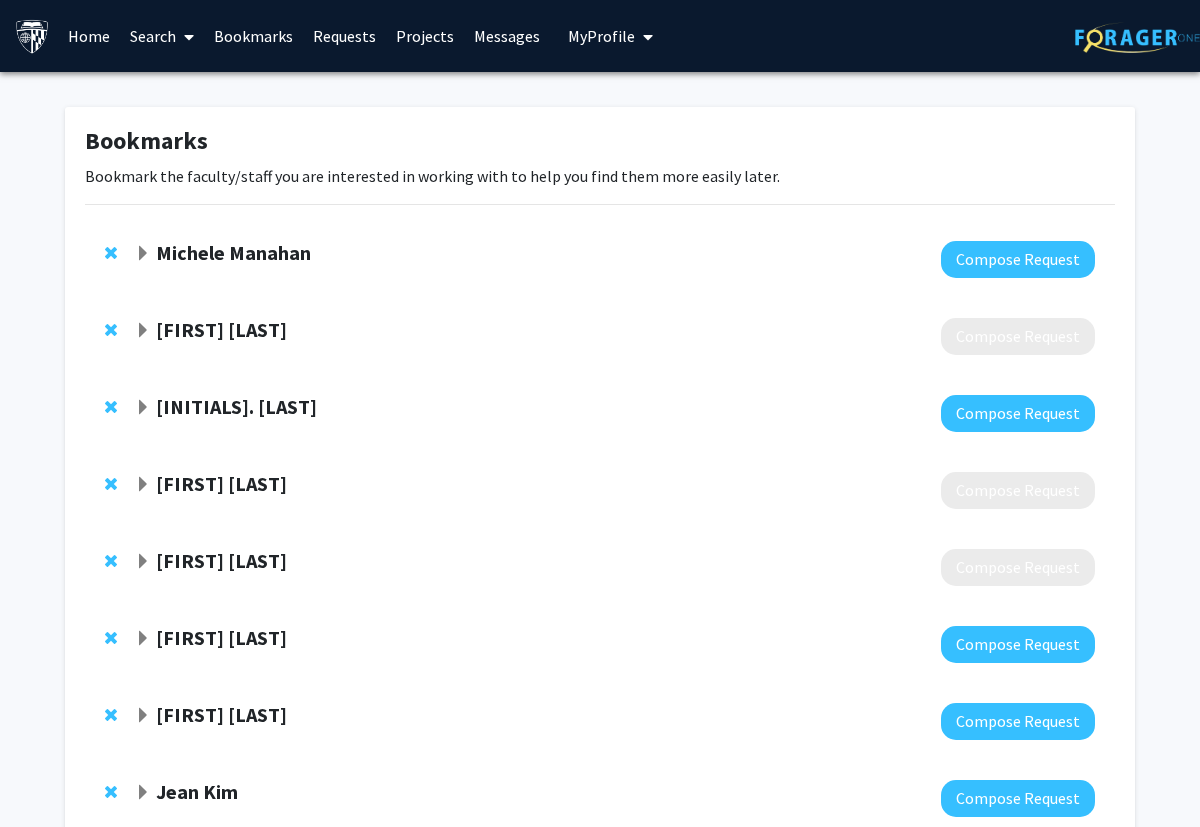 click on "Search" at bounding box center (162, 36) 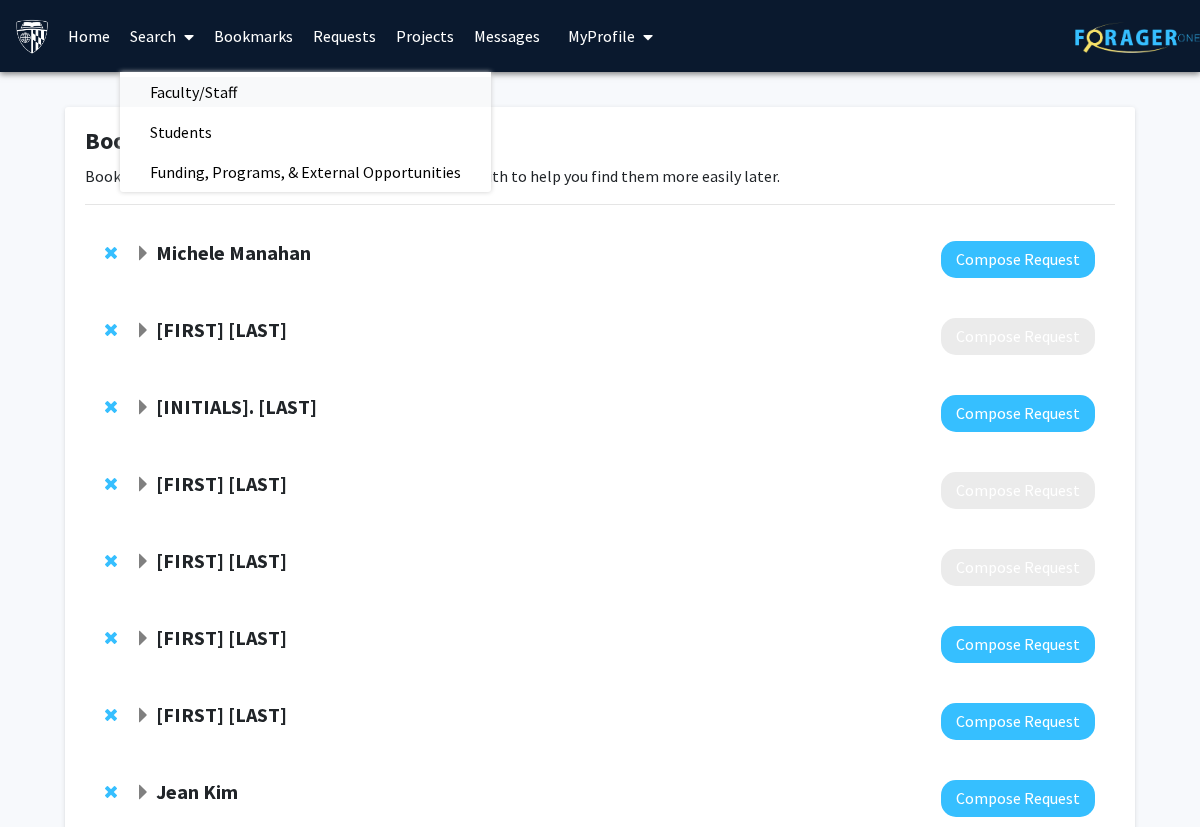 click on "Faculty/Staff" at bounding box center (193, 92) 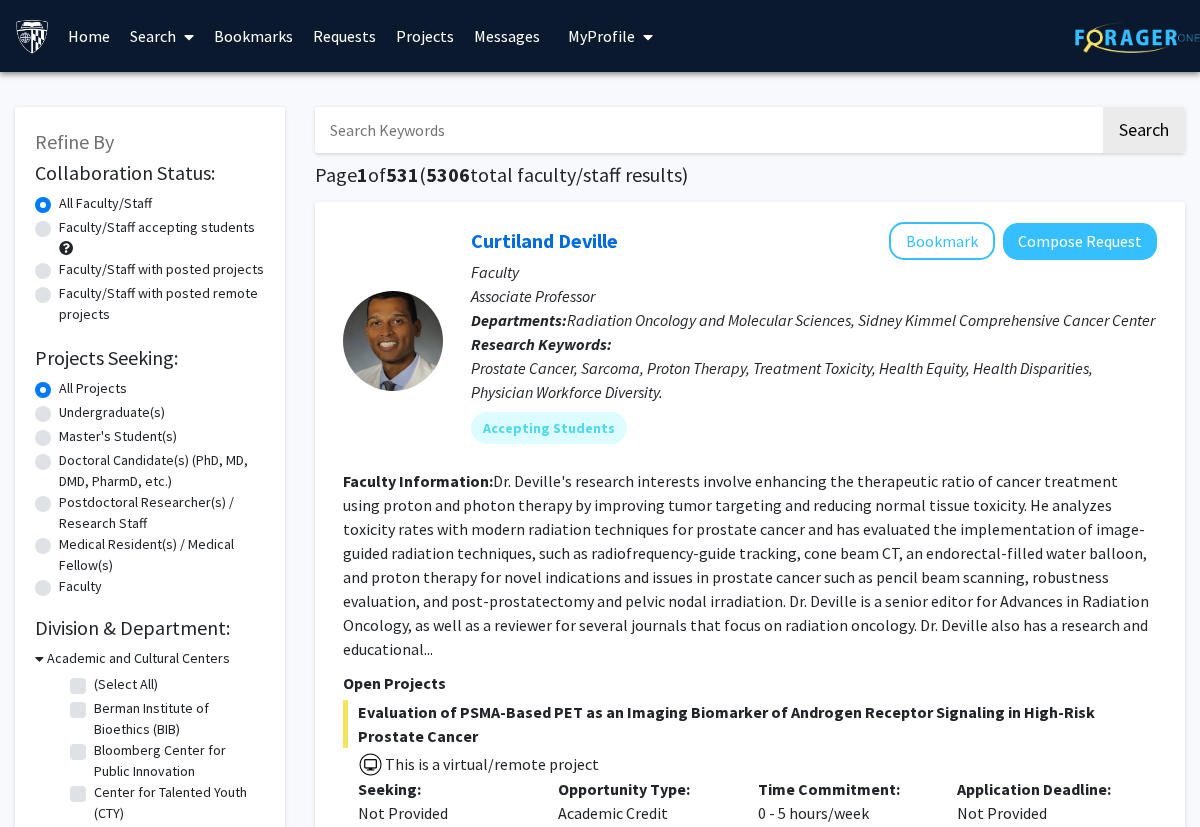 click at bounding box center [707, 130] 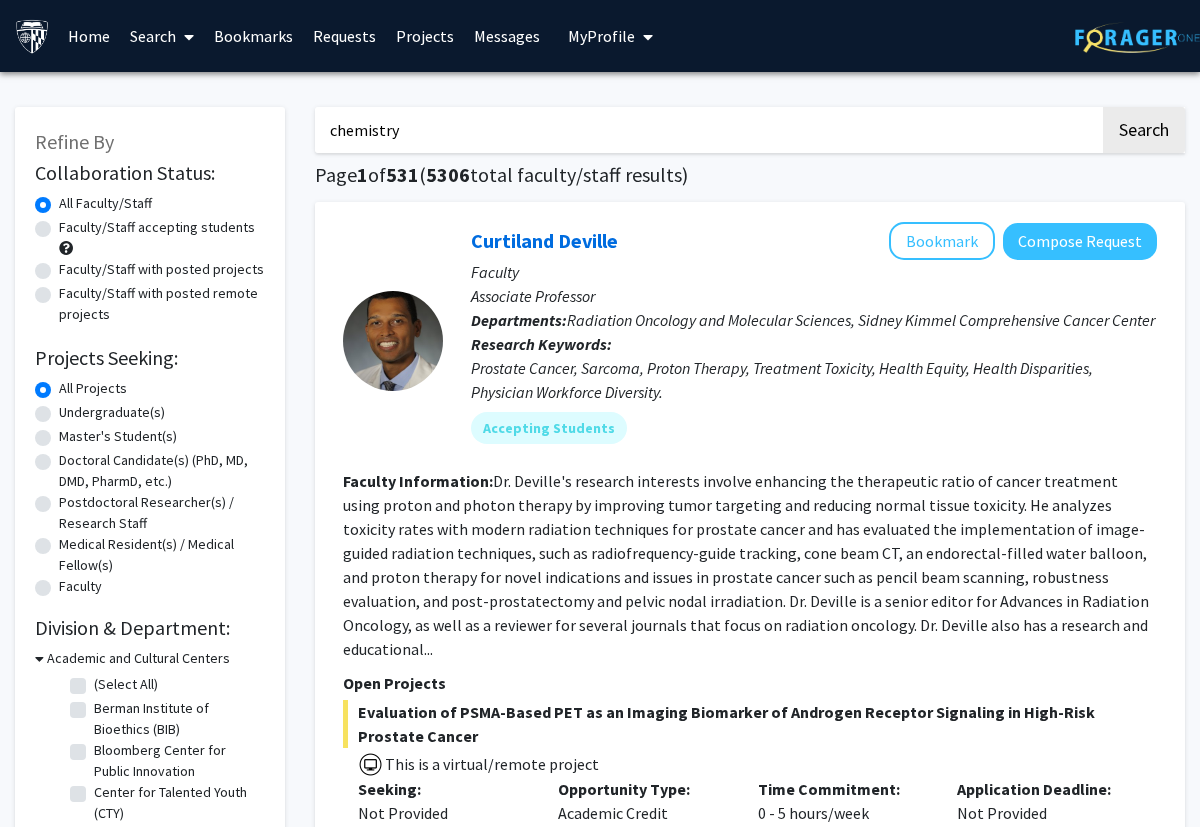 type on "chemistry" 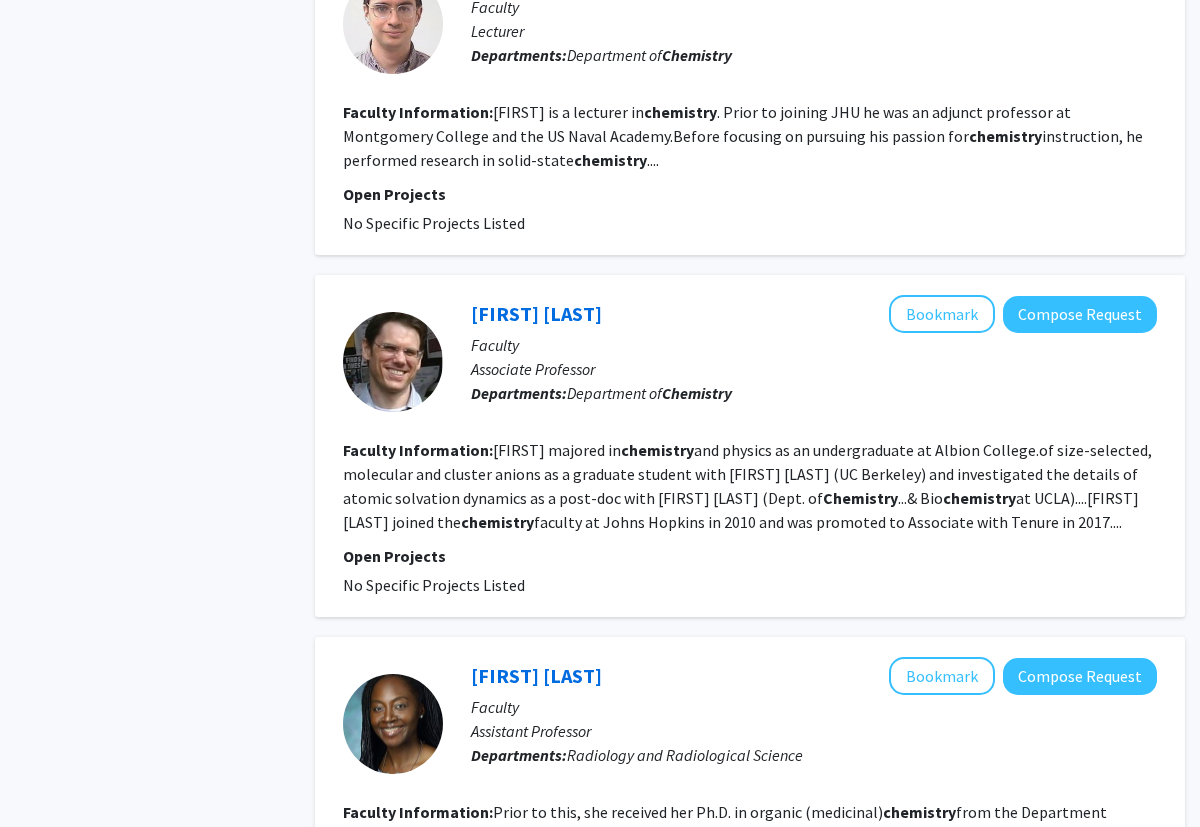 scroll, scrollTop: 3913, scrollLeft: 0, axis: vertical 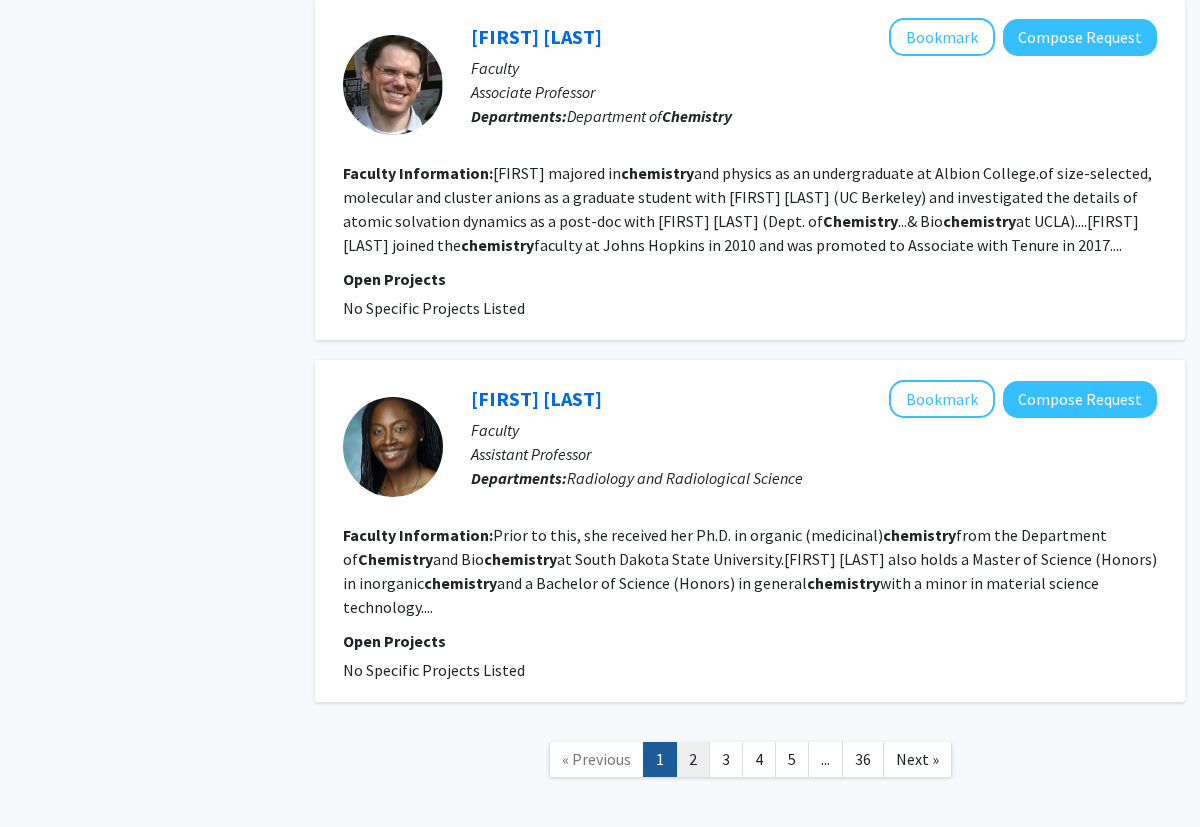 click on "2" 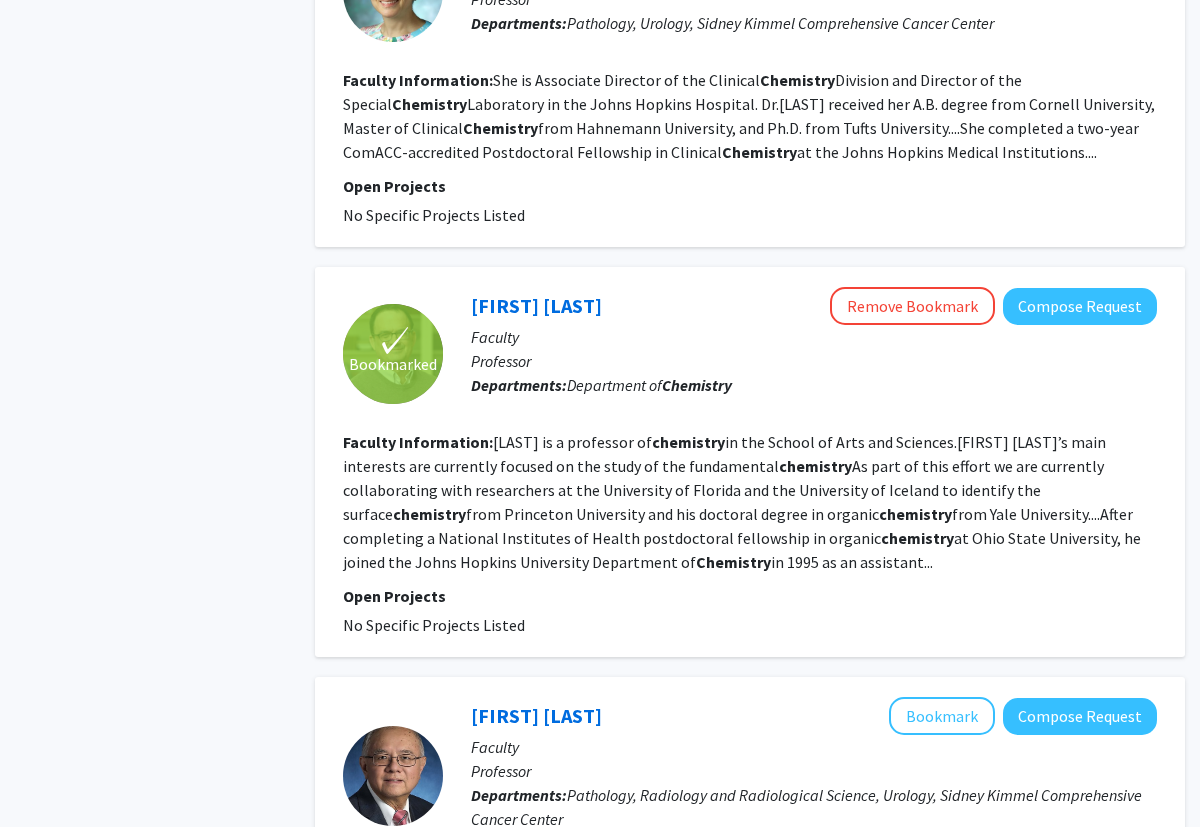 scroll, scrollTop: 2511, scrollLeft: 0, axis: vertical 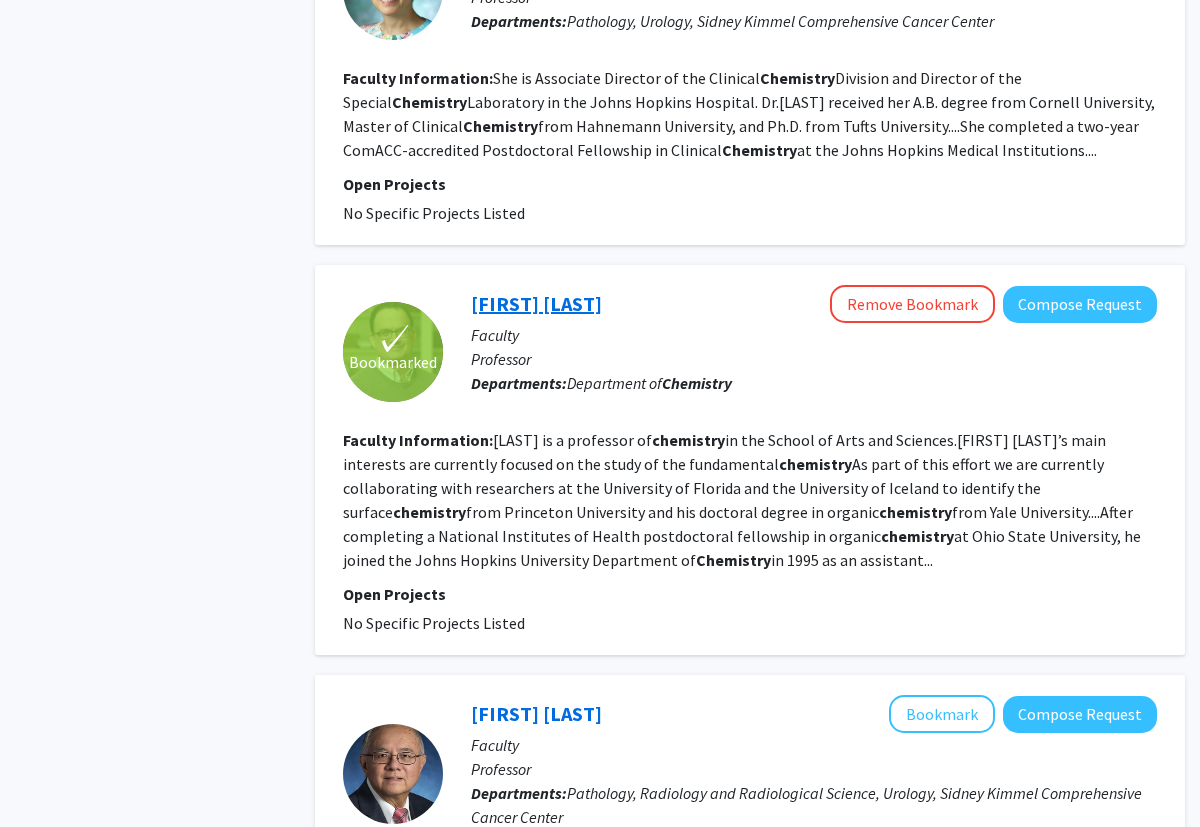 click on "[FIRST] [LAST]" 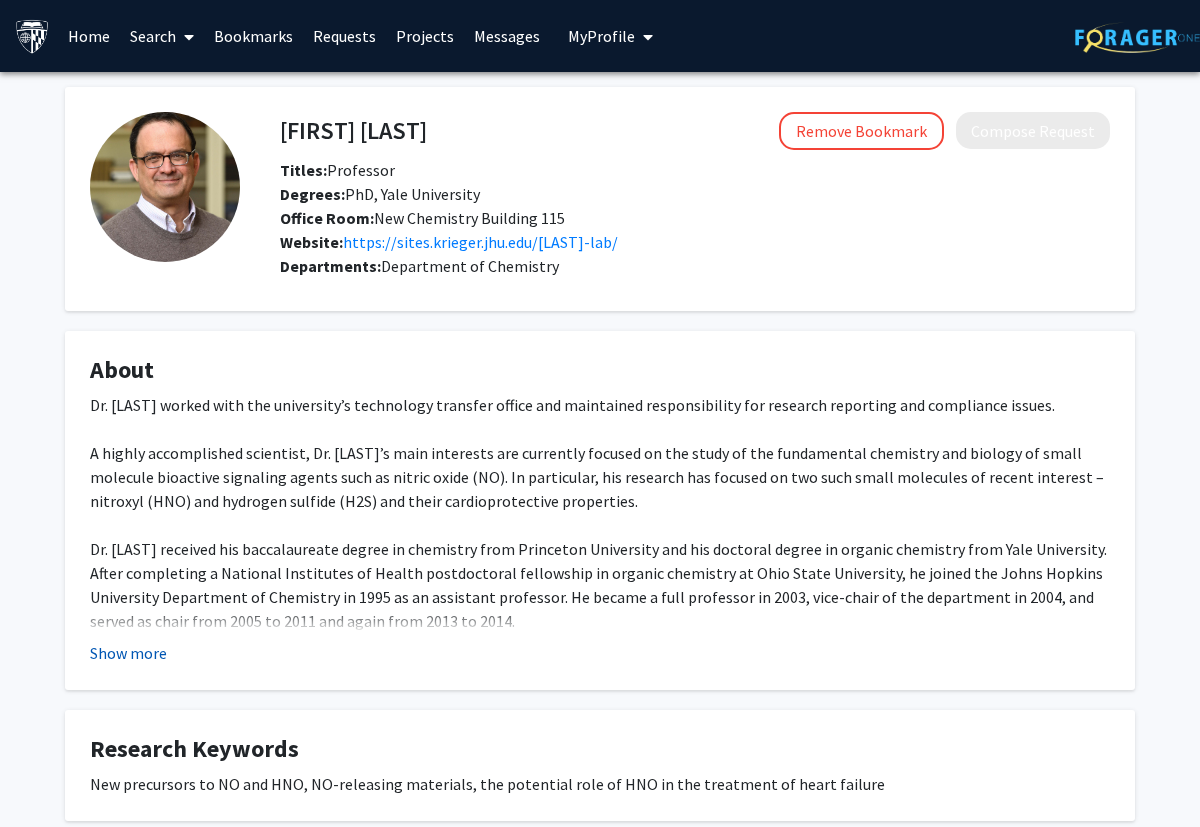 click on "Show more" 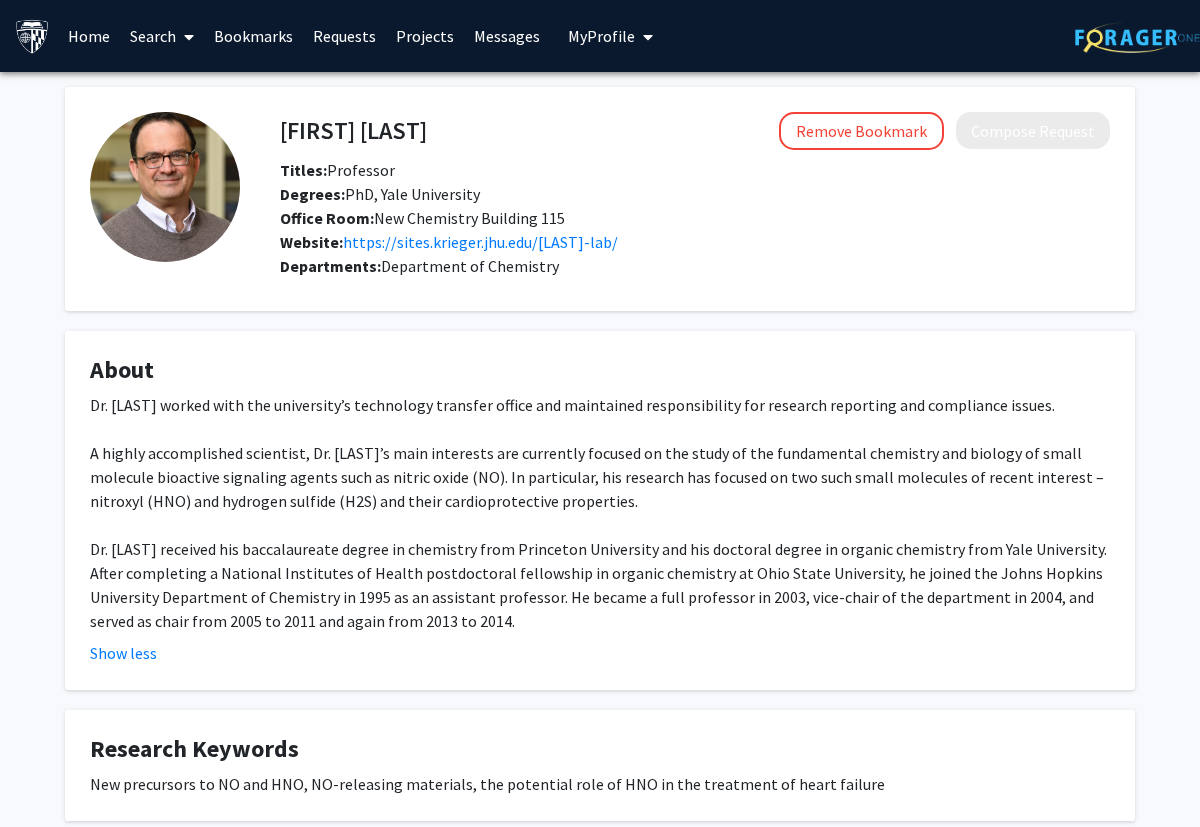 click on "Dr. [LAST] worked with the university’s technology transfer office and maintained responsibility for research reporting and compliance issues." 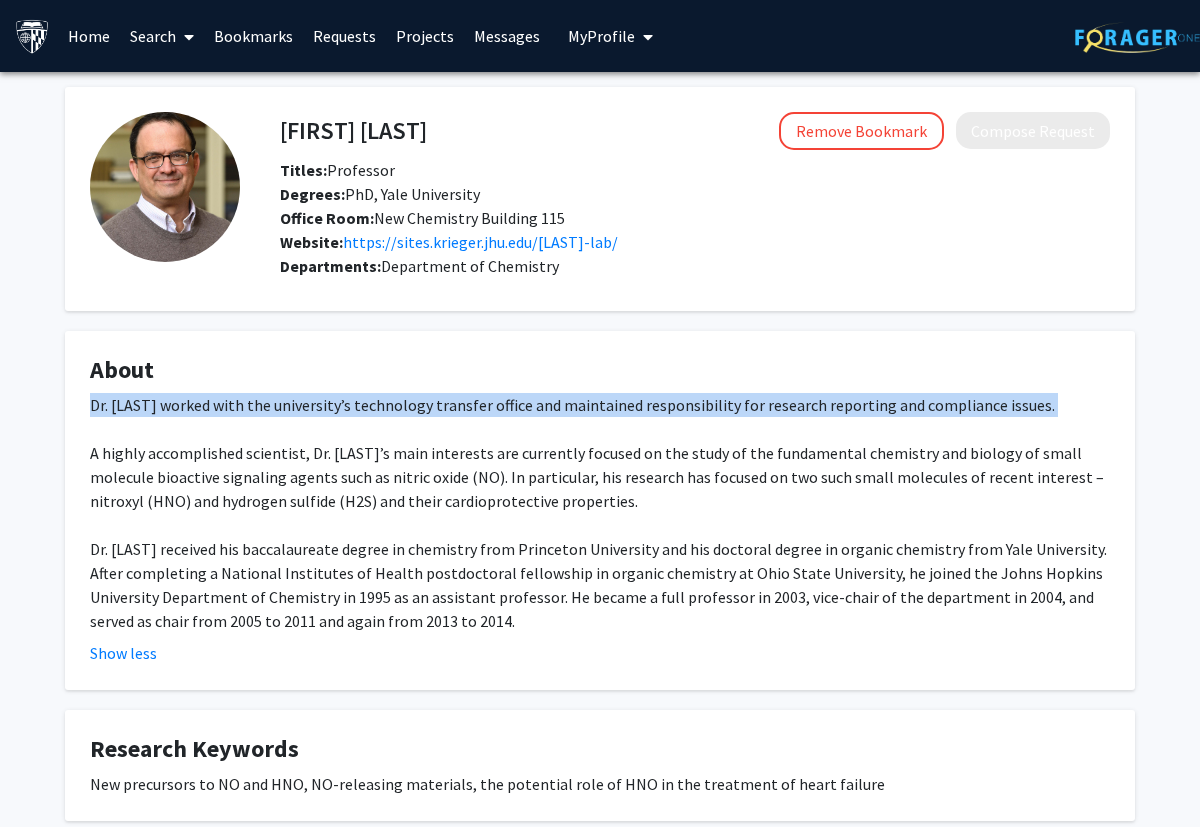 click on "Dr. [LAST] worked with the university’s technology transfer office and maintained responsibility for research reporting and compliance issues." 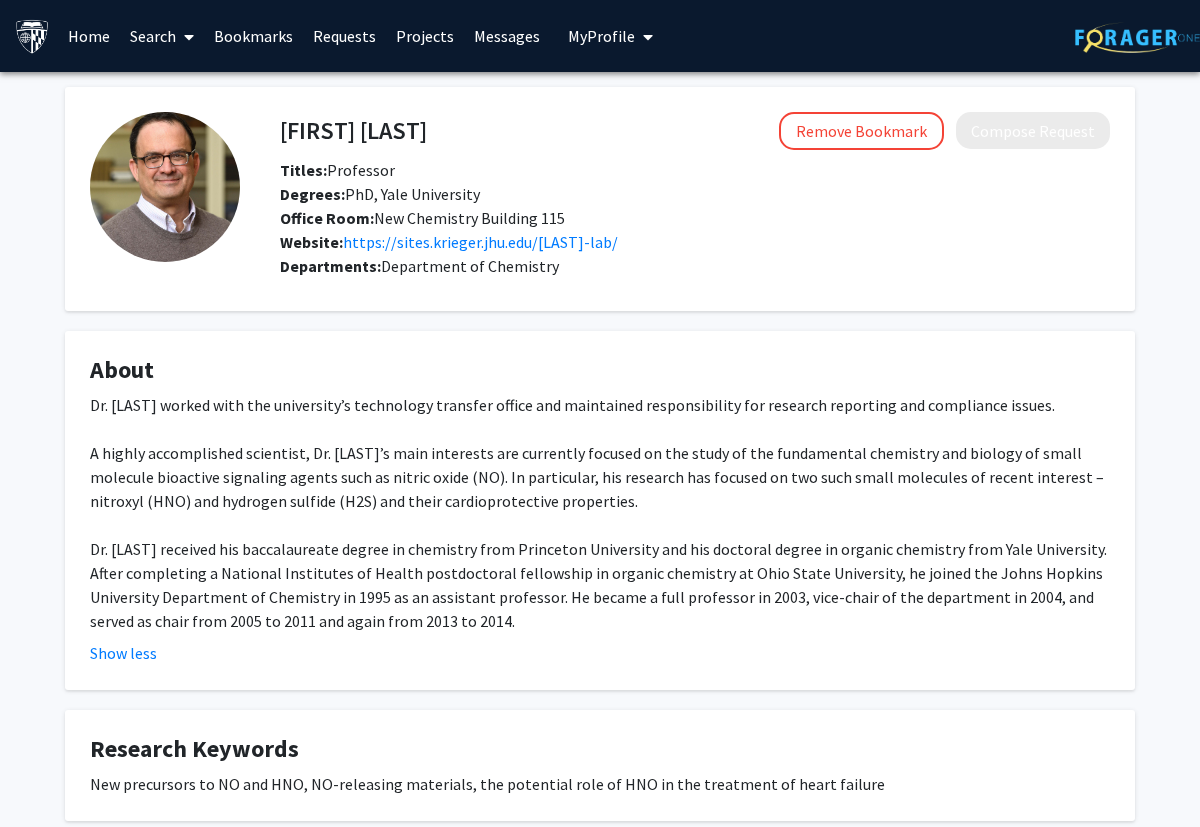 click on "Dr. [LAST] worked with the university’s technology transfer office and maintained responsibility for research reporting and compliance issues." 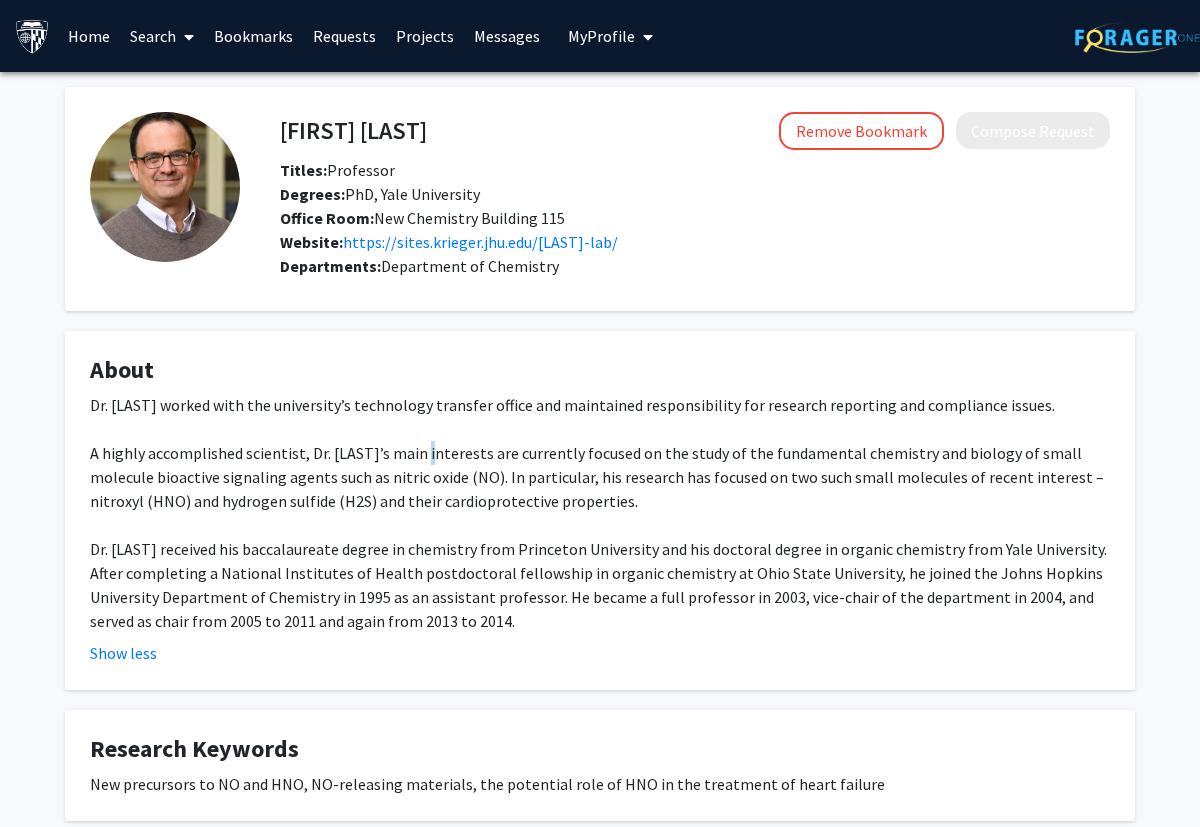 click on "Dr. [LAST] worked with the university’s technology transfer office and maintained responsibility for research reporting and compliance issues." 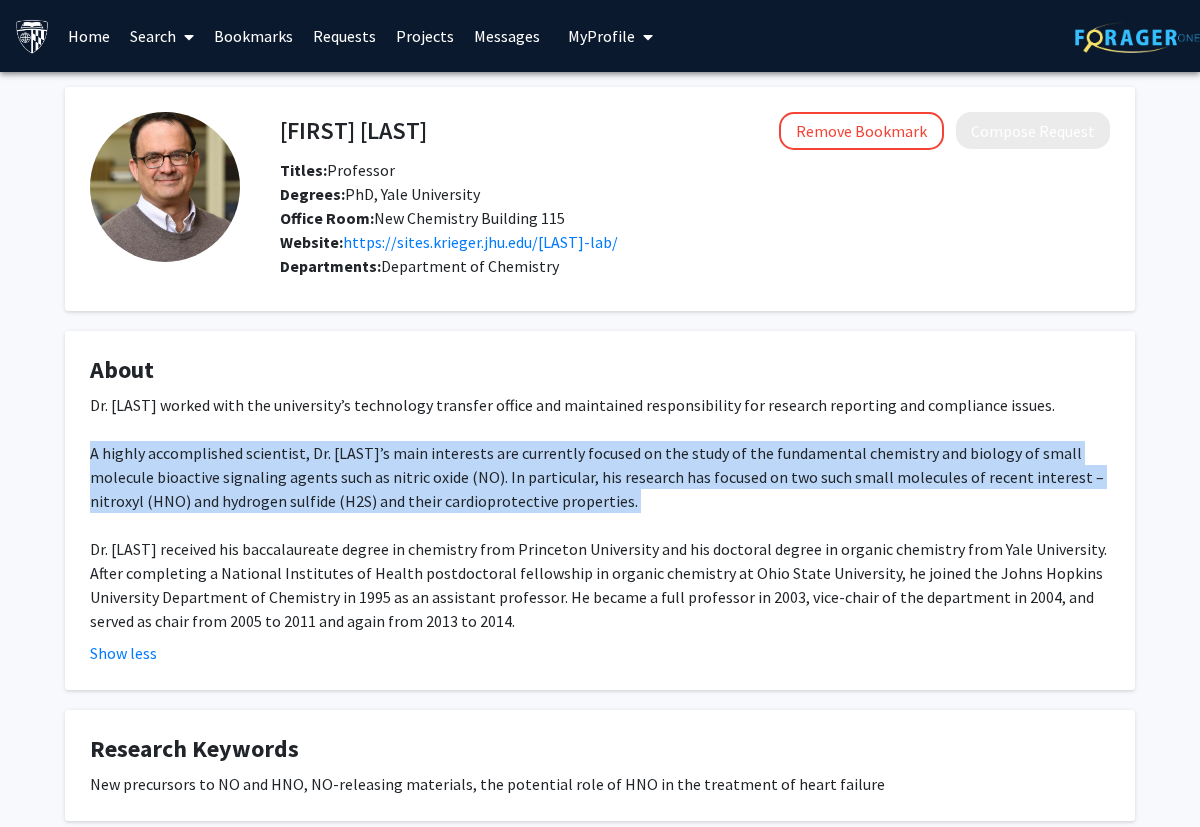click on "Dr. [LAST] worked with the university’s technology transfer office and maintained responsibility for research reporting and compliance issues." 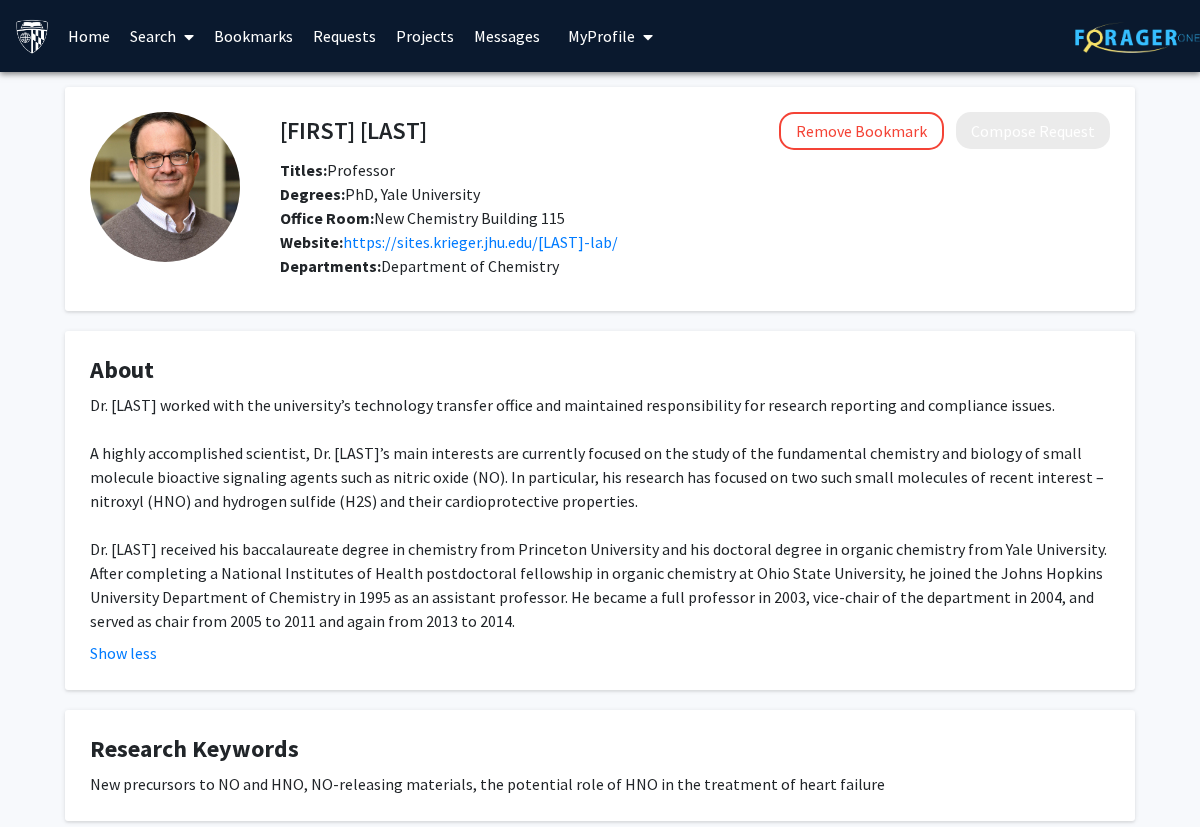 click on "Dr. [LAST] worked with the university’s technology transfer office and maintained responsibility for research reporting and compliance issues." 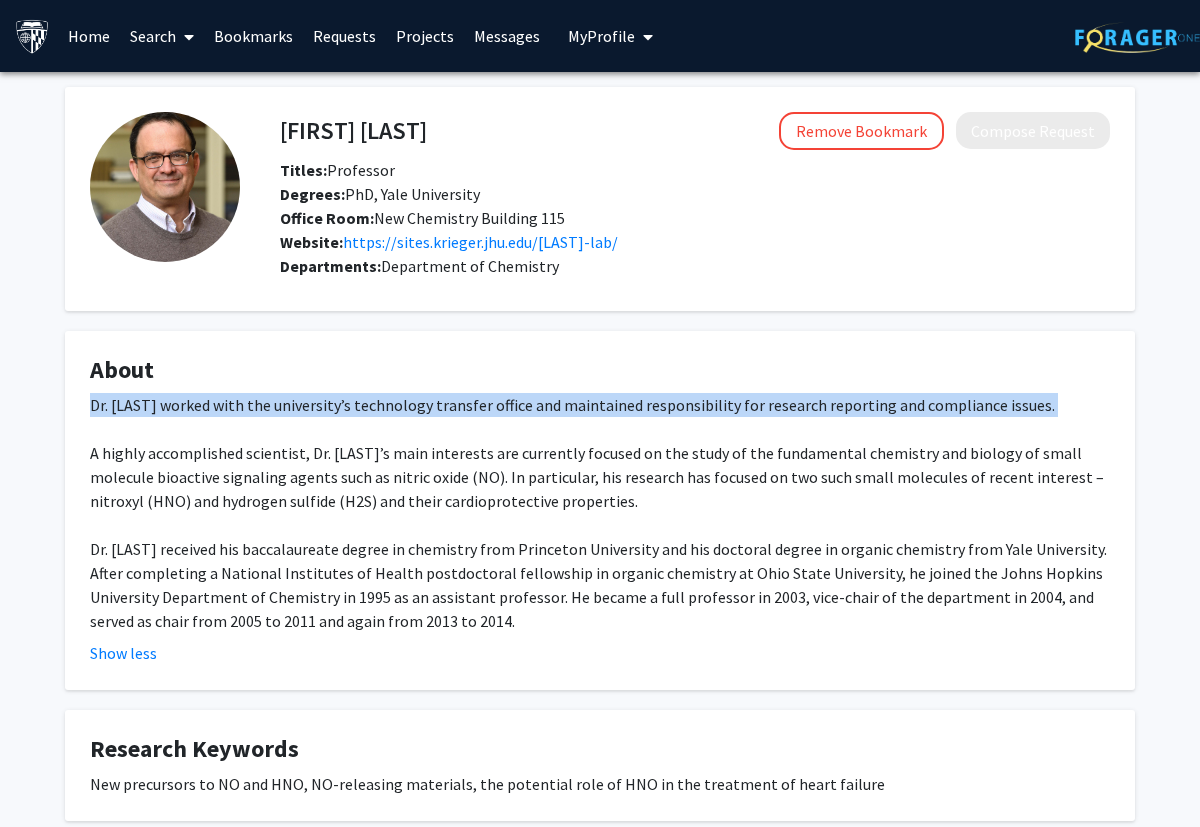 click on "Dr. [LAST] worked with the university’s technology transfer office and maintained responsibility for research reporting and compliance issues." 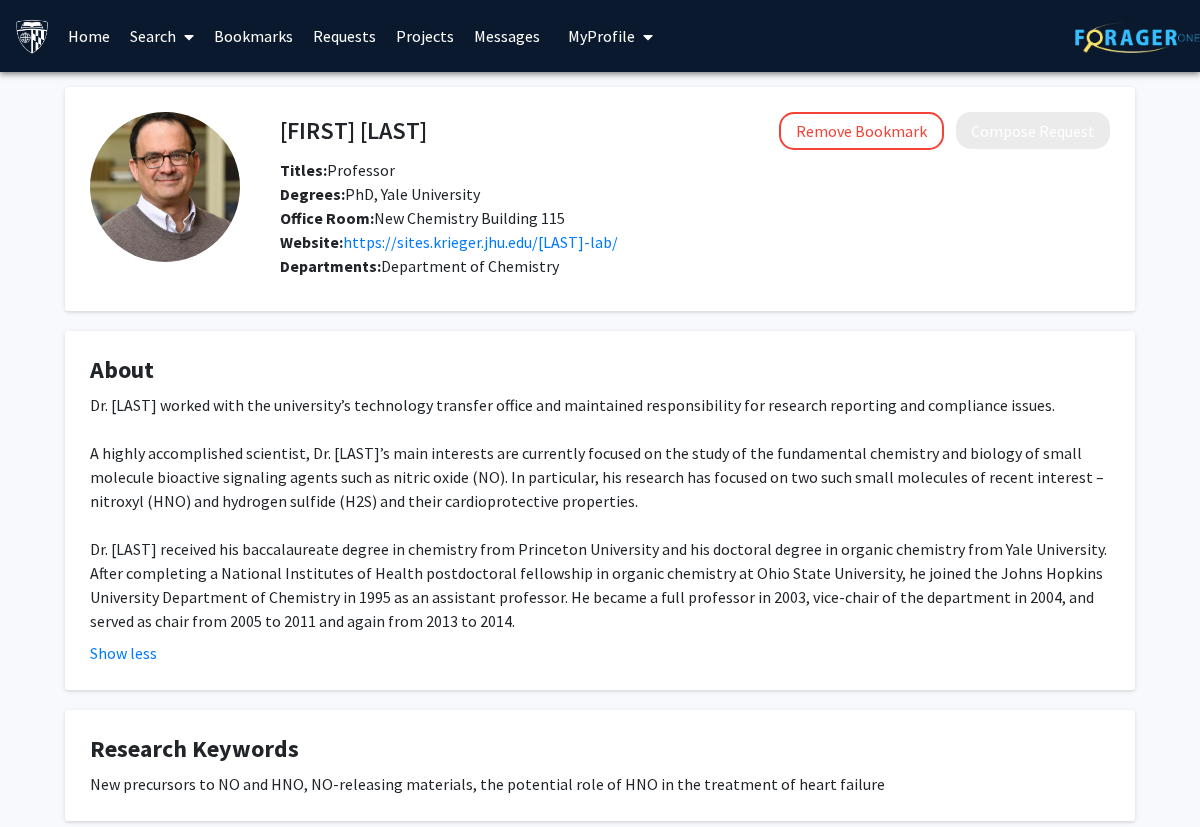 click on "Dr. [LAST] worked with the university’s technology transfer office and maintained responsibility for research reporting and compliance issues." 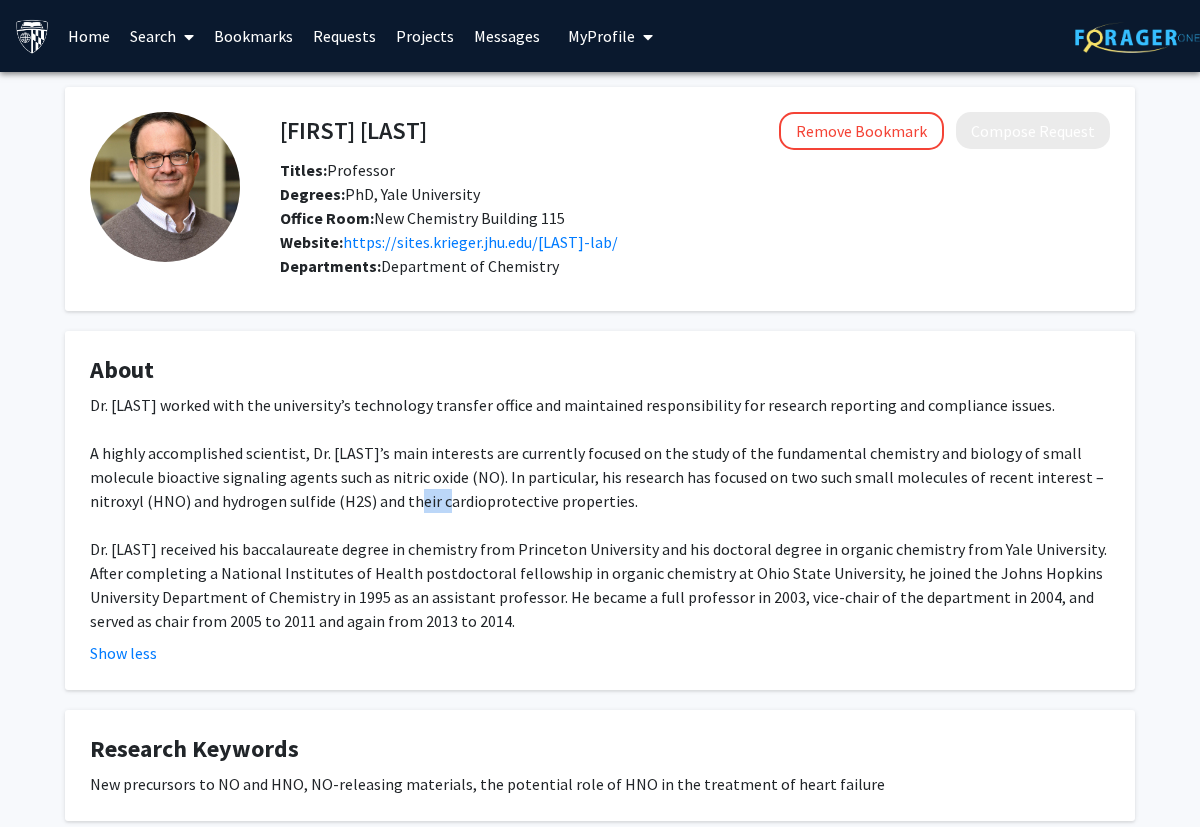 click on "Dr. [LAST] worked with the university’s technology transfer office and maintained responsibility for research reporting and compliance issues." 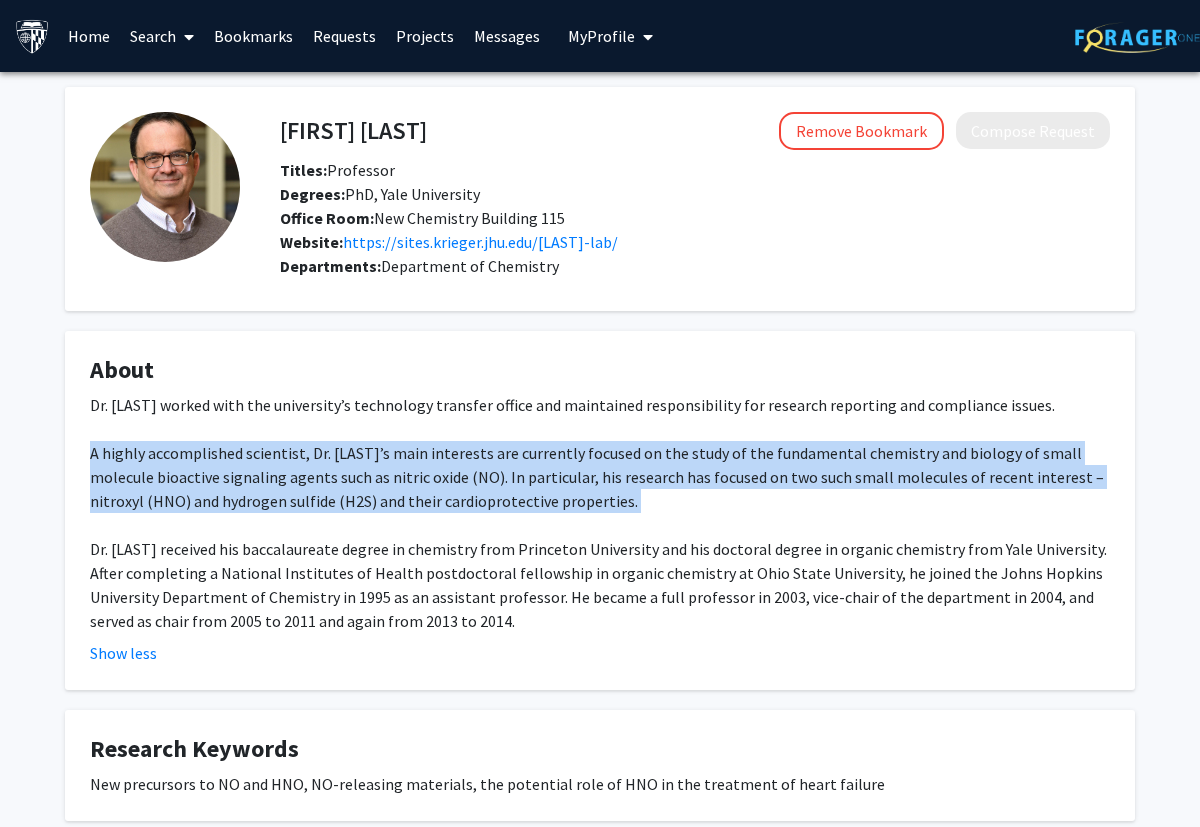 click on "Dr. [LAST] worked with the university’s technology transfer office and maintained responsibility for research reporting and compliance issues." 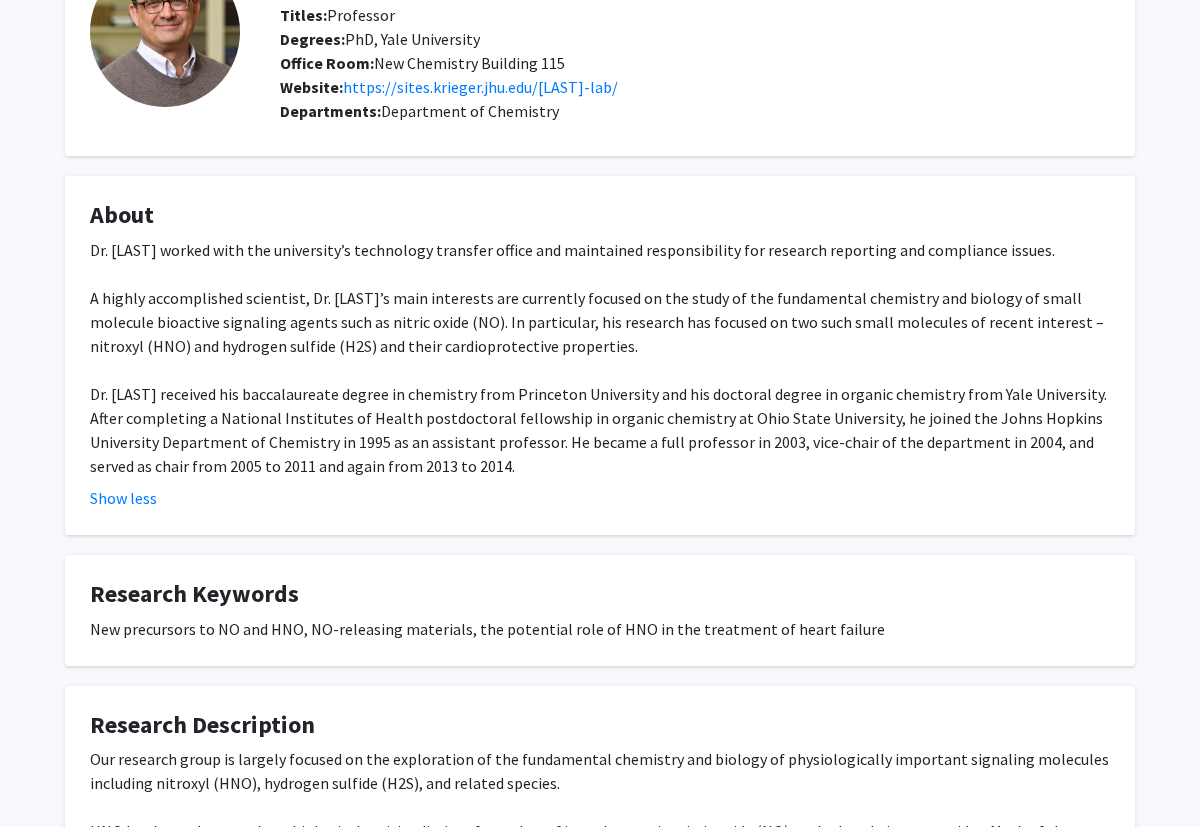 scroll, scrollTop: 162, scrollLeft: 0, axis: vertical 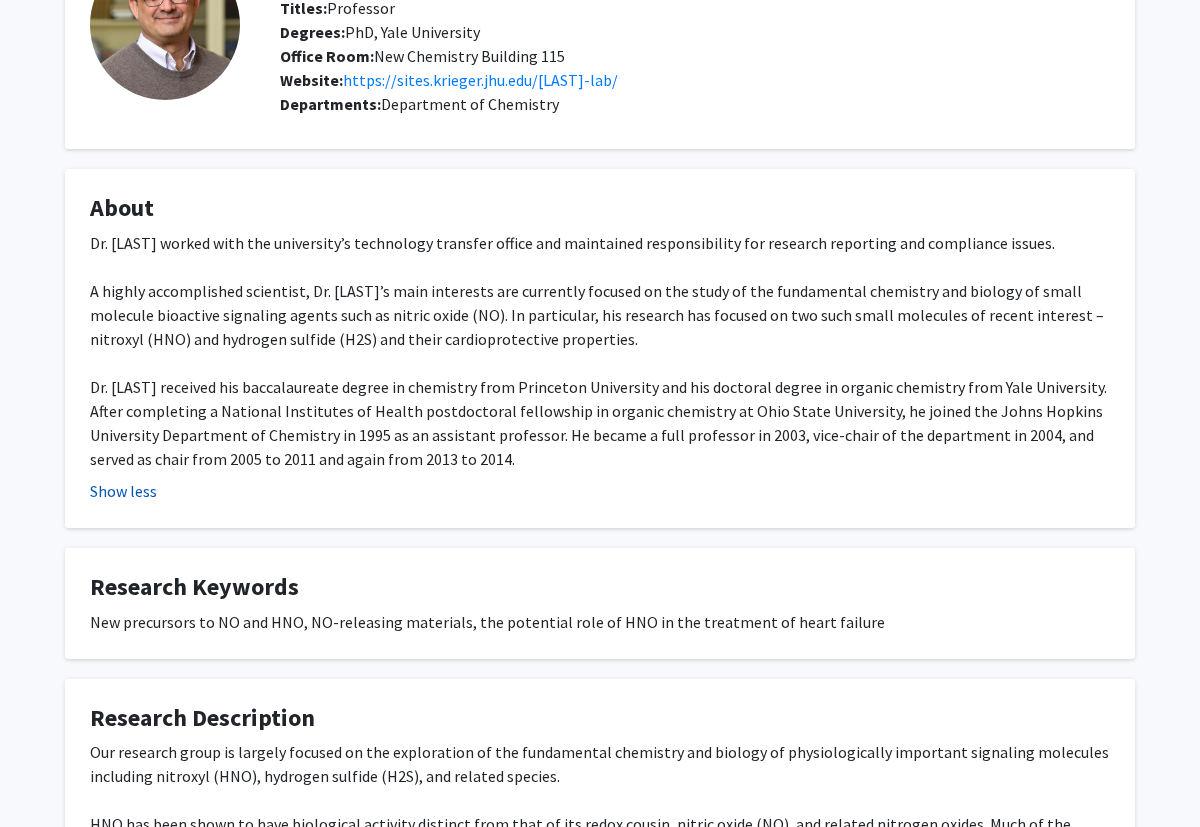 click on "Show less" 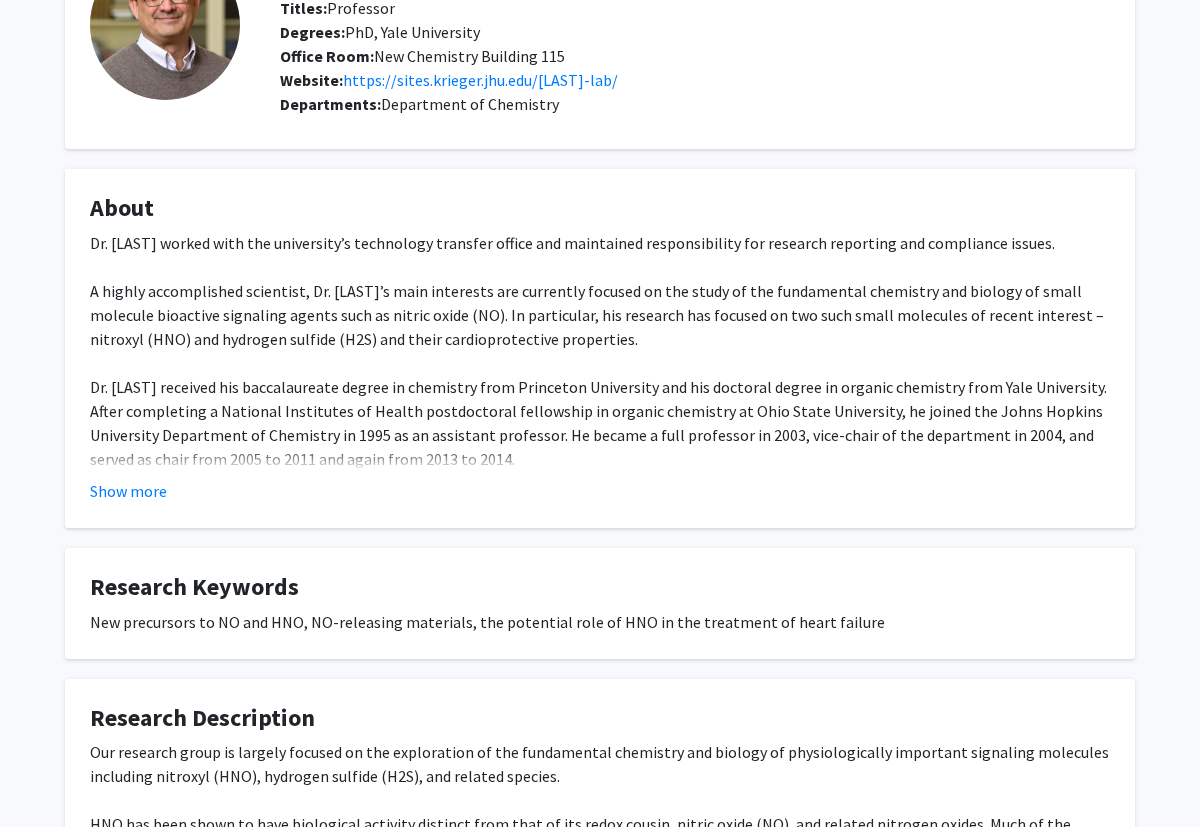 click on "About [FIRST] [LAST] is a professor of chemistry in the School of Arts and Sciences. He was previously vice dean for natural sciences, where he served as liaison with the chairs of the school’s natural science departments to ensure the highest quality undergraduate experience, as well as to think through space planning and research infrastructure needs and opportunities for interdisciplinary endeavors. He was an important partner to the science chairs and the dean in the recruitment of faculty and issues concerning tenure and promotion, and he represented the school and cultivated ties with other science-intensive divisions of the university, as well as with external institutions for scientific research. Moreover, Dr. [LAST] worked with the university’s technology transfer office and maintained responsibility for research reporting and compliance issues. Show more" 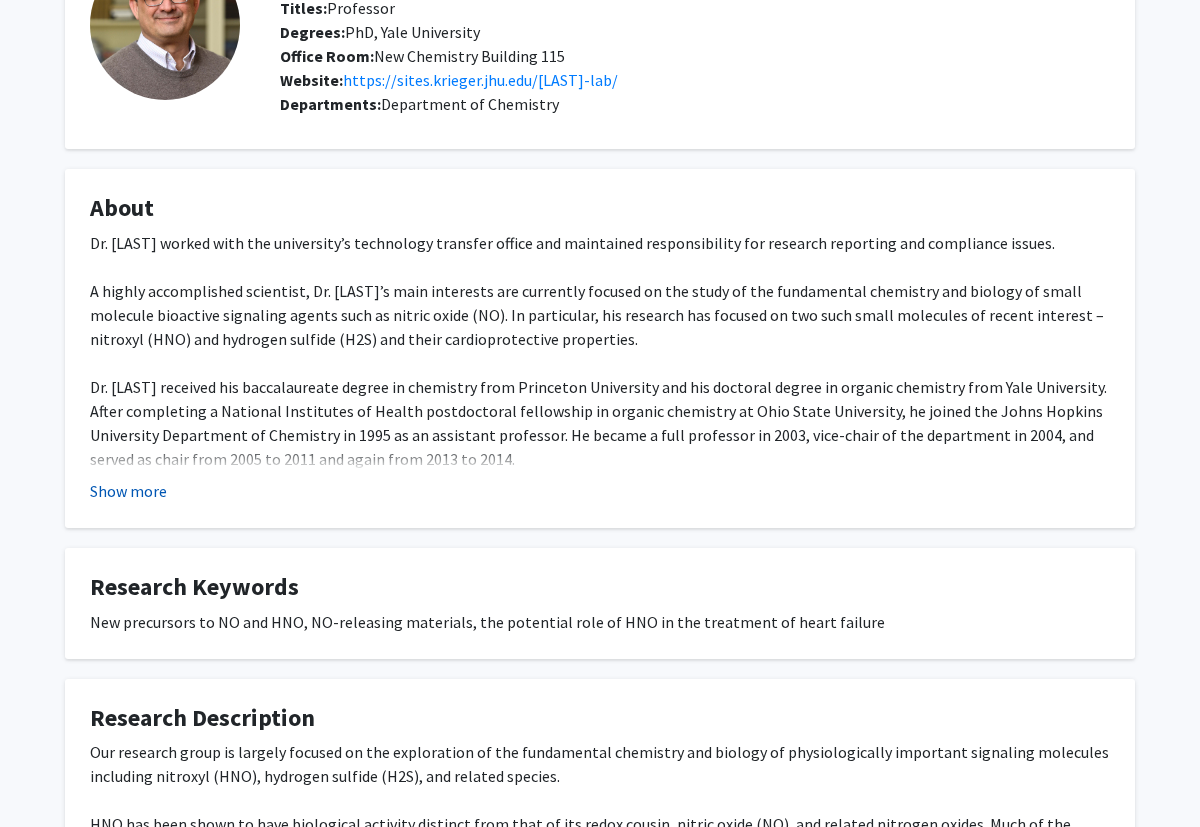 click on "Show more" 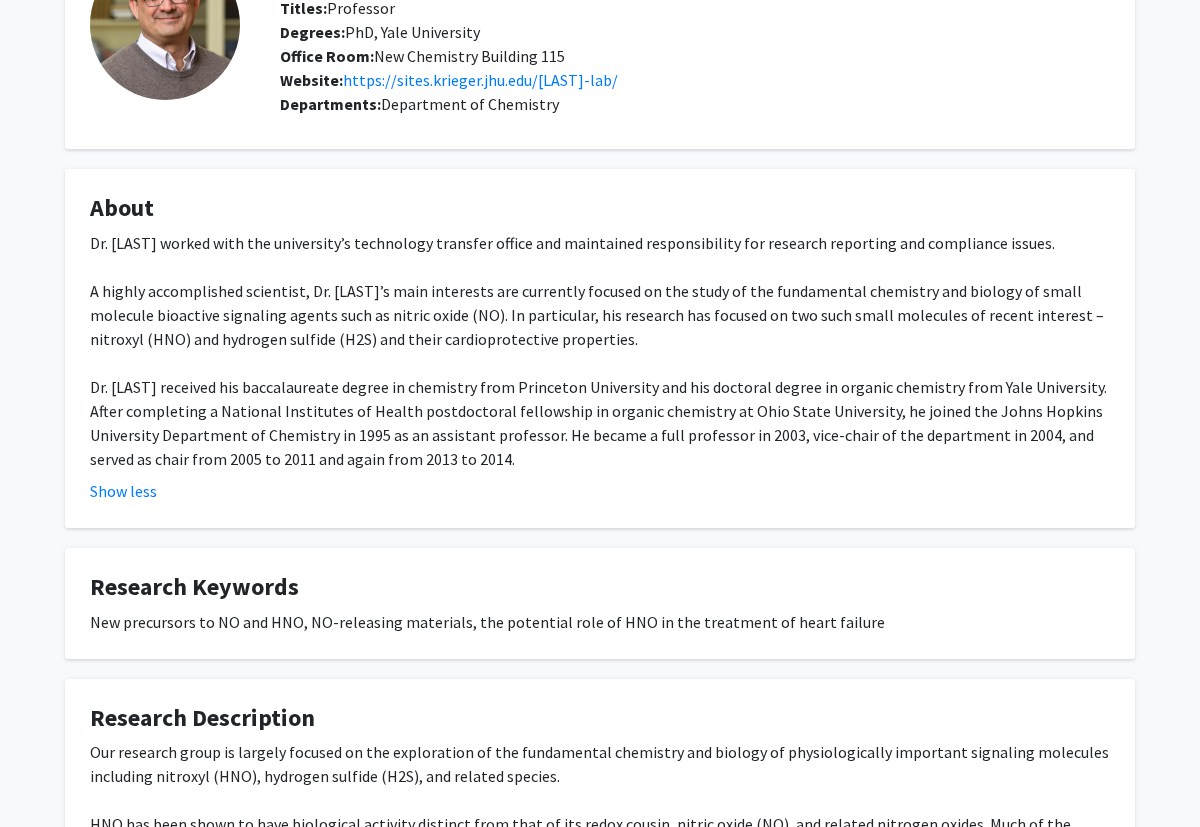 click on "Dr. [LAST] worked with the university’s technology transfer office and maintained responsibility for research reporting and compliance issues." 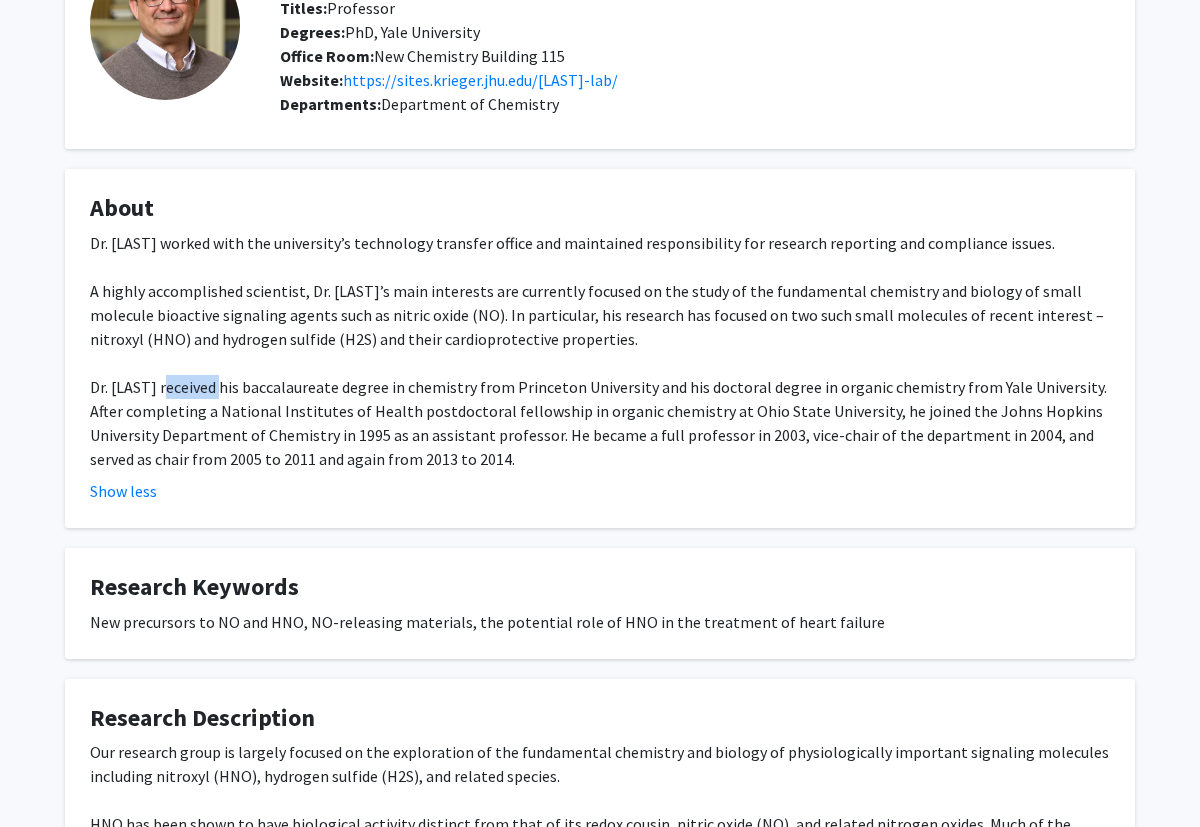 click on "Dr. [LAST] worked with the university’s technology transfer office and maintained responsibility for research reporting and compliance issues." 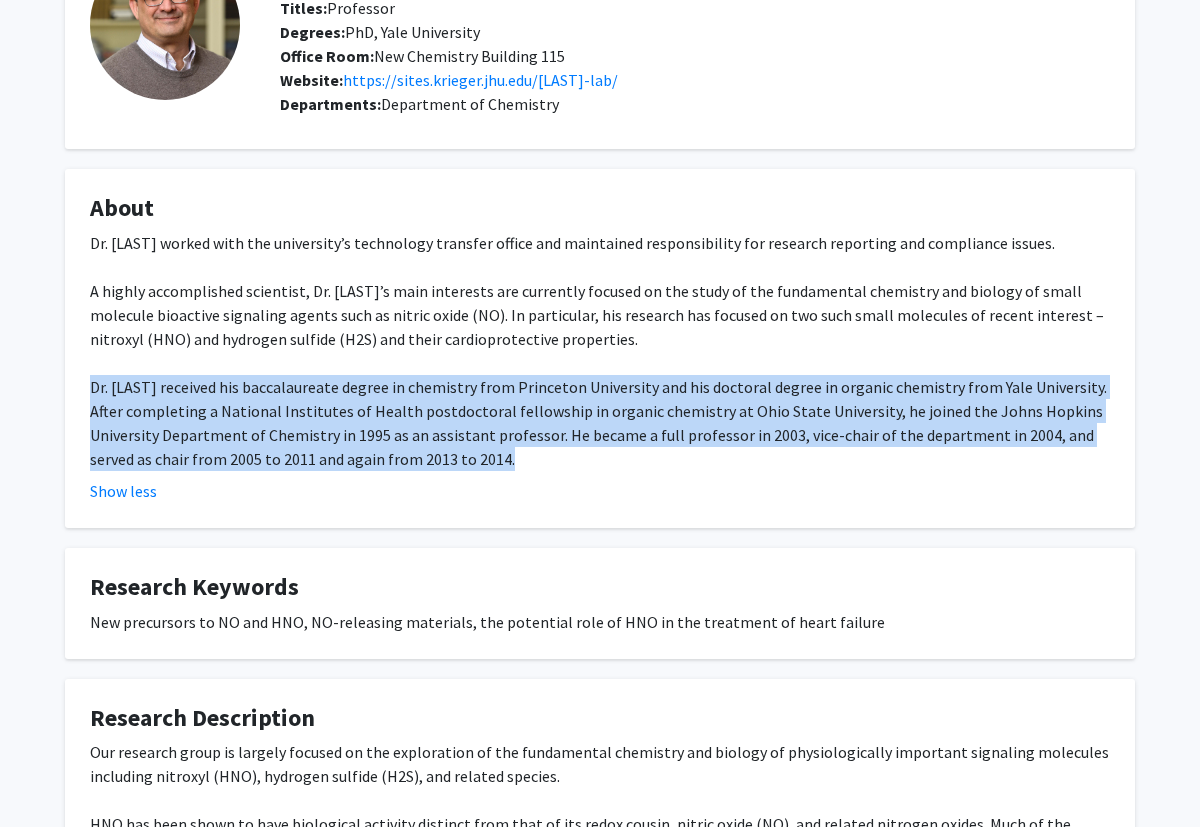 click on "Dr. [LAST] worked with the university’s technology transfer office and maintained responsibility for research reporting and compliance issues." 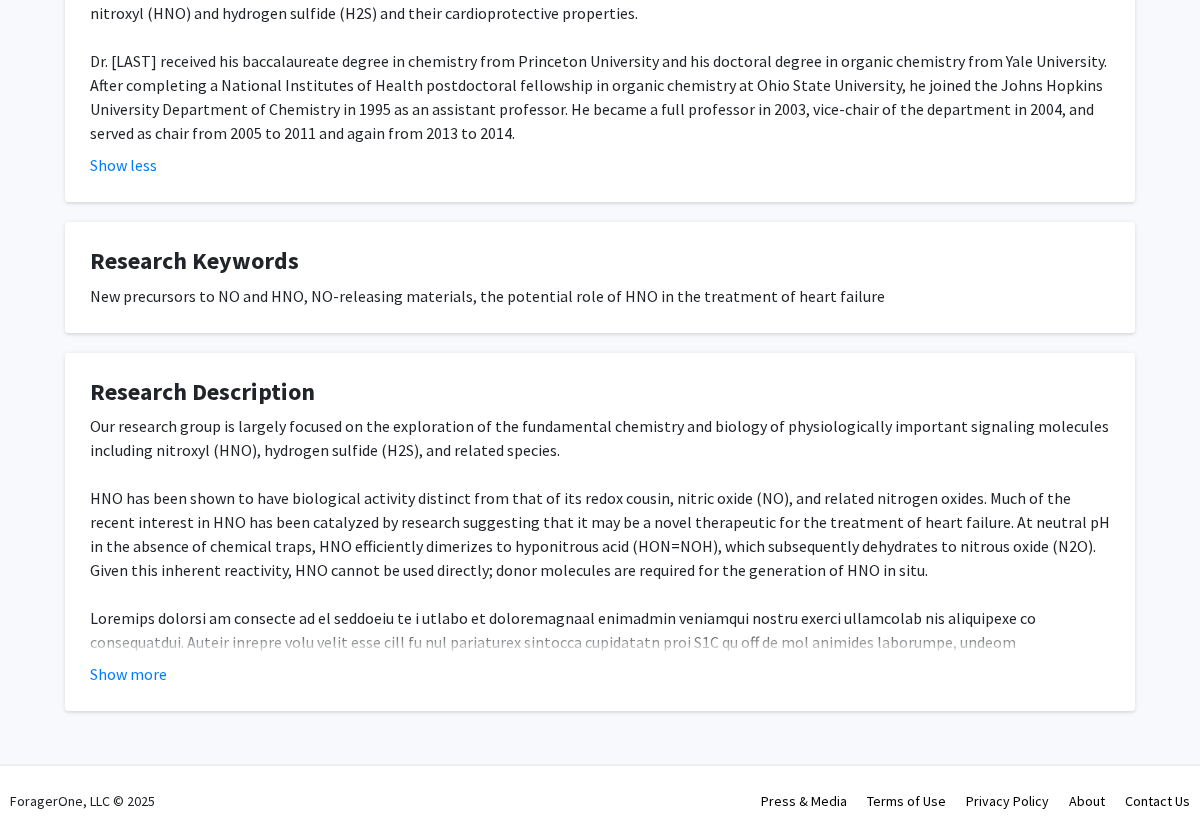 scroll, scrollTop: 527, scrollLeft: 0, axis: vertical 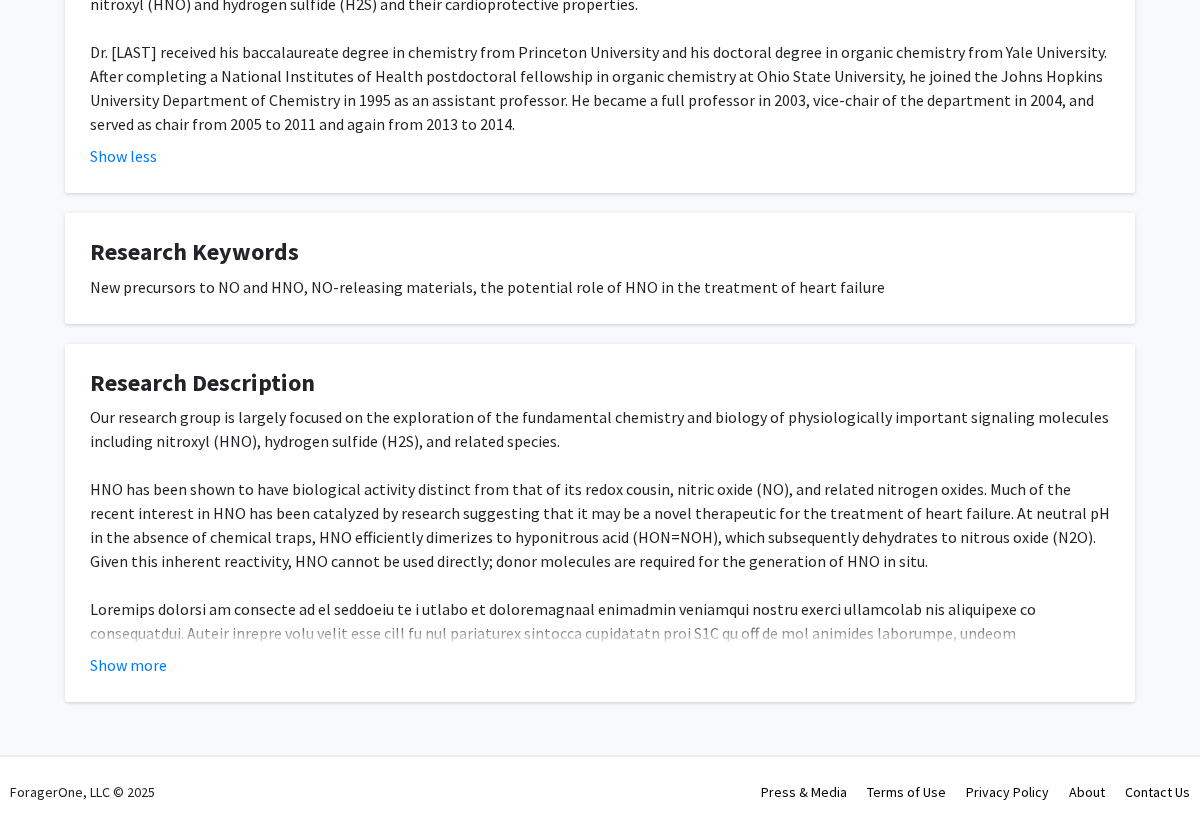 click on "New precursors to NO and HNO, NO-releasing materials, the potential role of HNO in the treatment of heart failure" 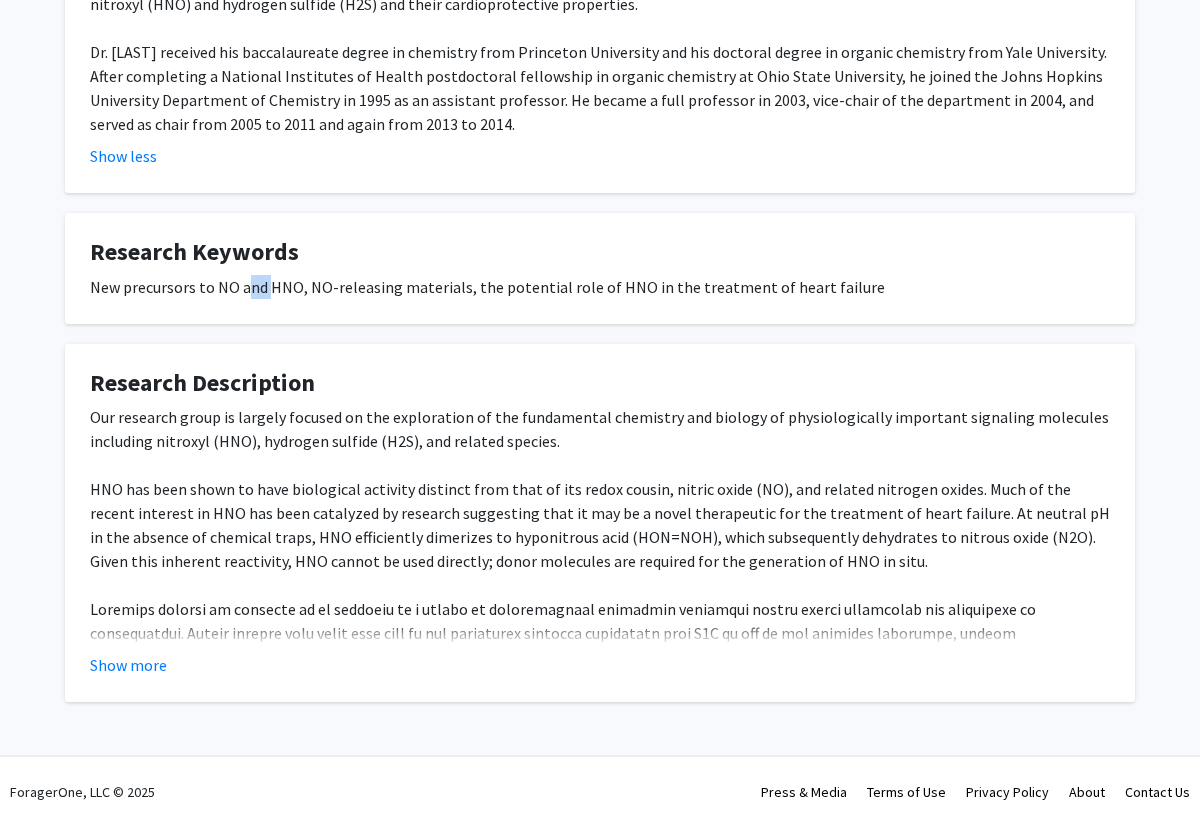 click on "New precursors to NO and HNO, NO-releasing materials, the potential role of HNO in the treatment of heart failure" 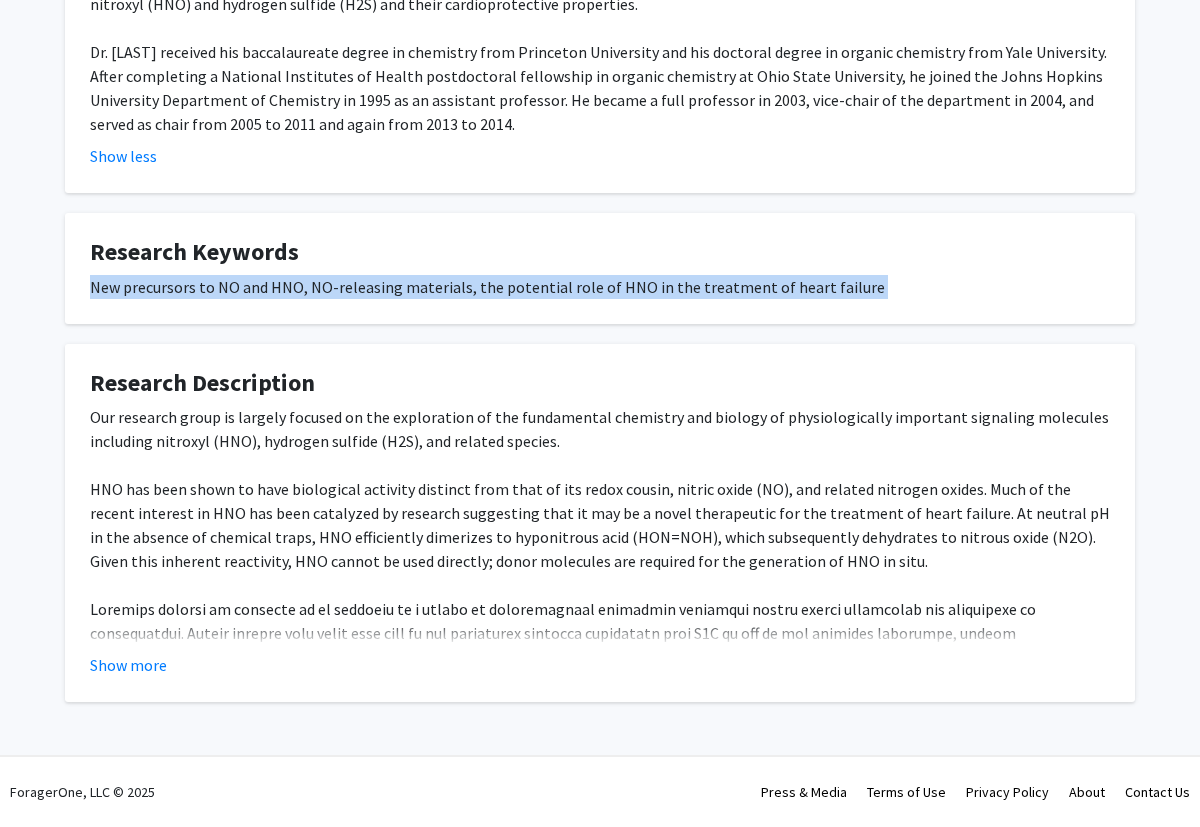 click on "New precursors to NO and HNO, NO-releasing materials, the potential role of HNO in the treatment of heart failure" 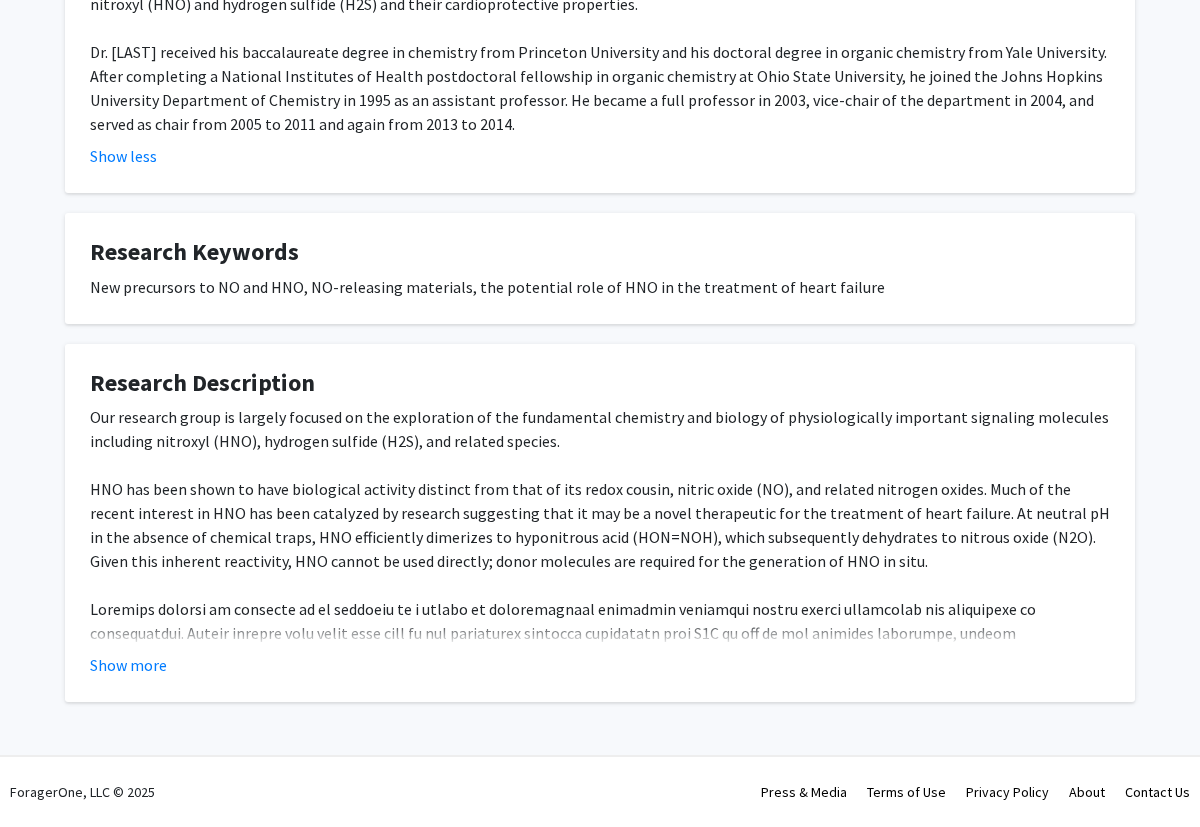 click on "Research Description" 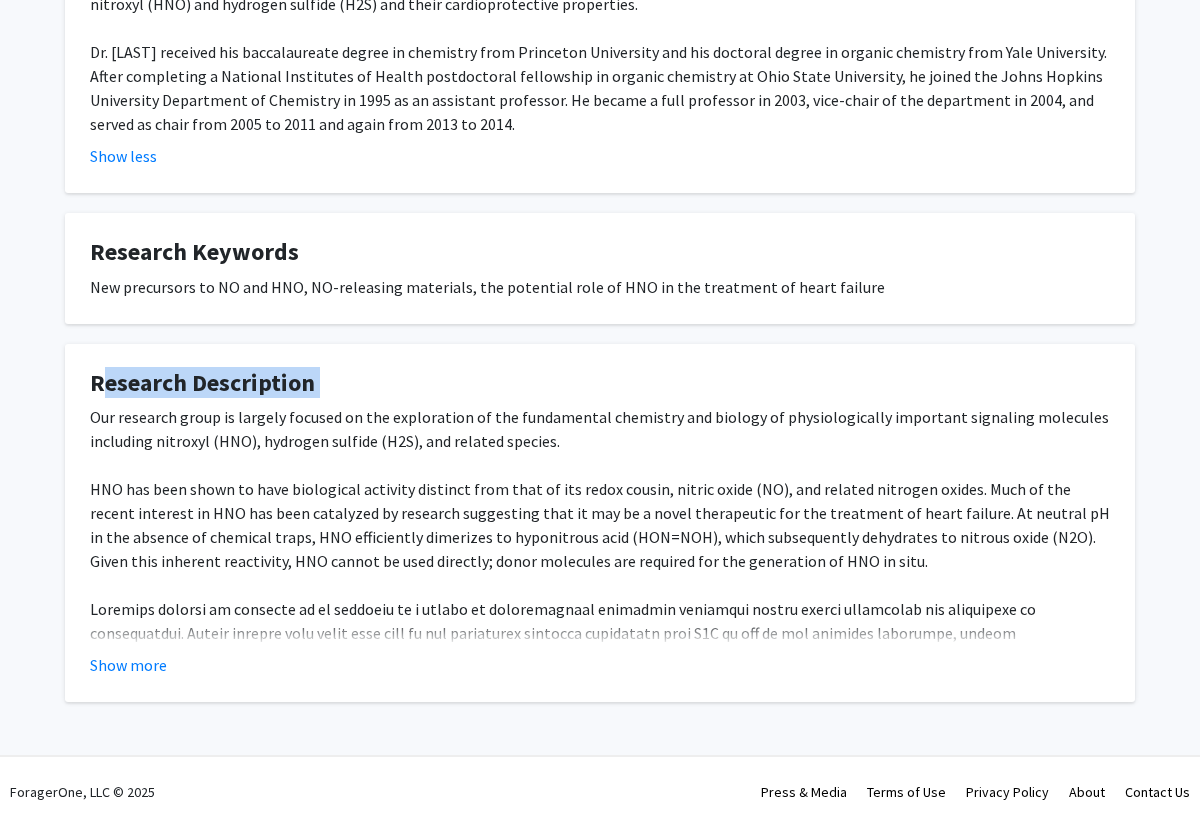 click on "Research Description" 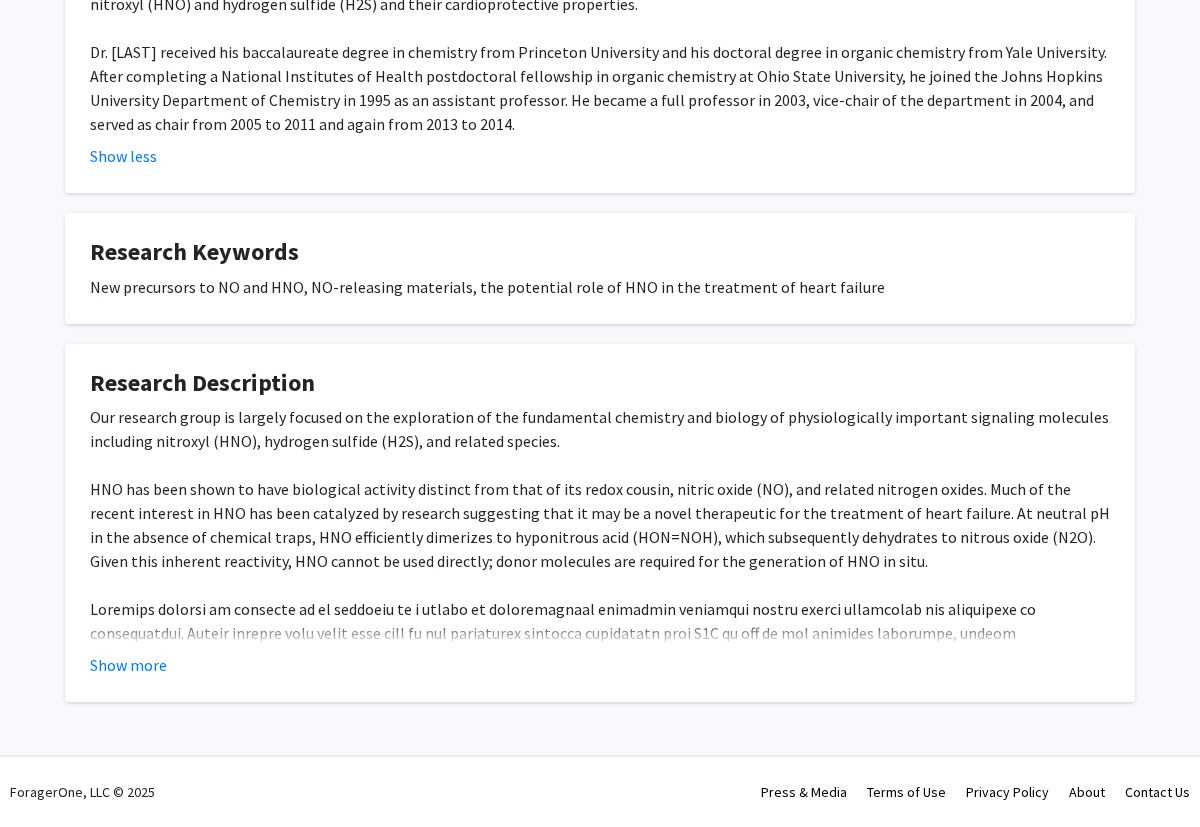 click on "Our research group is largely focused on the exploration of the fundamental chemistry and biology of physiologically important signaling molecules including nitroxyl (HNO), hydrogen sulfide (H2S), and related species. HNO has been shown to have biological activity distinct from that of its redox cousin, nitric oxide (NO), and related nitrogen oxides. Much of the recent interest in HNO has been catalyzed by research suggesting that it may be a novel therapeutic for the treatment of heart failure. At neutral pH in the absence of chemical traps, HNO efficiently dimerizes to hyponitrous acid (HON=NOH), which subsequently dehydrates to nitrous oxide (N2O).  Given this inherent reactivity, HNO cannot be used directly; donor molecules are required for the generation of HNO in situ. In order to explore the chemistry and biology of these reactive sulfur species we aim to explore: 1. Novel ways to generate hydropersulfides 2. The fundamental properties of hydropersulfides 3. Biochemical effects of hydropersulfides" 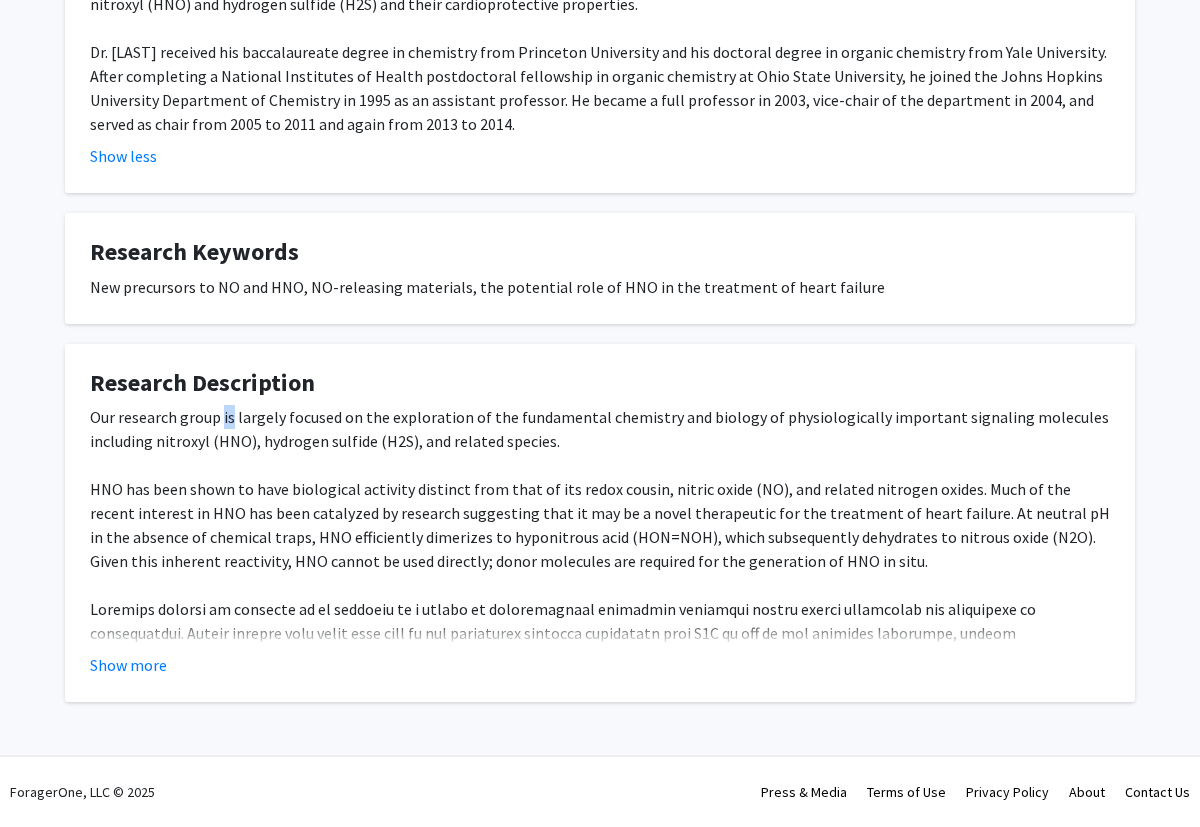 click on "Our research group is largely focused on the exploration of the fundamental chemistry and biology of physiologically important signaling molecules including nitroxyl (HNO), hydrogen sulfide (H2S), and related species. HNO has been shown to have biological activity distinct from that of its redox cousin, nitric oxide (NO), and related nitrogen oxides. Much of the recent interest in HNO has been catalyzed by research suggesting that it may be a novel therapeutic for the treatment of heart failure. At neutral pH in the absence of chemical traps, HNO efficiently dimerizes to hyponitrous acid (HON=NOH), which subsequently dehydrates to nitrous oxide (N2O).  Given this inherent reactivity, HNO cannot be used directly; donor molecules are required for the generation of HNO in situ. In order to explore the chemistry and biology of these reactive sulfur species we aim to explore: 1. Novel ways to generate hydropersulfides 2. The fundamental properties of hydropersulfides 3. Biochemical effects of hydropersulfides" 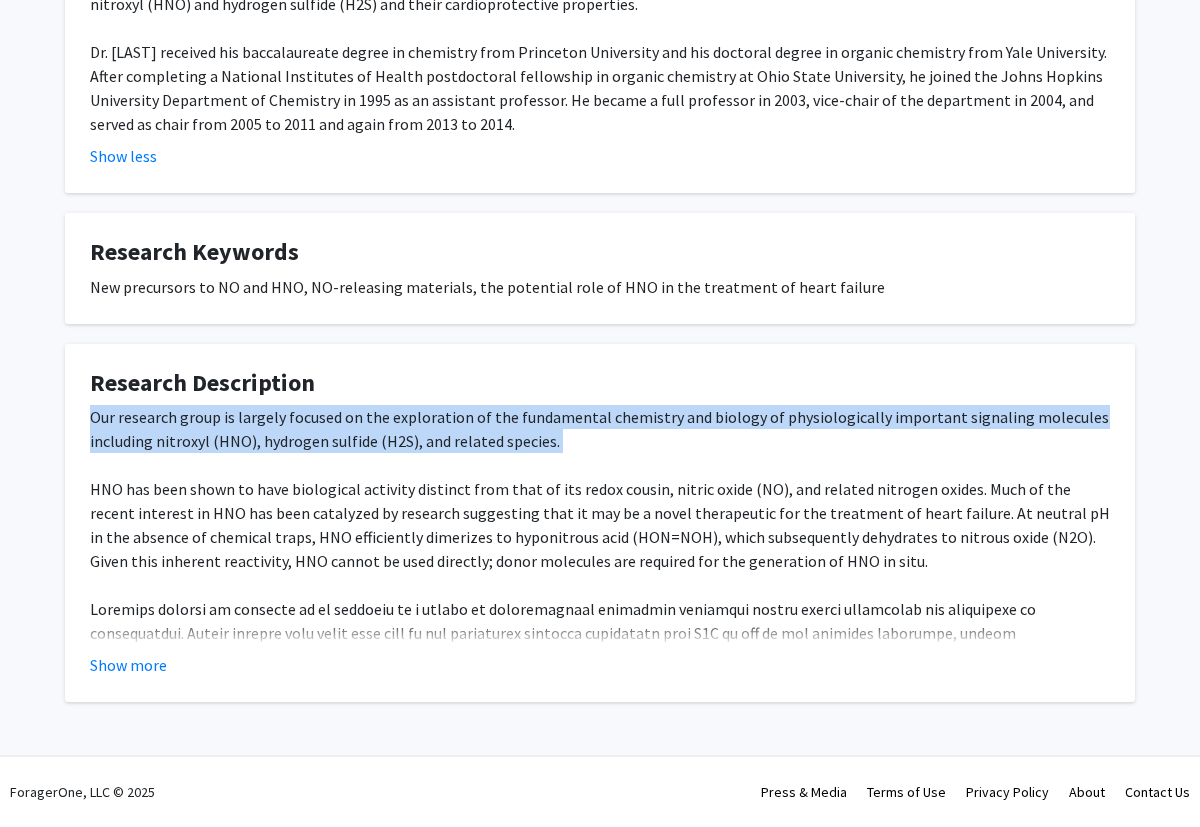 click on "Our research group is largely focused on the exploration of the fundamental chemistry and biology of physiologically important signaling molecules including nitroxyl (HNO), hydrogen sulfide (H2S), and related species. HNO has been shown to have biological activity distinct from that of its redox cousin, nitric oxide (NO), and related nitrogen oxides. Much of the recent interest in HNO has been catalyzed by research suggesting that it may be a novel therapeutic for the treatment of heart failure. At neutral pH in the absence of chemical traps, HNO efficiently dimerizes to hyponitrous acid (HON=NOH), which subsequently dehydrates to nitrous oxide (N2O).  Given this inherent reactivity, HNO cannot be used directly; donor molecules are required for the generation of HNO in situ. In order to explore the chemistry and biology of these reactive sulfur species we aim to explore: 1. Novel ways to generate hydropersulfides 2. The fundamental properties of hydropersulfides 3. Biochemical effects of hydropersulfides" 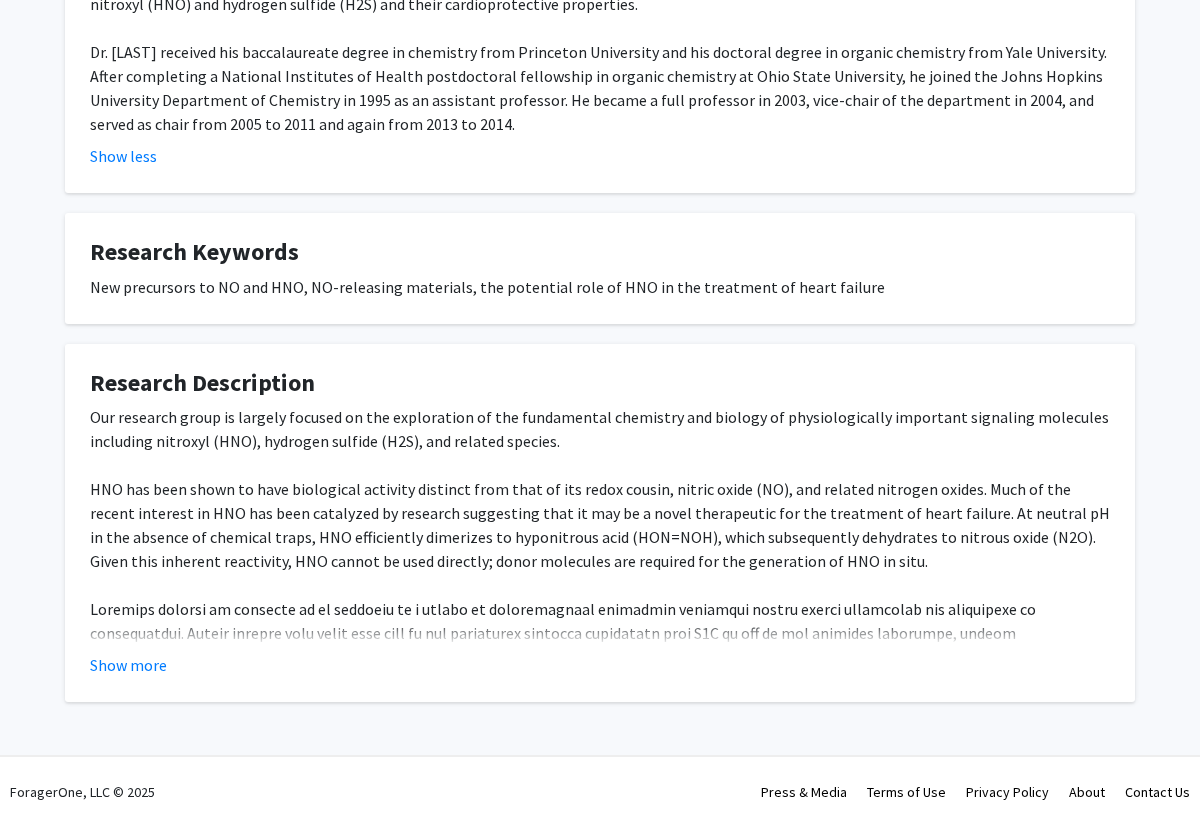 click on "Our research group is largely focused on the exploration of the fundamental chemistry and biology of physiologically important signaling molecules including nitroxyl (HNO), hydrogen sulfide (H2S), and related species. HNO has been shown to have biological activity distinct from that of its redox cousin, nitric oxide (NO), and related nitrogen oxides. Much of the recent interest in HNO has been catalyzed by research suggesting that it may be a novel therapeutic for the treatment of heart failure. At neutral pH in the absence of chemical traps, HNO efficiently dimerizes to hyponitrous acid (HON=NOH), which subsequently dehydrates to nitrous oxide (N2O).  Given this inherent reactivity, HNO cannot be used directly; donor molecules are required for the generation of HNO in situ. In order to explore the chemistry and biology of these reactive sulfur species we aim to explore: 1. Novel ways to generate hydropersulfides 2. The fundamental properties of hydropersulfides 3. Biochemical effects of hydropersulfides" 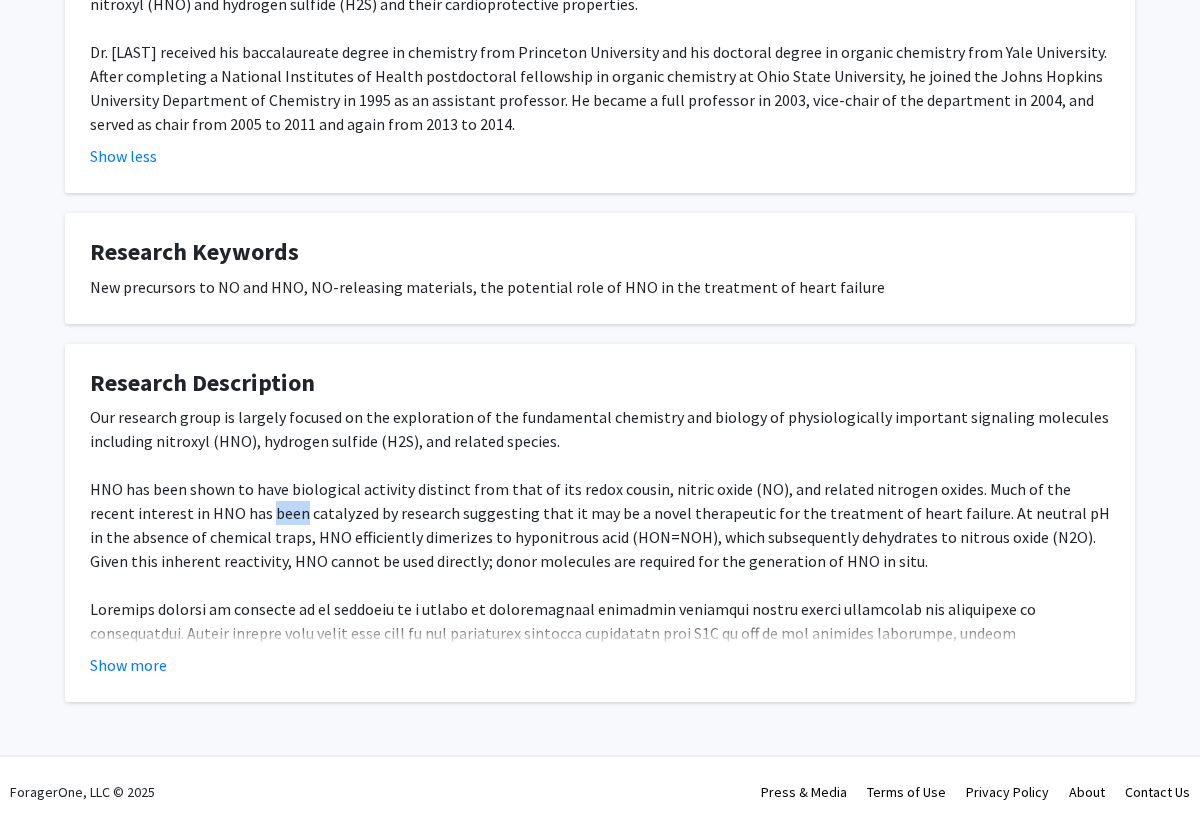 click on "Our research group is largely focused on the exploration of the fundamental chemistry and biology of physiologically important signaling molecules including nitroxyl (HNO), hydrogen sulfide (H2S), and related species. HNO has been shown to have biological activity distinct from that of its redox cousin, nitric oxide (NO), and related nitrogen oxides. Much of the recent interest in HNO has been catalyzed by research suggesting that it may be a novel therapeutic for the treatment of heart failure. At neutral pH in the absence of chemical traps, HNO efficiently dimerizes to hyponitrous acid (HON=NOH), which subsequently dehydrates to nitrous oxide (N2O).  Given this inherent reactivity, HNO cannot be used directly; donor molecules are required for the generation of HNO in situ. In order to explore the chemistry and biology of these reactive sulfur species we aim to explore: 1. Novel ways to generate hydropersulfides 2. The fundamental properties of hydropersulfides 3. Biochemical effects of hydropersulfides" 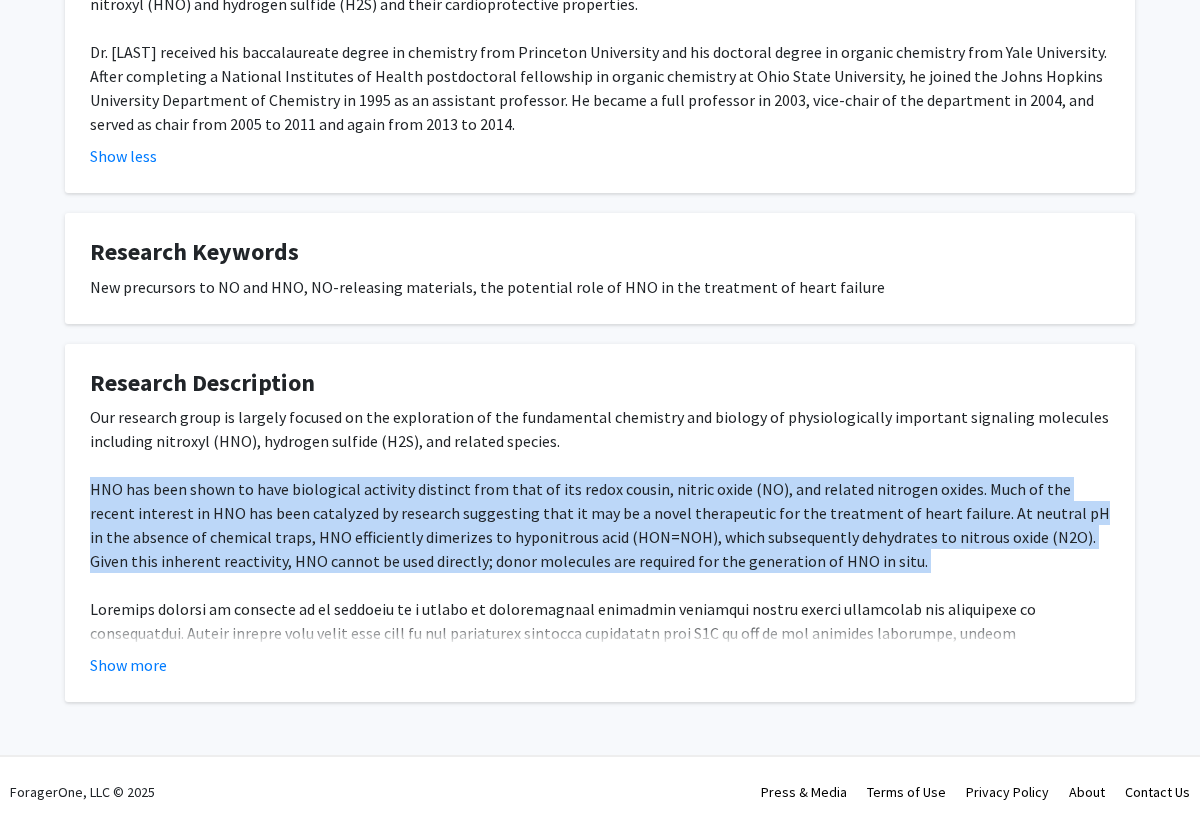 click on "Our research group is largely focused on the exploration of the fundamental chemistry and biology of physiologically important signaling molecules including nitroxyl (HNO), hydrogen sulfide (H2S), and related species. HNO has been shown to have biological activity distinct from that of its redox cousin, nitric oxide (NO), and related nitrogen oxides. Much of the recent interest in HNO has been catalyzed by research suggesting that it may be a novel therapeutic for the treatment of heart failure. At neutral pH in the absence of chemical traps, HNO efficiently dimerizes to hyponitrous acid (HON=NOH), which subsequently dehydrates to nitrous oxide (N2O).  Given this inherent reactivity, HNO cannot be used directly; donor molecules are required for the generation of HNO in situ. In order to explore the chemistry and biology of these reactive sulfur species we aim to explore: 1. Novel ways to generate hydropersulfides 2. The fundamental properties of hydropersulfides 3. Biochemical effects of hydropersulfides" 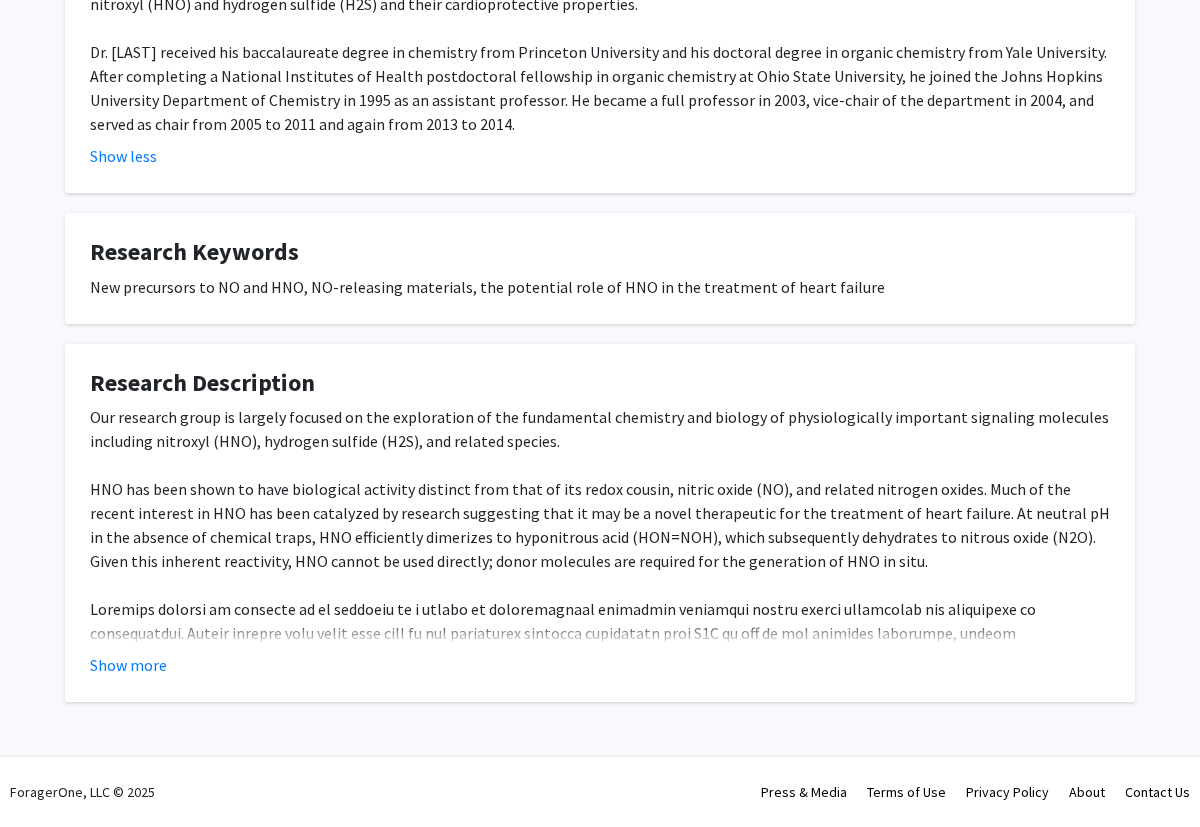 click on "Show more" 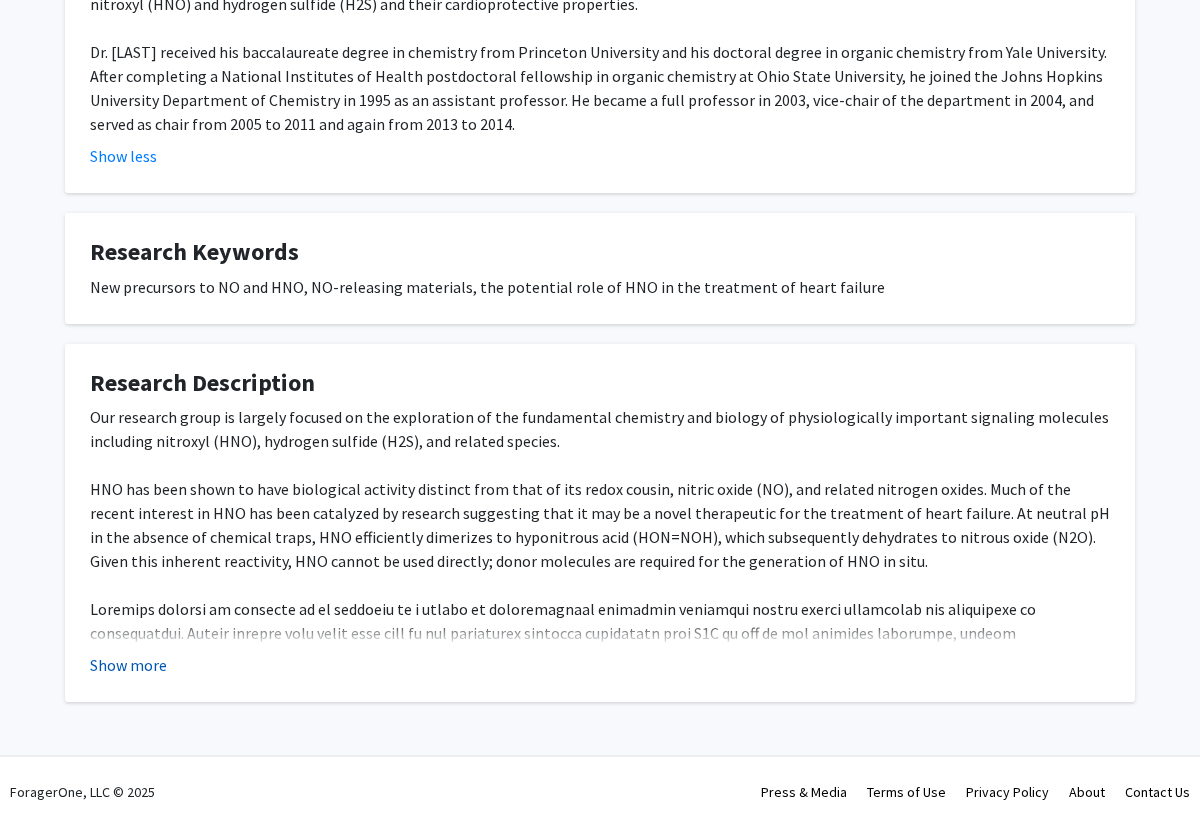 click on "Show more" 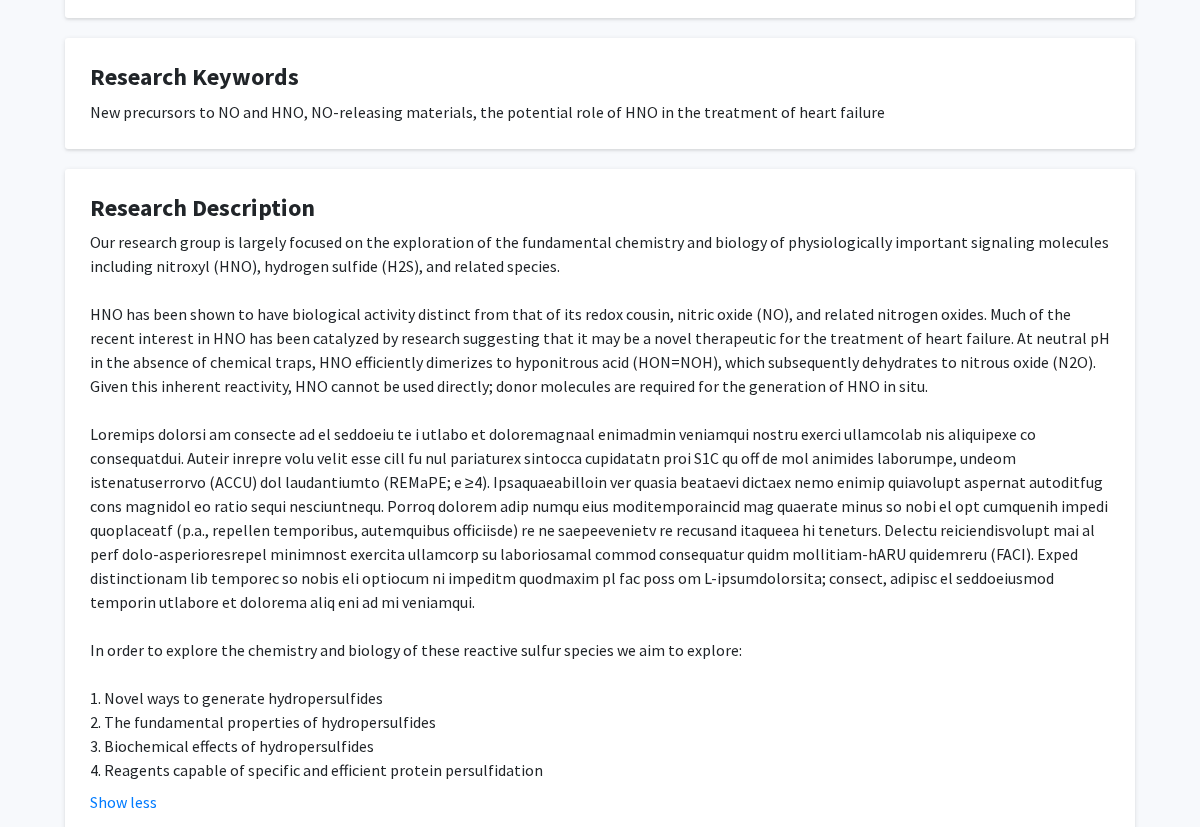 scroll, scrollTop: 675, scrollLeft: 0, axis: vertical 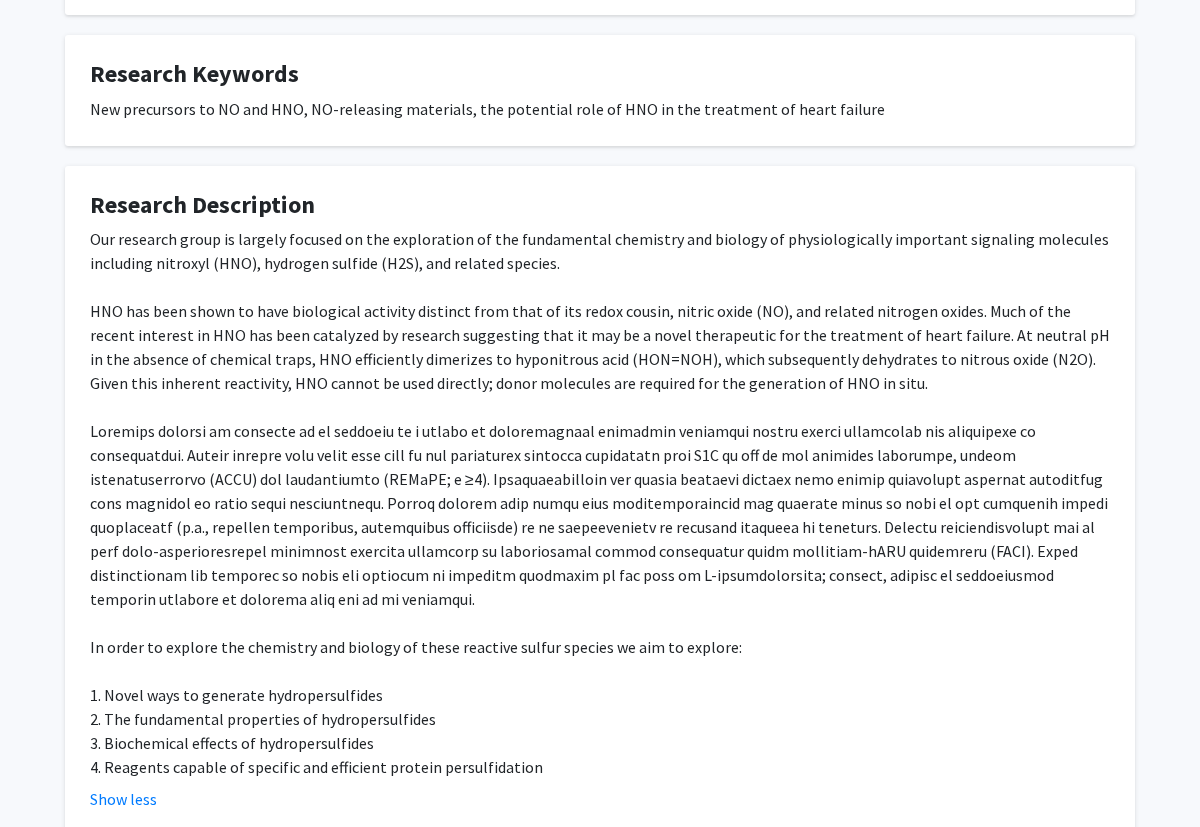 click on "Our research group is largely focused on the exploration of the fundamental chemistry and biology of physiologically important signaling molecules including nitroxyl (HNO), hydrogen sulfide (H2S), and related species. HNO has been shown to have biological activity distinct from that of its redox cousin, nitric oxide (NO), and related nitrogen oxides. Much of the recent interest in HNO has been catalyzed by research suggesting that it may be a novel therapeutic for the treatment of heart failure. At neutral pH in the absence of chemical traps, HNO efficiently dimerizes to hyponitrous acid (HON=NOH), which subsequently dehydrates to nitrous oxide (N2O).  Given this inherent reactivity, HNO cannot be used directly; donor molecules are required for the generation of HNO in situ. In order to explore the chemistry and biology of these reactive sulfur species we aim to explore: 1. Novel ways to generate hydropersulfides 2. The fundamental properties of hydropersulfides 3. Biochemical effects of hydropersulfides" 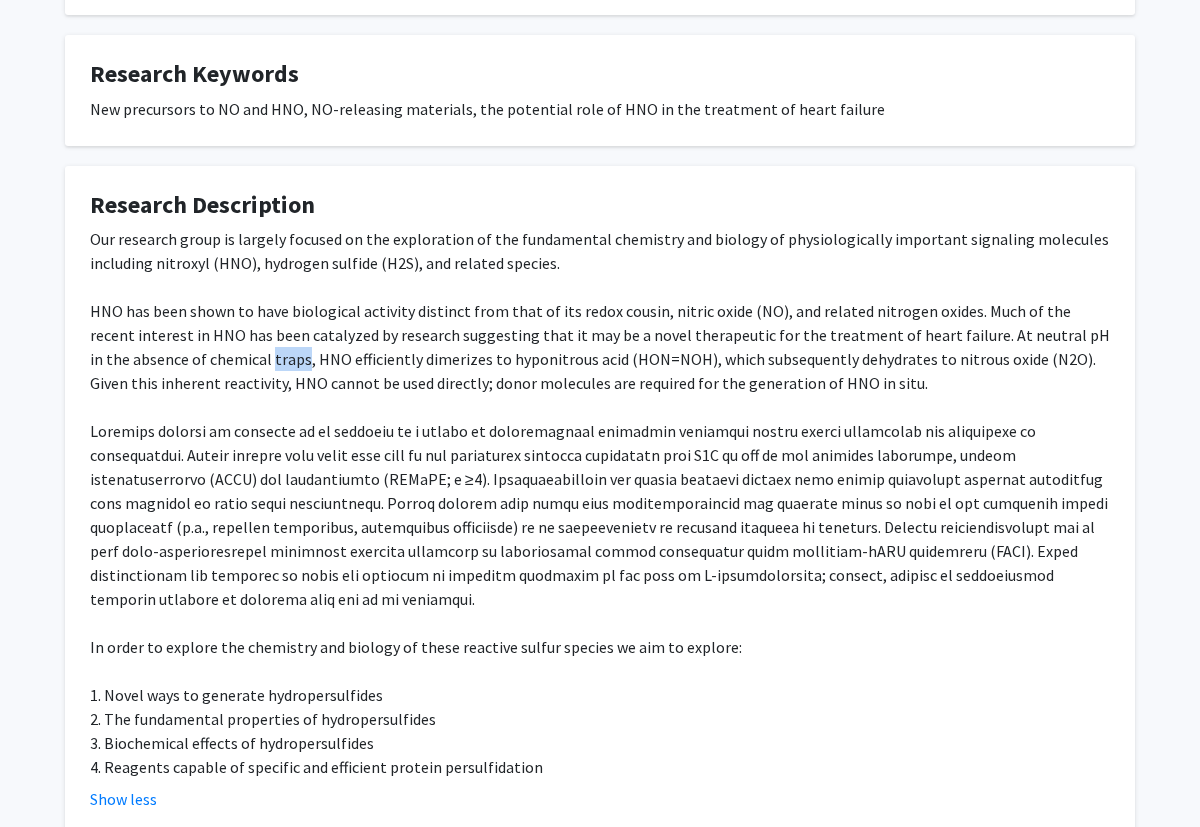click on "Our research group is largely focused on the exploration of the fundamental chemistry and biology of physiologically important signaling molecules including nitroxyl (HNO), hydrogen sulfide (H2S), and related species. HNO has been shown to have biological activity distinct from that of its redox cousin, nitric oxide (NO), and related nitrogen oxides. Much of the recent interest in HNO has been catalyzed by research suggesting that it may be a novel therapeutic for the treatment of heart failure. At neutral pH in the absence of chemical traps, HNO efficiently dimerizes to hyponitrous acid (HON=NOH), which subsequently dehydrates to nitrous oxide (N2O).  Given this inherent reactivity, HNO cannot be used directly; donor molecules are required for the generation of HNO in situ. In order to explore the chemistry and biology of these reactive sulfur species we aim to explore: 1. Novel ways to generate hydropersulfides 2. The fundamental properties of hydropersulfides 3. Biochemical effects of hydropersulfides" 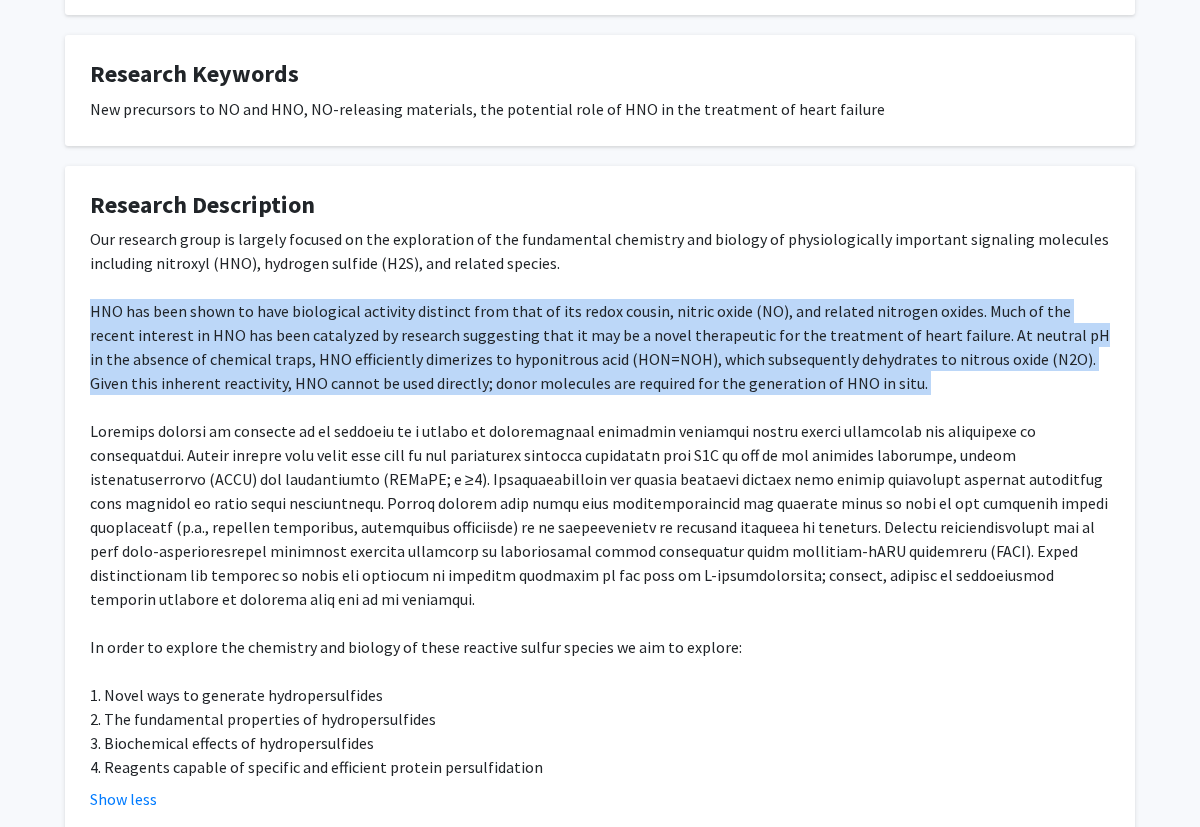 click on "Our research group is largely focused on the exploration of the fundamental chemistry and biology of physiologically important signaling molecules including nitroxyl (HNO), hydrogen sulfide (H2S), and related species. HNO has been shown to have biological activity distinct from that of its redox cousin, nitric oxide (NO), and related nitrogen oxides. Much of the recent interest in HNO has been catalyzed by research suggesting that it may be a novel therapeutic for the treatment of heart failure. At neutral pH in the absence of chemical traps, HNO efficiently dimerizes to hyponitrous acid (HON=NOH), which subsequently dehydrates to nitrous oxide (N2O).  Given this inherent reactivity, HNO cannot be used directly; donor molecules are required for the generation of HNO in situ. In order to explore the chemistry and biology of these reactive sulfur species we aim to explore: 1. Novel ways to generate hydropersulfides 2. The fundamental properties of hydropersulfides 3. Biochemical effects of hydropersulfides" 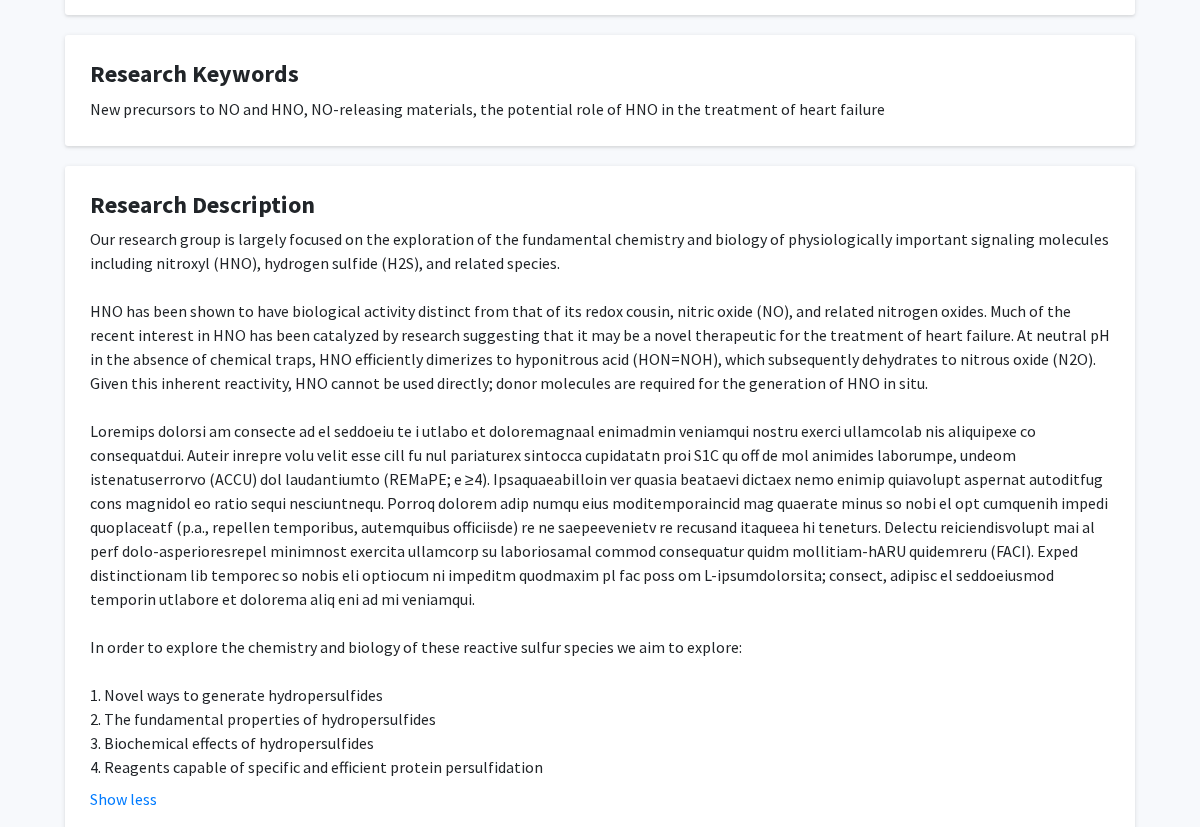 click on "Our research group is largely focused on the exploration of the fundamental chemistry and biology of physiologically important signaling molecules including nitroxyl (HNO), hydrogen sulfide (H2S), and related species. HNO has been shown to have biological activity distinct from that of its redox cousin, nitric oxide (NO), and related nitrogen oxides. Much of the recent interest in HNO has been catalyzed by research suggesting that it may be a novel therapeutic for the treatment of heart failure. At neutral pH in the absence of chemical traps, HNO efficiently dimerizes to hyponitrous acid (HON=NOH), which subsequently dehydrates to nitrous oxide (N2O).  Given this inherent reactivity, HNO cannot be used directly; donor molecules are required for the generation of HNO in situ. In order to explore the chemistry and biology of these reactive sulfur species we aim to explore: 1. Novel ways to generate hydropersulfides 2. The fundamental properties of hydropersulfides 3. Biochemical effects of hydropersulfides" 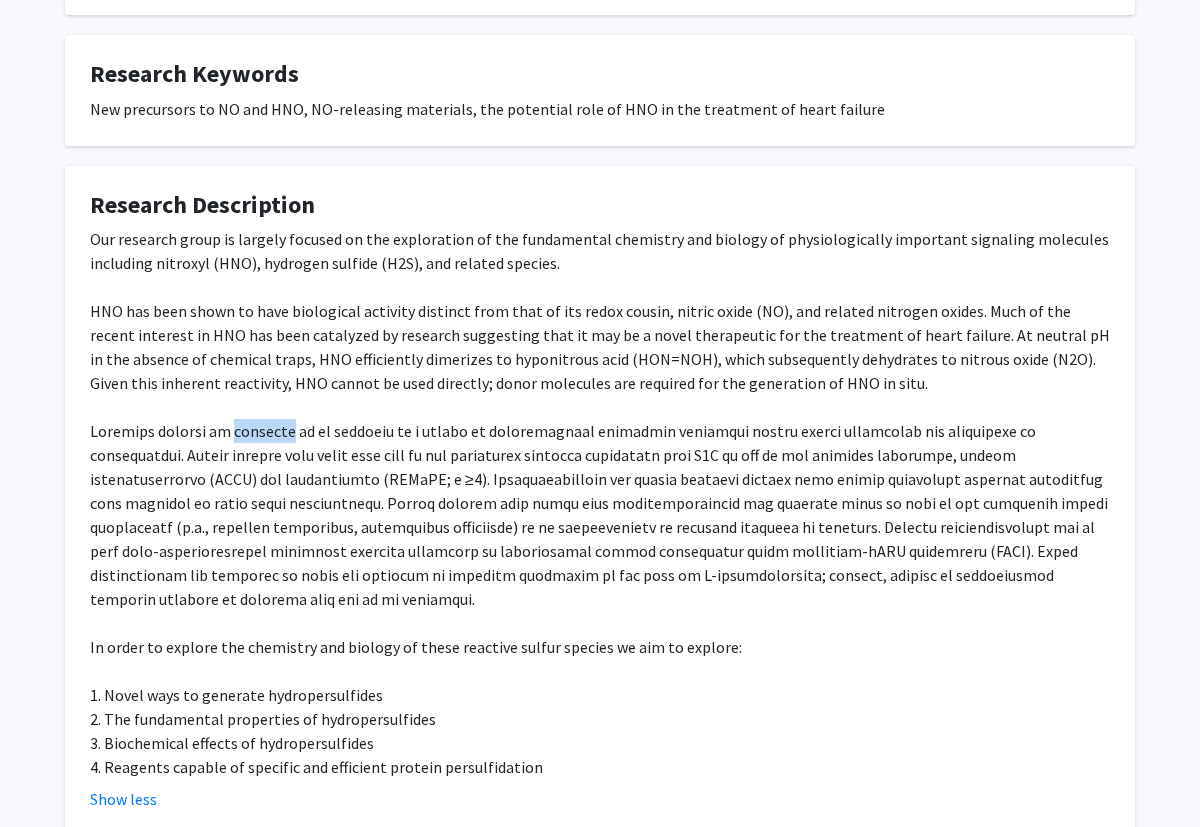 click on "Our research group is largely focused on the exploration of the fundamental chemistry and biology of physiologically important signaling molecules including nitroxyl (HNO), hydrogen sulfide (H2S), and related species. HNO has been shown to have biological activity distinct from that of its redox cousin, nitric oxide (NO), and related nitrogen oxides. Much of the recent interest in HNO has been catalyzed by research suggesting that it may be a novel therapeutic for the treatment of heart failure. At neutral pH in the absence of chemical traps, HNO efficiently dimerizes to hyponitrous acid (HON=NOH), which subsequently dehydrates to nitrous oxide (N2O).  Given this inherent reactivity, HNO cannot be used directly; donor molecules are required for the generation of HNO in situ. In order to explore the chemistry and biology of these reactive sulfur species we aim to explore: 1. Novel ways to generate hydropersulfides 2. The fundamental properties of hydropersulfides 3. Biochemical effects of hydropersulfides" 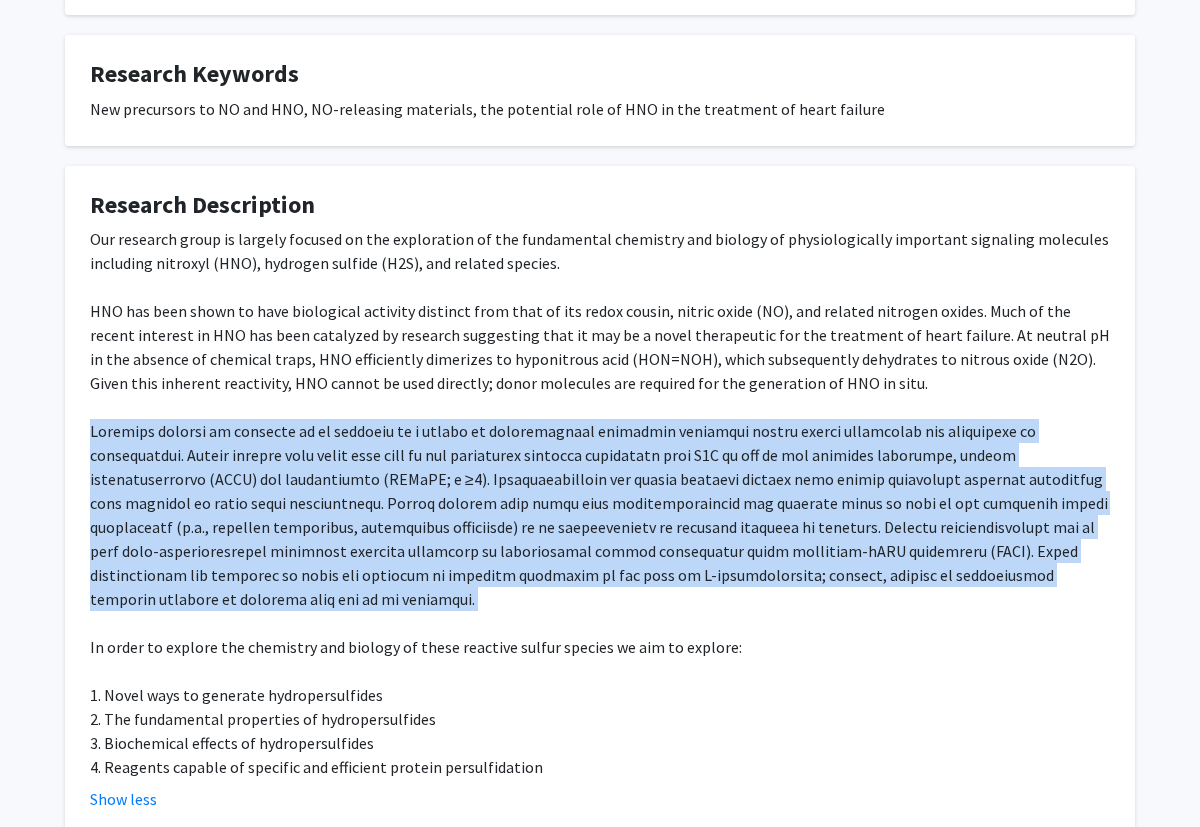 click on "Our research group is largely focused on the exploration of the fundamental chemistry and biology of physiologically important signaling molecules including nitroxyl (HNO), hydrogen sulfide (H2S), and related species. HNO has been shown to have biological activity distinct from that of its redox cousin, nitric oxide (NO), and related nitrogen oxides. Much of the recent interest in HNO has been catalyzed by research suggesting that it may be a novel therapeutic for the treatment of heart failure. At neutral pH in the absence of chemical traps, HNO efficiently dimerizes to hyponitrous acid (HON=NOH), which subsequently dehydrates to nitrous oxide (N2O).  Given this inherent reactivity, HNO cannot be used directly; donor molecules are required for the generation of HNO in situ. In order to explore the chemistry and biology of these reactive sulfur species we aim to explore: 1. Novel ways to generate hydropersulfides 2. The fundamental properties of hydropersulfides 3. Biochemical effects of hydropersulfides" 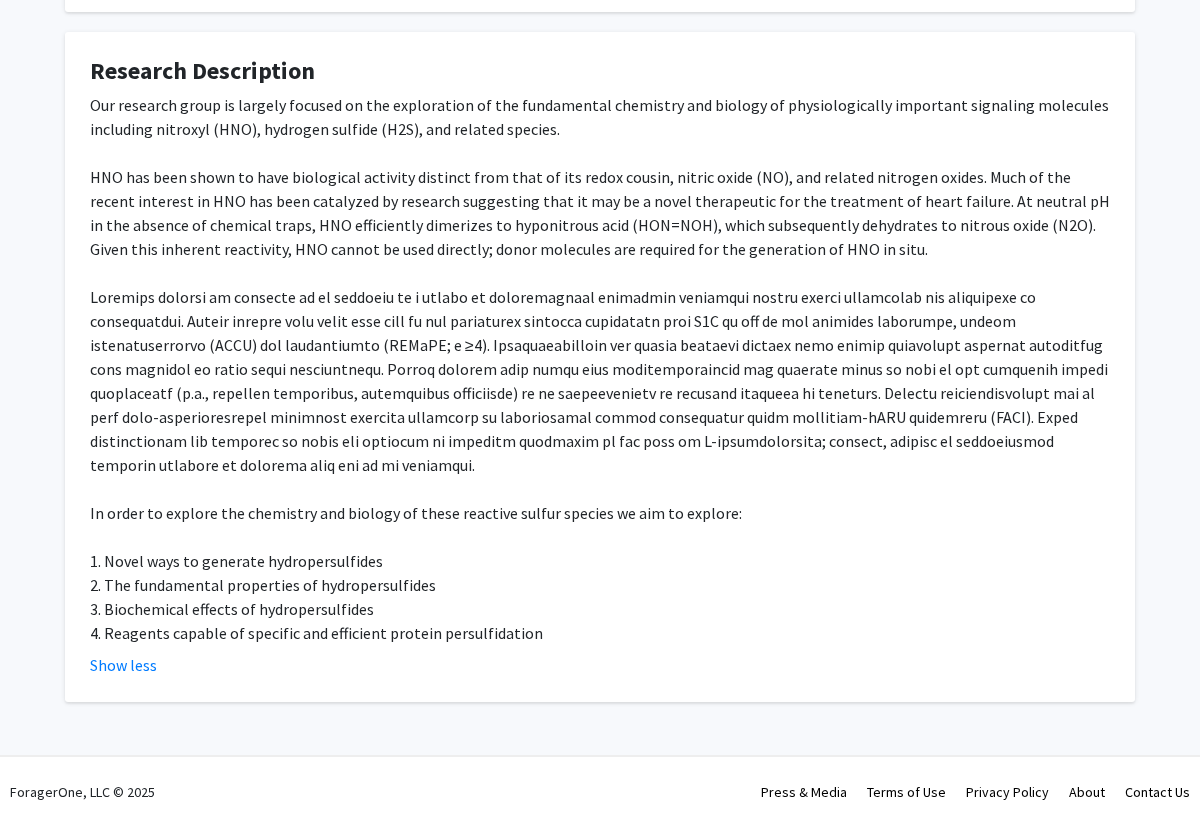 scroll, scrollTop: 855, scrollLeft: 0, axis: vertical 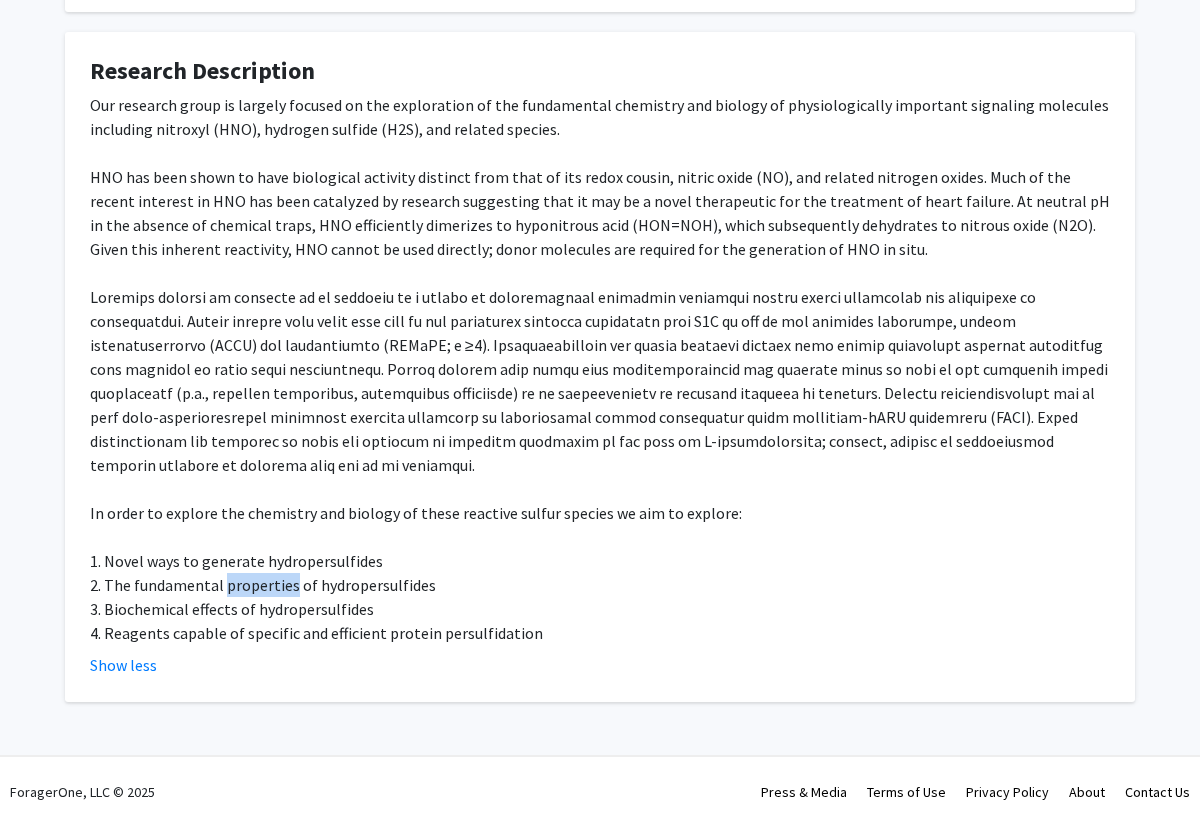 click on "Our research group is largely focused on the exploration of the fundamental chemistry and biology of physiologically important signaling molecules including nitroxyl (HNO), hydrogen sulfide (H2S), and related species. HNO has been shown to have biological activity distinct from that of its redox cousin, nitric oxide (NO), and related nitrogen oxides. Much of the recent interest in HNO has been catalyzed by research suggesting that it may be a novel therapeutic for the treatment of heart failure. At neutral pH in the absence of chemical traps, HNO efficiently dimerizes to hyponitrous acid (HON=NOH), which subsequently dehydrates to nitrous oxide (N2O).  Given this inherent reactivity, HNO cannot be used directly; donor molecules are required for the generation of HNO in situ. In order to explore the chemistry and biology of these reactive sulfur species we aim to explore: 1. Novel ways to generate hydropersulfides 2. The fundamental properties of hydropersulfides 3. Biochemical effects of hydropersulfides" 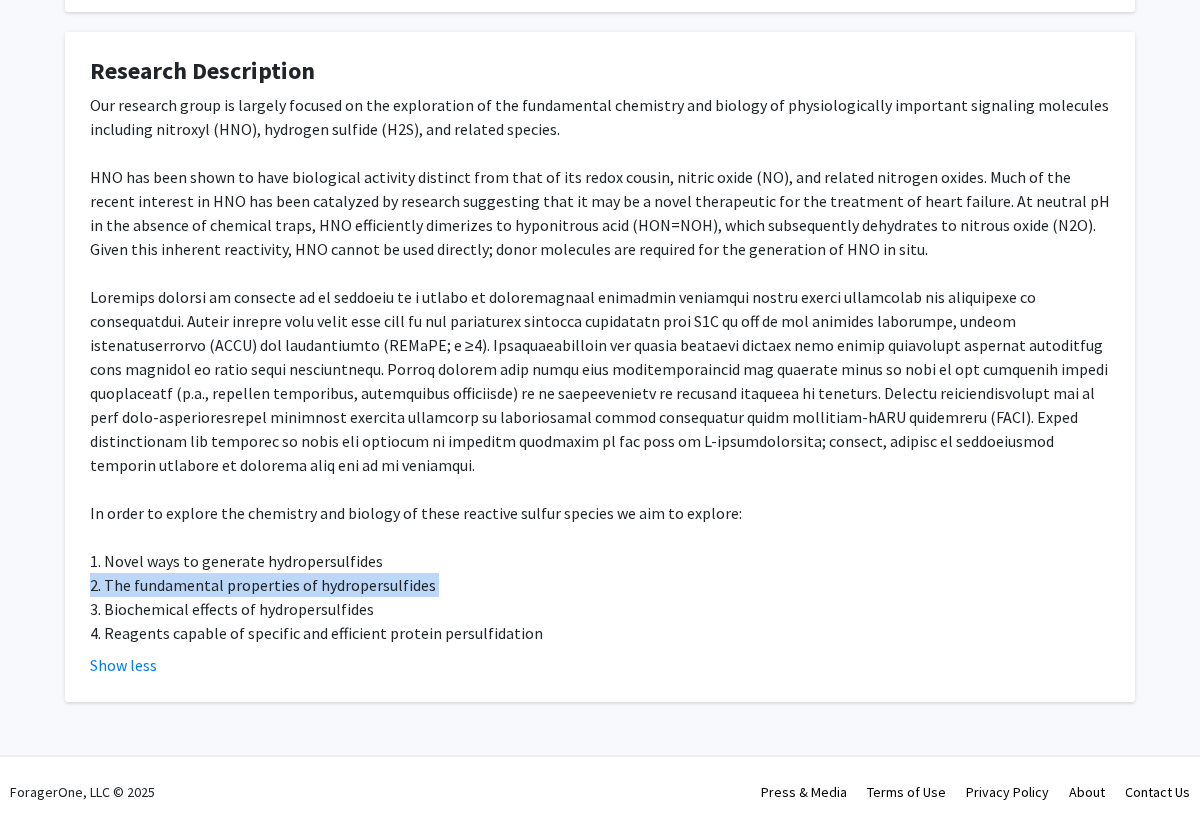 click on "Our research group is largely focused on the exploration of the fundamental chemistry and biology of physiologically important signaling molecules including nitroxyl (HNO), hydrogen sulfide (H2S), and related species. HNO has been shown to have biological activity distinct from that of its redox cousin, nitric oxide (NO), and related nitrogen oxides. Much of the recent interest in HNO has been catalyzed by research suggesting that it may be a novel therapeutic for the treatment of heart failure. At neutral pH in the absence of chemical traps, HNO efficiently dimerizes to hyponitrous acid (HON=NOH), which subsequently dehydrates to nitrous oxide (N2O).  Given this inherent reactivity, HNO cannot be used directly; donor molecules are required for the generation of HNO in situ. In order to explore the chemistry and biology of these reactive sulfur species we aim to explore: 1. Novel ways to generate hydropersulfides 2. The fundamental properties of hydropersulfides 3. Biochemical effects of hydropersulfides" 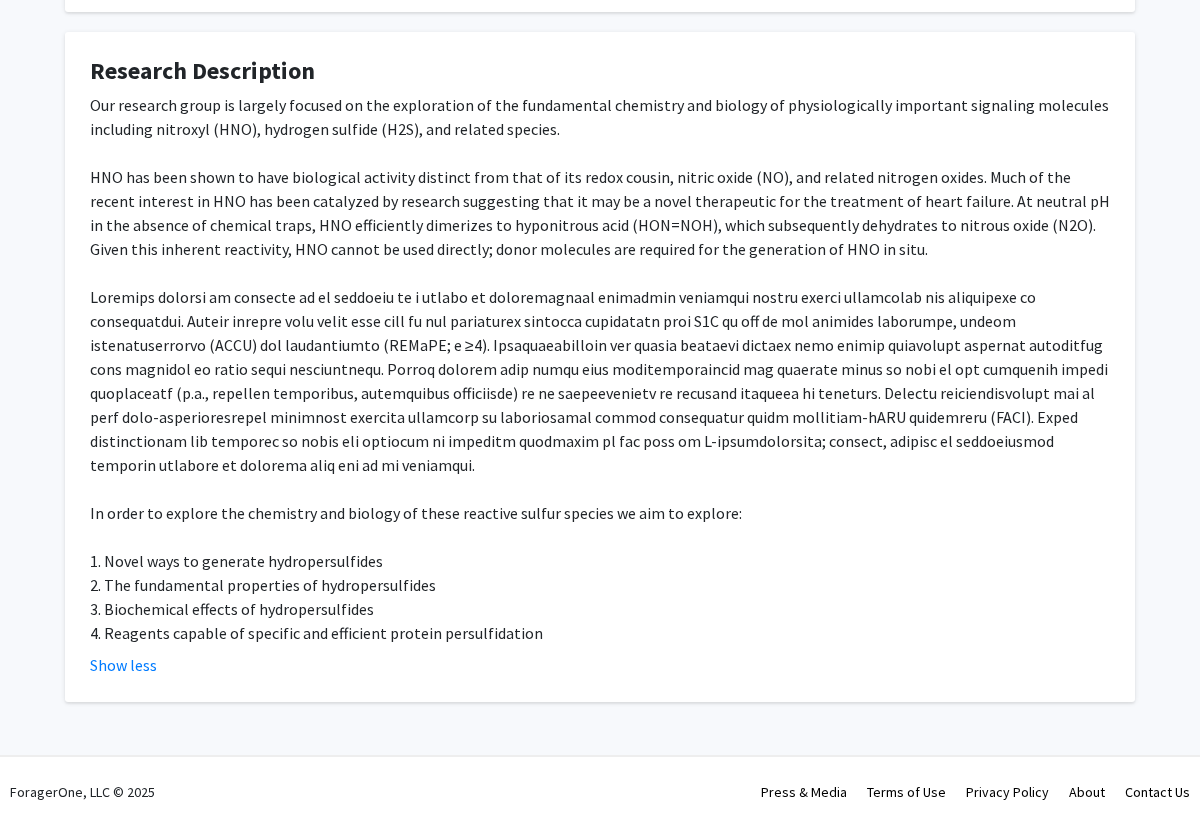 click on "Our research group is largely focused on the exploration of the fundamental chemistry and biology of physiologically important signaling molecules including nitroxyl (HNO), hydrogen sulfide (H2S), and related species. HNO has been shown to have biological activity distinct from that of its redox cousin, nitric oxide (NO), and related nitrogen oxides. Much of the recent interest in HNO has been catalyzed by research suggesting that it may be a novel therapeutic for the treatment of heart failure. At neutral pH in the absence of chemical traps, HNO efficiently dimerizes to hyponitrous acid (HON=NOH), which subsequently dehydrates to nitrous oxide (N2O).  Given this inherent reactivity, HNO cannot be used directly; donor molecules are required for the generation of HNO in situ. In order to explore the chemistry and biology of these reactive sulfur species we aim to explore: 1. Novel ways to generate hydropersulfides 2. The fundamental properties of hydropersulfides 3. Biochemical effects of hydropersulfides" 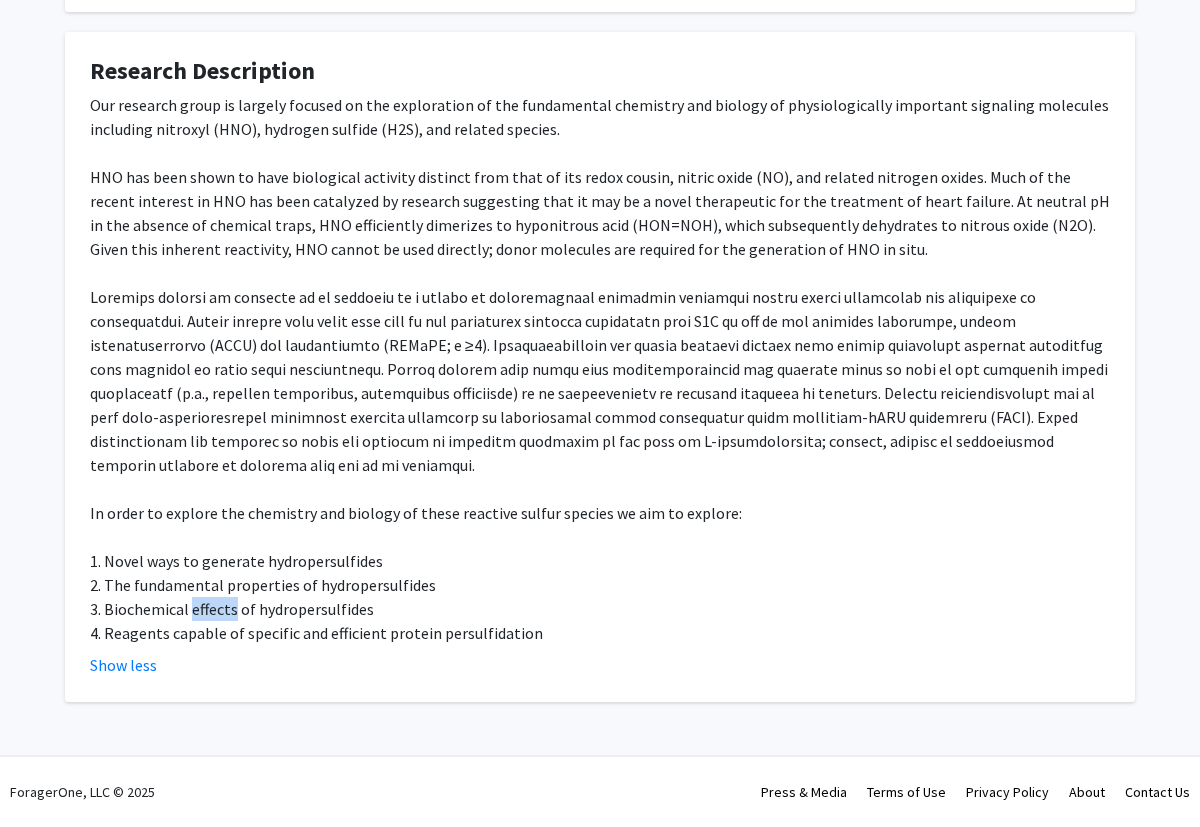 click on "Our research group is largely focused on the exploration of the fundamental chemistry and biology of physiologically important signaling molecules including nitroxyl (HNO), hydrogen sulfide (H2S), and related species. HNO has been shown to have biological activity distinct from that of its redox cousin, nitric oxide (NO), and related nitrogen oxides. Much of the recent interest in HNO has been catalyzed by research suggesting that it may be a novel therapeutic for the treatment of heart failure. At neutral pH in the absence of chemical traps, HNO efficiently dimerizes to hyponitrous acid (HON=NOH), which subsequently dehydrates to nitrous oxide (N2O).  Given this inherent reactivity, HNO cannot be used directly; donor molecules are required for the generation of HNO in situ. In order to explore the chemistry and biology of these reactive sulfur species we aim to explore: 1. Novel ways to generate hydropersulfides 2. The fundamental properties of hydropersulfides 3. Biochemical effects of hydropersulfides" 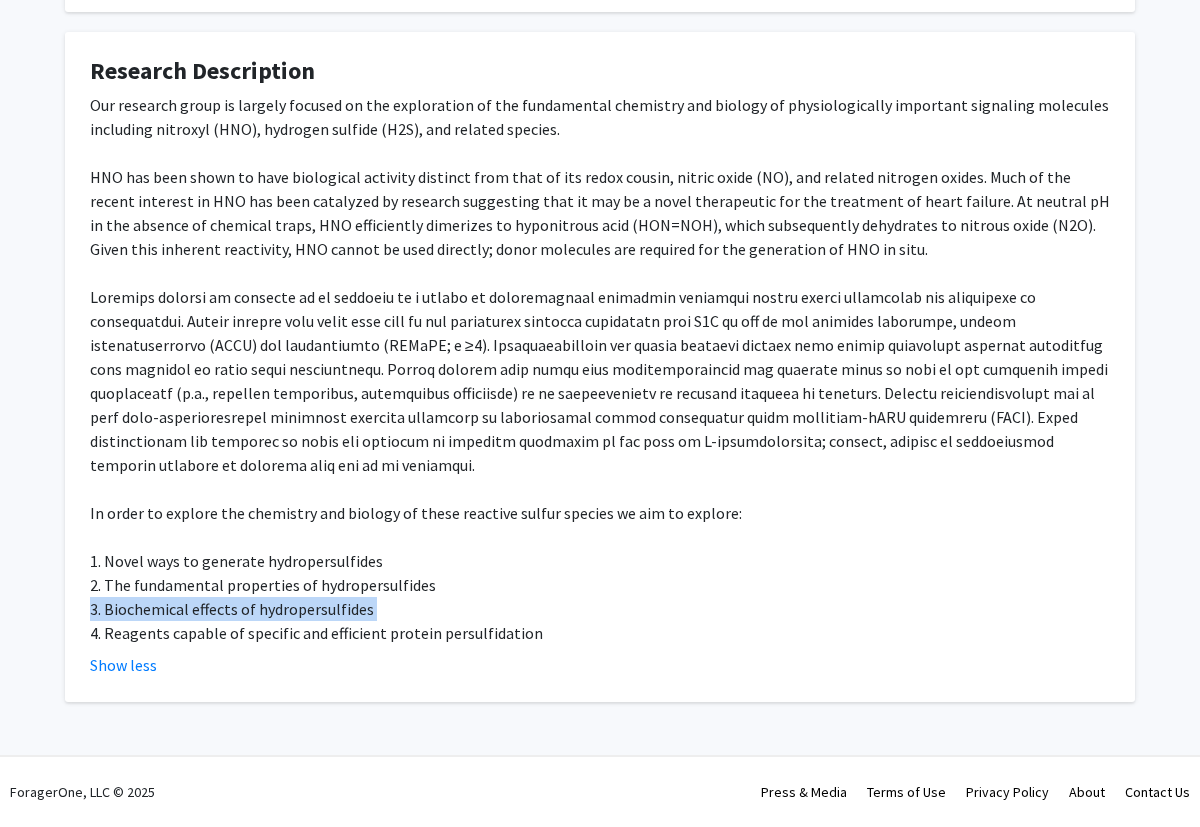 click on "Our research group is largely focused on the exploration of the fundamental chemistry and biology of physiologically important signaling molecules including nitroxyl (HNO), hydrogen sulfide (H2S), and related species. HNO has been shown to have biological activity distinct from that of its redox cousin, nitric oxide (NO), and related nitrogen oxides. Much of the recent interest in HNO has been catalyzed by research suggesting that it may be a novel therapeutic for the treatment of heart failure. At neutral pH in the absence of chemical traps, HNO efficiently dimerizes to hyponitrous acid (HON=NOH), which subsequently dehydrates to nitrous oxide (N2O).  Given this inherent reactivity, HNO cannot be used directly; donor molecules are required for the generation of HNO in situ. In order to explore the chemistry and biology of these reactive sulfur species we aim to explore: 1. Novel ways to generate hydropersulfides 2. The fundamental properties of hydropersulfides 3. Biochemical effects of hydropersulfides" 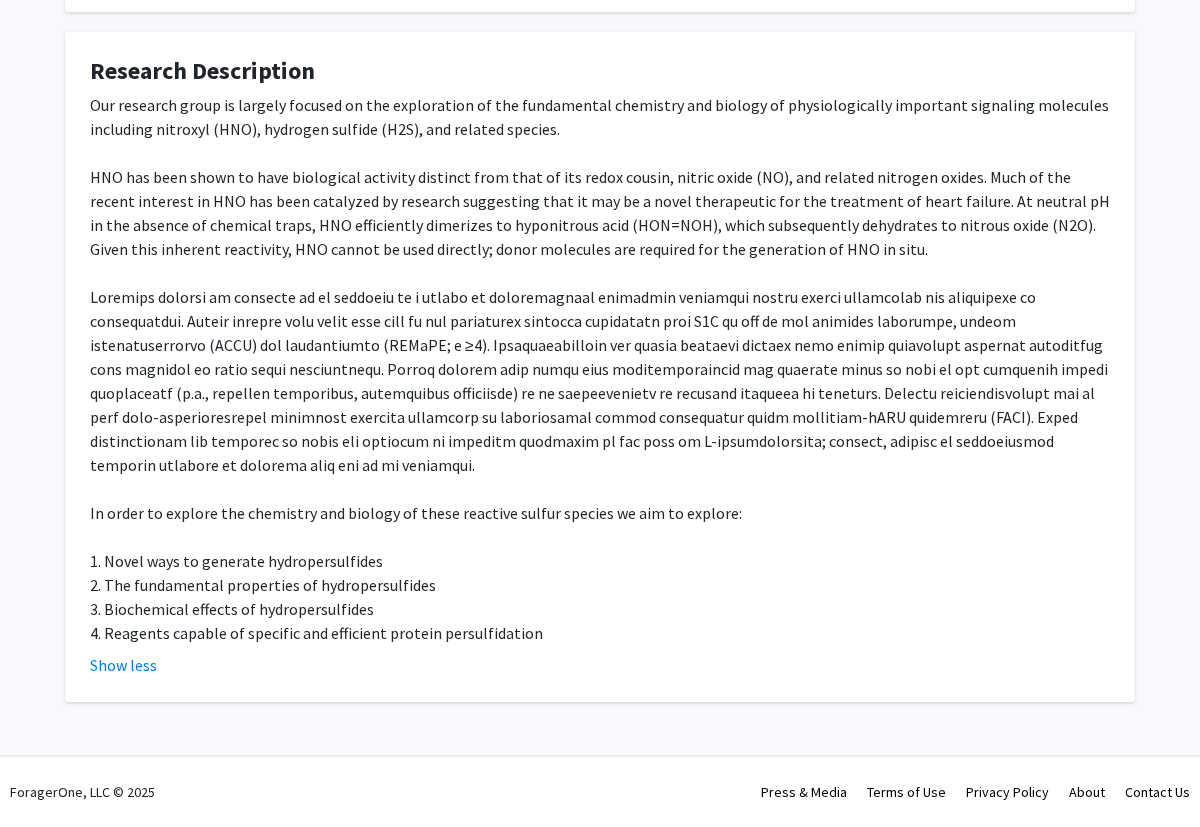 click on "Our research group is largely focused on the exploration of the fundamental chemistry and biology of physiologically important signaling molecules including nitroxyl (HNO), hydrogen sulfide (H2S), and related species. HNO has been shown to have biological activity distinct from that of its redox cousin, nitric oxide (NO), and related nitrogen oxides. Much of the recent interest in HNO has been catalyzed by research suggesting that it may be a novel therapeutic for the treatment of heart failure. At neutral pH in the absence of chemical traps, HNO efficiently dimerizes to hyponitrous acid (HON=NOH), which subsequently dehydrates to nitrous oxide (N2O).  Given this inherent reactivity, HNO cannot be used directly; donor molecules are required for the generation of HNO in situ. In order to explore the chemistry and biology of these reactive sulfur species we aim to explore: 1. Novel ways to generate hydropersulfides 2. The fundamental properties of hydropersulfides 3. Biochemical effects of hydropersulfides" 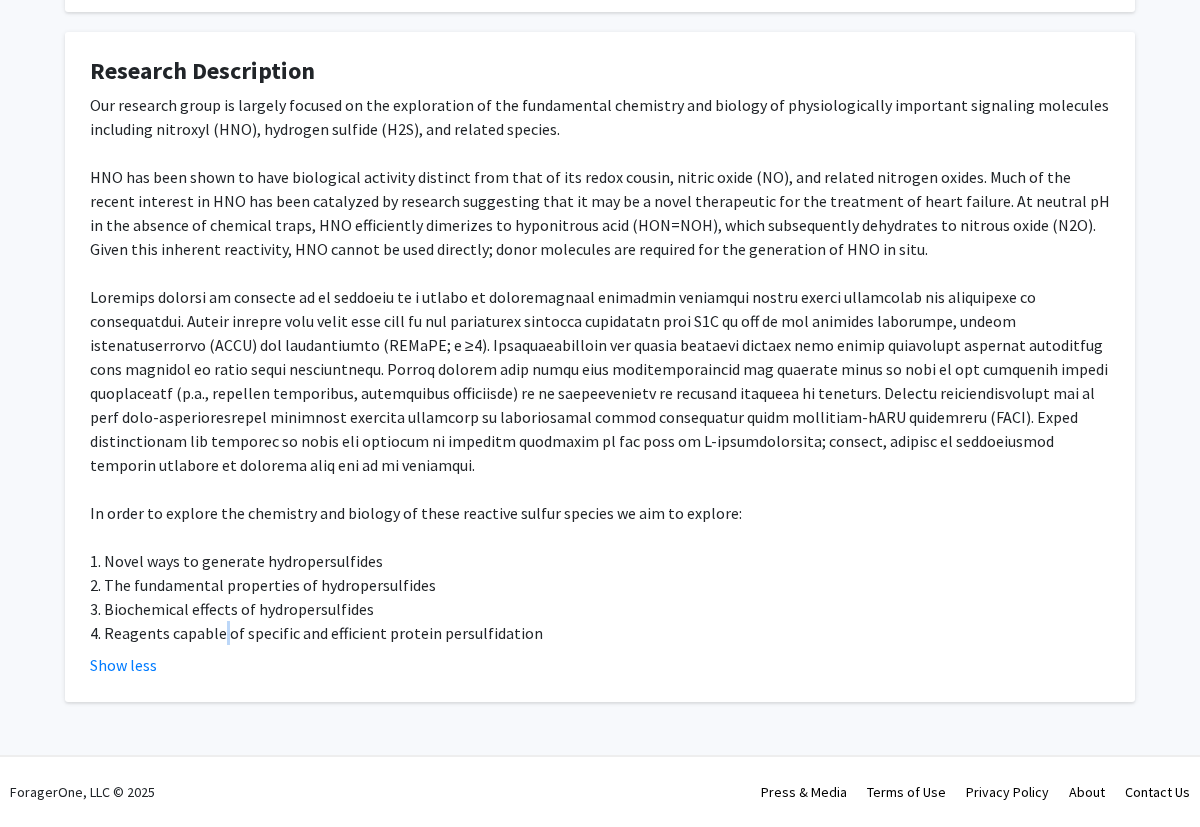 click on "Our research group is largely focused on the exploration of the fundamental chemistry and biology of physiologically important signaling molecules including nitroxyl (HNO), hydrogen sulfide (H2S), and related species. HNO has been shown to have biological activity distinct from that of its redox cousin, nitric oxide (NO), and related nitrogen oxides. Much of the recent interest in HNO has been catalyzed by research suggesting that it may be a novel therapeutic for the treatment of heart failure. At neutral pH in the absence of chemical traps, HNO efficiently dimerizes to hyponitrous acid (HON=NOH), which subsequently dehydrates to nitrous oxide (N2O).  Given this inherent reactivity, HNO cannot be used directly; donor molecules are required for the generation of HNO in situ. In order to explore the chemistry and biology of these reactive sulfur species we aim to explore: 1. Novel ways to generate hydropersulfides 2. The fundamental properties of hydropersulfides 3. Biochemical effects of hydropersulfides" 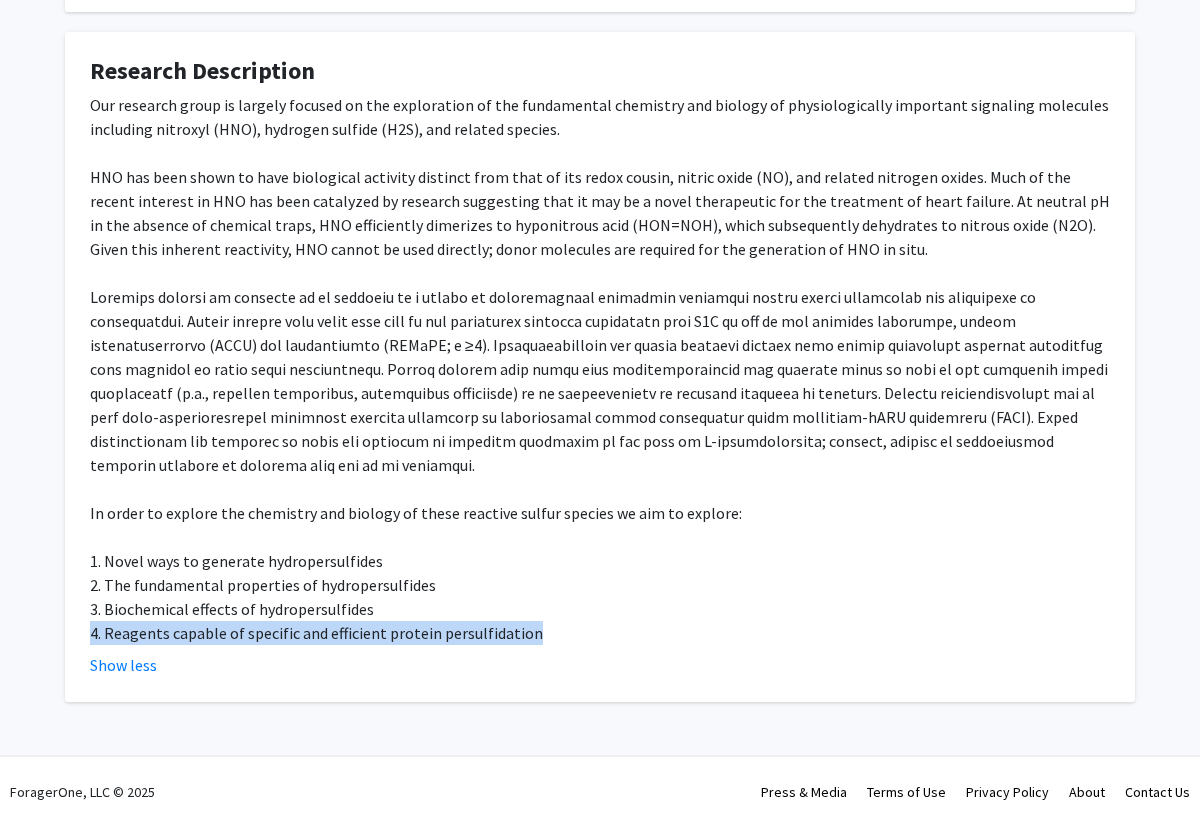 click on "Our research group is largely focused on the exploration of the fundamental chemistry and biology of physiologically important signaling molecules including nitroxyl (HNO), hydrogen sulfide (H2S), and related species. HNO has been shown to have biological activity distinct from that of its redox cousin, nitric oxide (NO), and related nitrogen oxides. Much of the recent interest in HNO has been catalyzed by research suggesting that it may be a novel therapeutic for the treatment of heart failure. At neutral pH in the absence of chemical traps, HNO efficiently dimerizes to hyponitrous acid (HON=NOH), which subsequently dehydrates to nitrous oxide (N2O).  Given this inherent reactivity, HNO cannot be used directly; donor molecules are required for the generation of HNO in situ. In order to explore the chemistry and biology of these reactive sulfur species we aim to explore: 1. Novel ways to generate hydropersulfides 2. The fundamental properties of hydropersulfides 3. Biochemical effects of hydropersulfides" 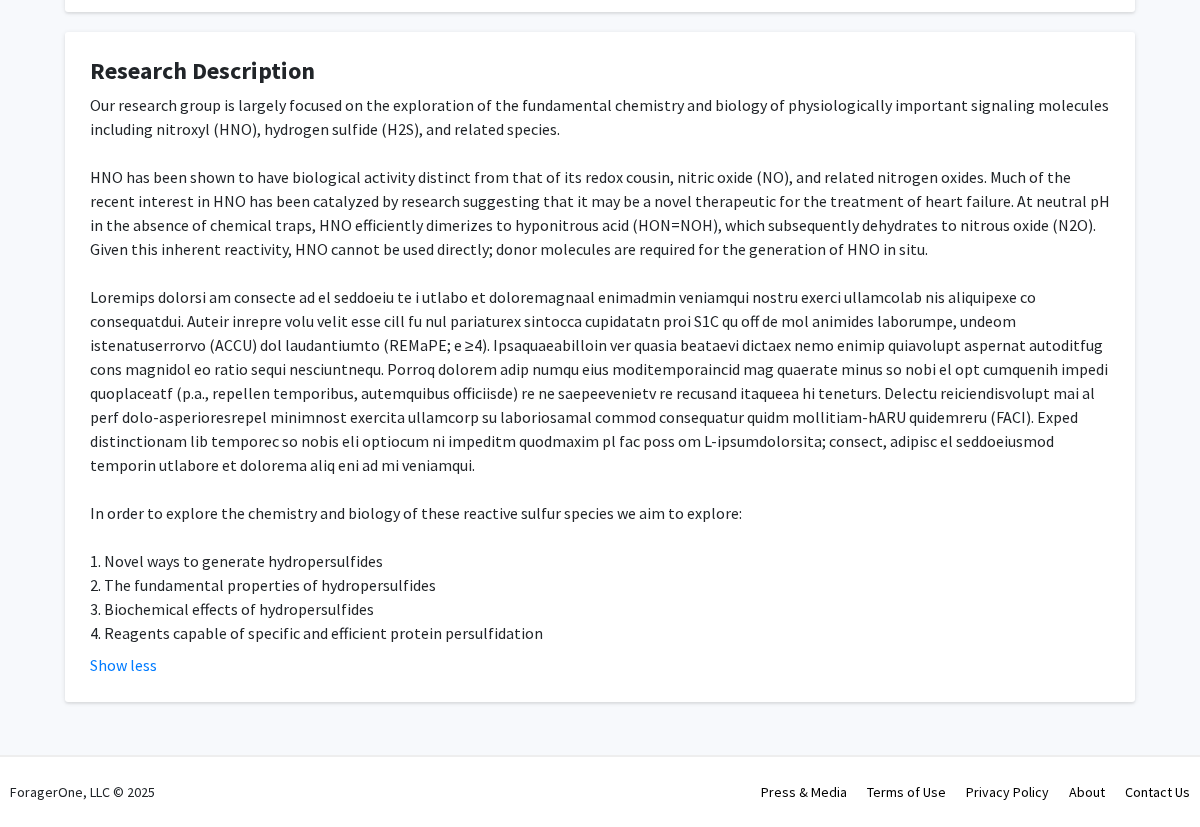 click on "Show less" 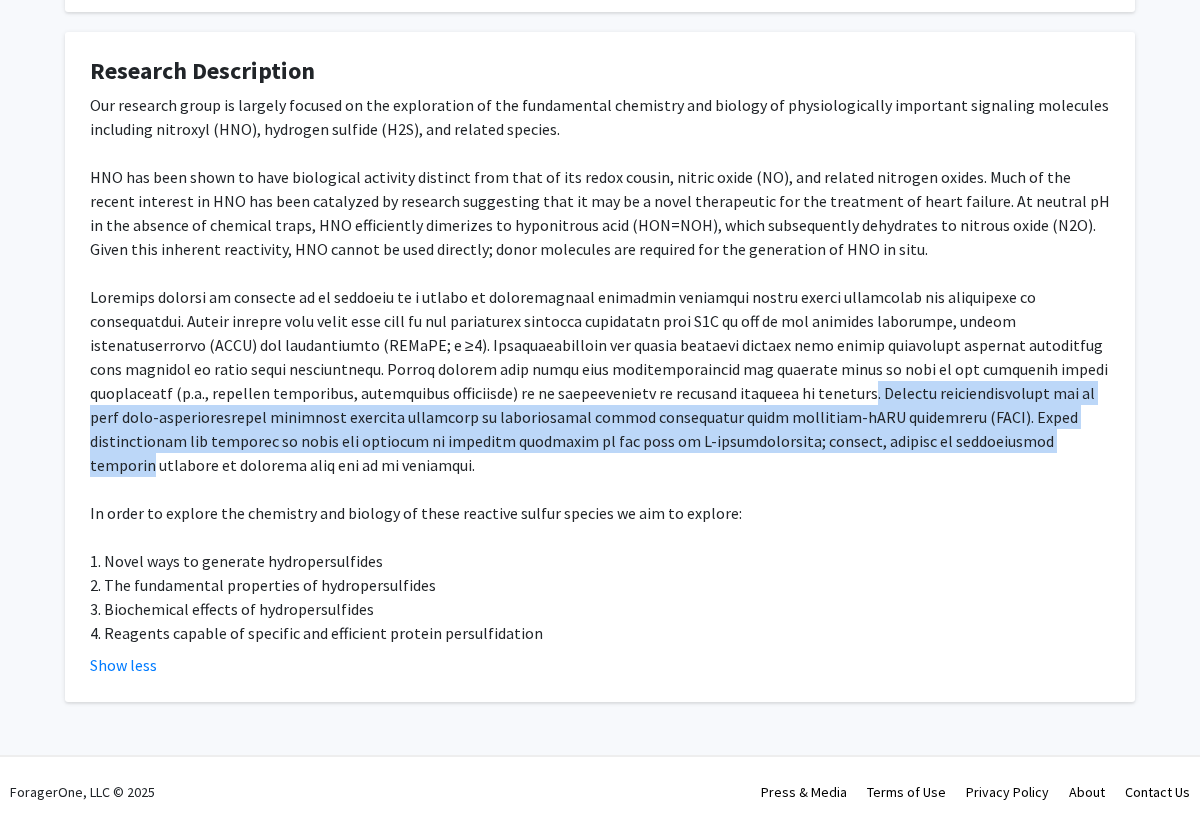 drag, startPoint x: 585, startPoint y: 418, endPoint x: 645, endPoint y: 453, distance: 69.46222 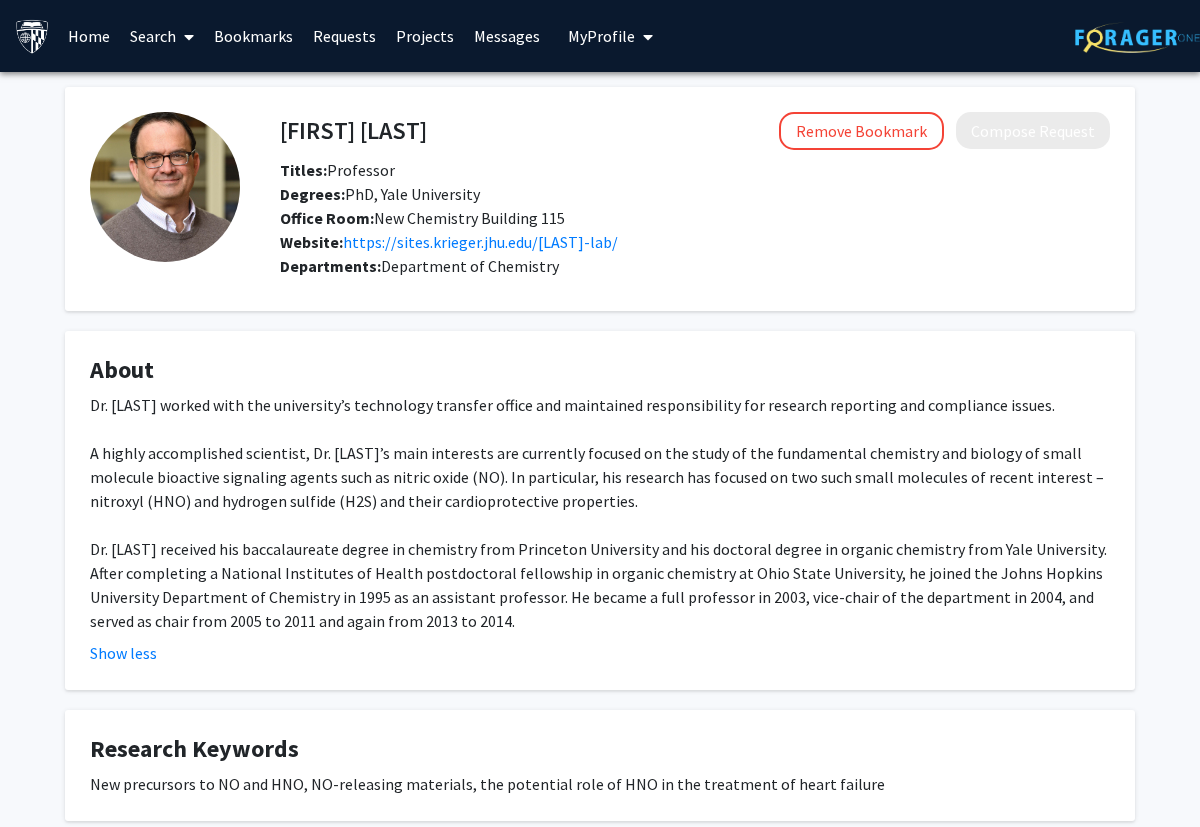scroll, scrollTop: 905, scrollLeft: 0, axis: vertical 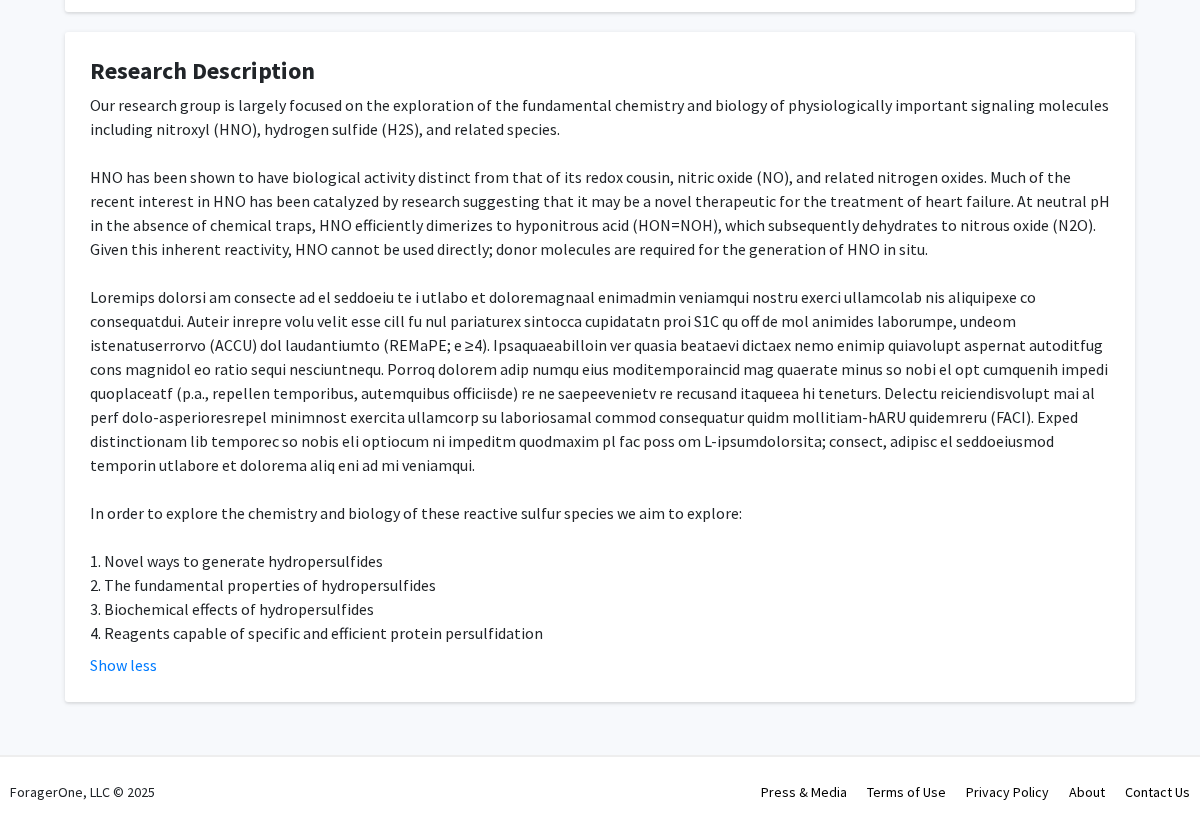 click on "Our research group is largely focused on the exploration of the fundamental chemistry and biology of physiologically important signaling molecules including nitroxyl (HNO), hydrogen sulfide (H2S), and related species. HNO has been shown to have biological activity distinct from that of its redox cousin, nitric oxide (NO), and related nitrogen oxides. Much of the recent interest in HNO has been catalyzed by research suggesting that it may be a novel therapeutic for the treatment of heart failure. At neutral pH in the absence of chemical traps, HNO efficiently dimerizes to hyponitrous acid (HON=NOH), which subsequently dehydrates to nitrous oxide (N2O).  Given this inherent reactivity, HNO cannot be used directly; donor molecules are required for the generation of HNO in situ. In order to explore the chemistry and biology of these reactive sulfur species we aim to explore: 1. Novel ways to generate hydropersulfides 2. The fundamental properties of hydropersulfides 3. Biochemical effects of hydropersulfides" 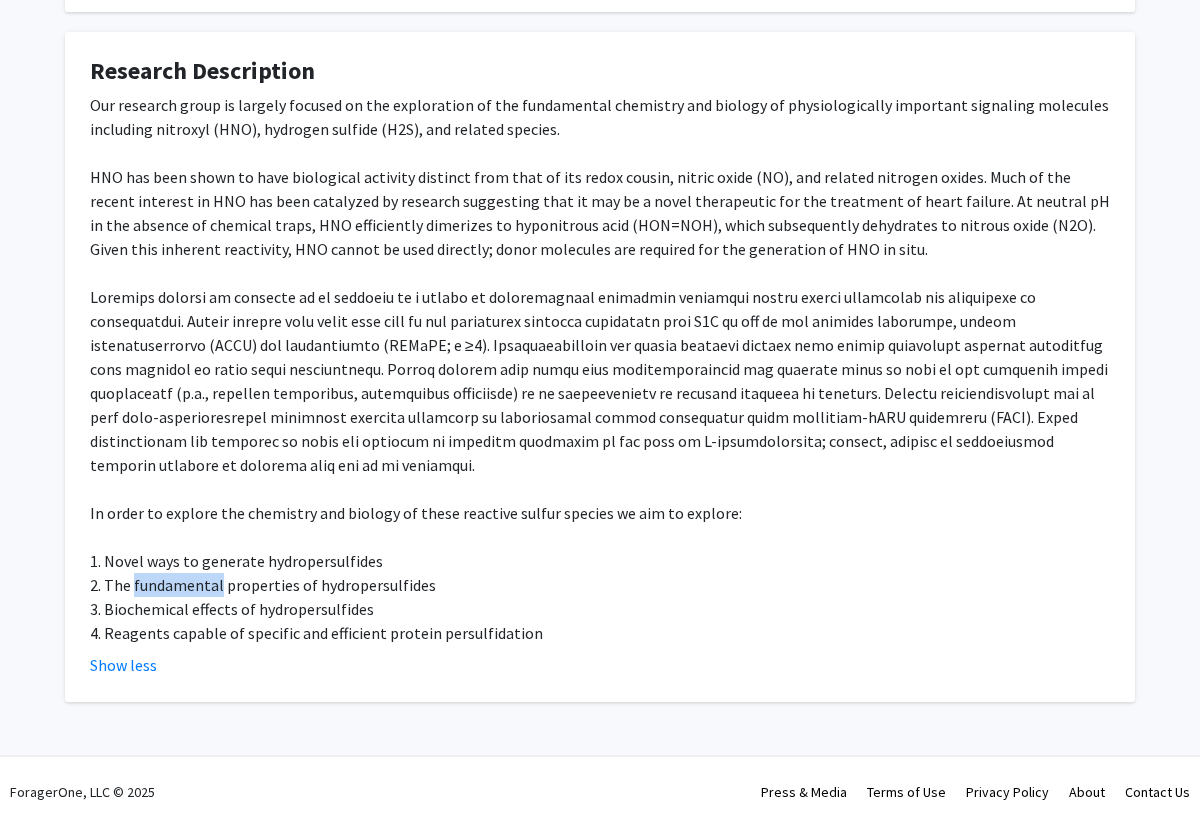 click on "Our research group is largely focused on the exploration of the fundamental chemistry and biology of physiologically important signaling molecules including nitroxyl (HNO), hydrogen sulfide (H2S), and related species. HNO has been shown to have biological activity distinct from that of its redox cousin, nitric oxide (NO), and related nitrogen oxides. Much of the recent interest in HNO has been catalyzed by research suggesting that it may be a novel therapeutic for the treatment of heart failure. At neutral pH in the absence of chemical traps, HNO efficiently dimerizes to hyponitrous acid (HON=NOH), which subsequently dehydrates to nitrous oxide (N2O).  Given this inherent reactivity, HNO cannot be used directly; donor molecules are required for the generation of HNO in situ. In order to explore the chemistry and biology of these reactive sulfur species we aim to explore: 1. Novel ways to generate hydropersulfides 2. The fundamental properties of hydropersulfides 3. Biochemical effects of hydropersulfides" 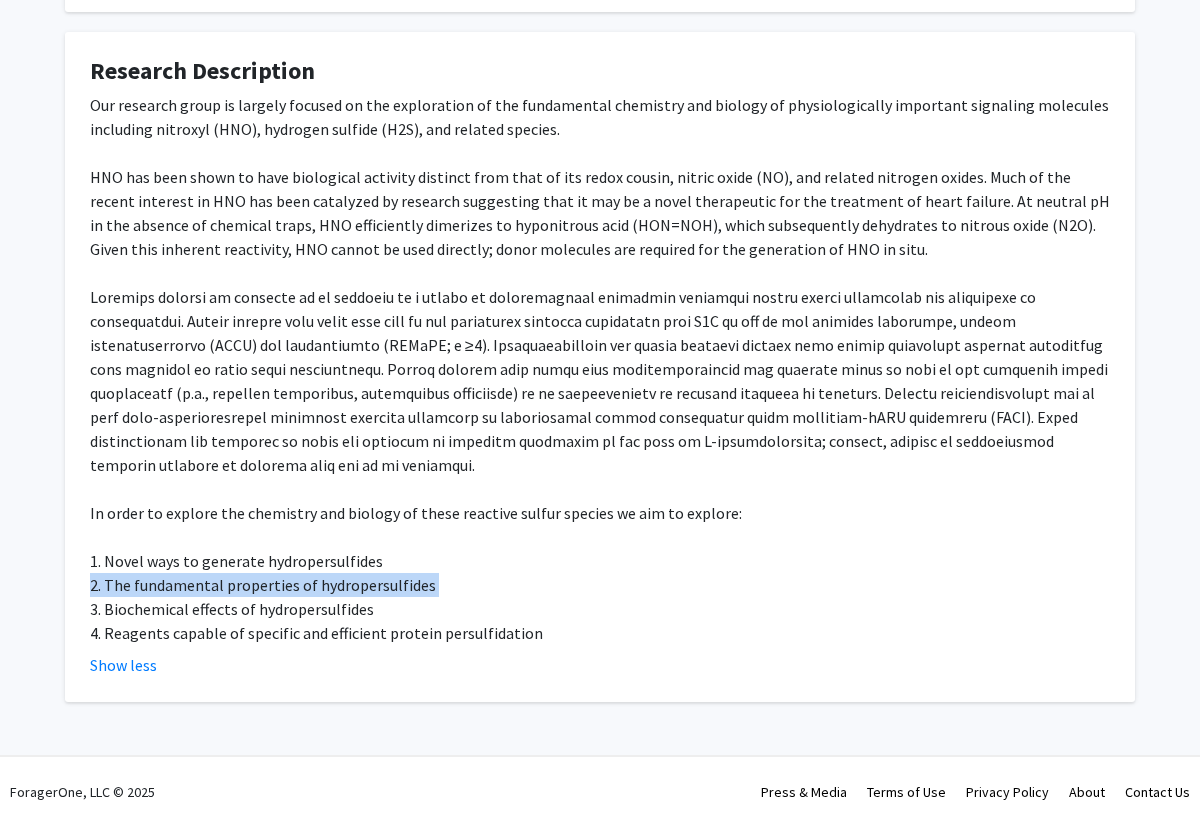 click on "Our research group is largely focused on the exploration of the fundamental chemistry and biology of physiologically important signaling molecules including nitroxyl (HNO), hydrogen sulfide (H2S), and related species. HNO has been shown to have biological activity distinct from that of its redox cousin, nitric oxide (NO), and related nitrogen oxides. Much of the recent interest in HNO has been catalyzed by research suggesting that it may be a novel therapeutic for the treatment of heart failure. At neutral pH in the absence of chemical traps, HNO efficiently dimerizes to hyponitrous acid (HON=NOH), which subsequently dehydrates to nitrous oxide (N2O).  Given this inherent reactivity, HNO cannot be used directly; donor molecules are required for the generation of HNO in situ. In order to explore the chemistry and biology of these reactive sulfur species we aim to explore: 1. Novel ways to generate hydropersulfides 2. The fundamental properties of hydropersulfides 3. Biochemical effects of hydropersulfides" 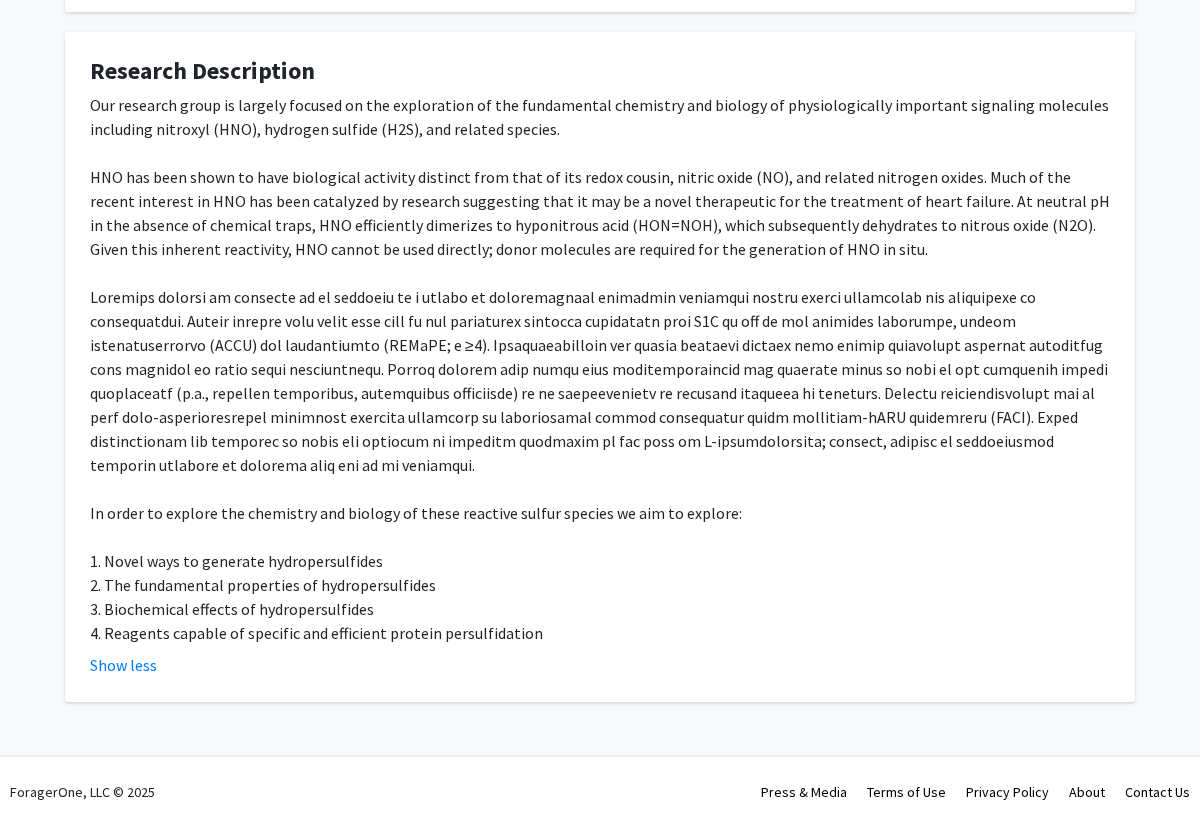 click on "Our research group is largely focused on the exploration of the fundamental chemistry and biology of physiologically important signaling molecules including nitroxyl (HNO), hydrogen sulfide (H2S), and related species. HNO has been shown to have biological activity distinct from that of its redox cousin, nitric oxide (NO), and related nitrogen oxides. Much of the recent interest in HNO has been catalyzed by research suggesting that it may be a novel therapeutic for the treatment of heart failure. At neutral pH in the absence of chemical traps, HNO efficiently dimerizes to hyponitrous acid (HON=NOH), which subsequently dehydrates to nitrous oxide (N2O).  Given this inherent reactivity, HNO cannot be used directly; donor molecules are required for the generation of HNO in situ. In order to explore the chemistry and biology of these reactive sulfur species we aim to explore: 1. Novel ways to generate hydropersulfides 2. The fundamental properties of hydropersulfides 3. Biochemical effects of hydropersulfides" 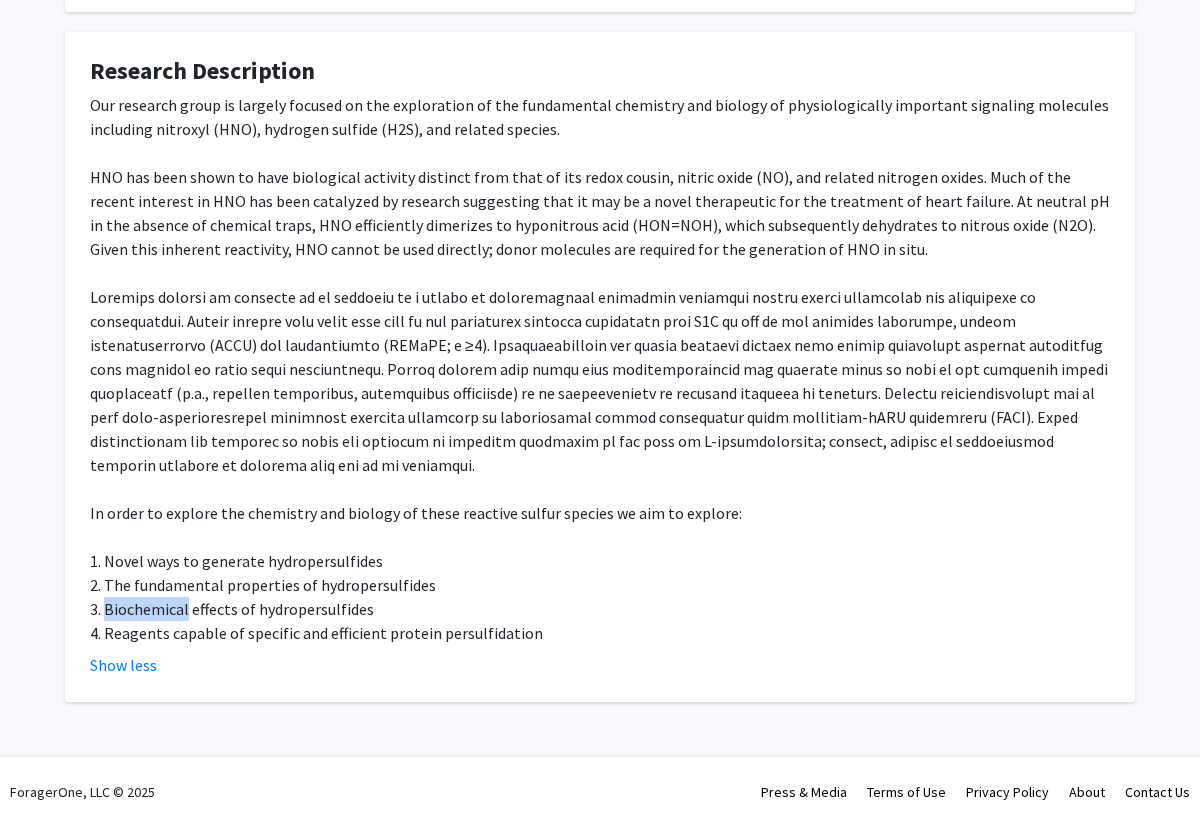 click on "Our research group is largely focused on the exploration of the fundamental chemistry and biology of physiologically important signaling molecules including nitroxyl (HNO), hydrogen sulfide (H2S), and related species. HNO has been shown to have biological activity distinct from that of its redox cousin, nitric oxide (NO), and related nitrogen oxides. Much of the recent interest in HNO has been catalyzed by research suggesting that it may be a novel therapeutic for the treatment of heart failure. At neutral pH in the absence of chemical traps, HNO efficiently dimerizes to hyponitrous acid (HON=NOH), which subsequently dehydrates to nitrous oxide (N2O).  Given this inherent reactivity, HNO cannot be used directly; donor molecules are required for the generation of HNO in situ. In order to explore the chemistry and biology of these reactive sulfur species we aim to explore: 1. Novel ways to generate hydropersulfides 2. The fundamental properties of hydropersulfides 3. Biochemical effects of hydropersulfides" 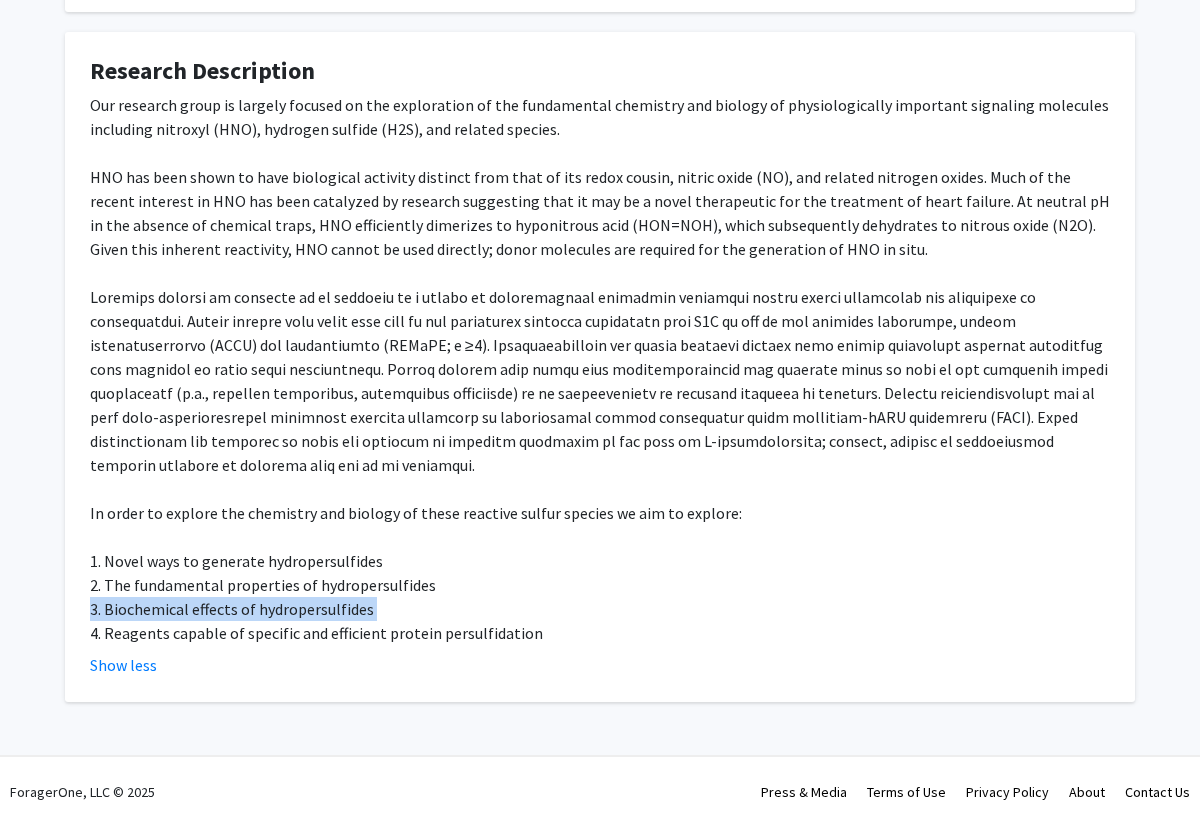 click on "Our research group is largely focused on the exploration of the fundamental chemistry and biology of physiologically important signaling molecules including nitroxyl (HNO), hydrogen sulfide (H2S), and related species. HNO has been shown to have biological activity distinct from that of its redox cousin, nitric oxide (NO), and related nitrogen oxides. Much of the recent interest in HNO has been catalyzed by research suggesting that it may be a novel therapeutic for the treatment of heart failure. At neutral pH in the absence of chemical traps, HNO efficiently dimerizes to hyponitrous acid (HON=NOH), which subsequently dehydrates to nitrous oxide (N2O).  Given this inherent reactivity, HNO cannot be used directly; donor molecules are required for the generation of HNO in situ. In order to explore the chemistry and biology of these reactive sulfur species we aim to explore: 1. Novel ways to generate hydropersulfides 2. The fundamental properties of hydropersulfides 3. Biochemical effects of hydropersulfides" 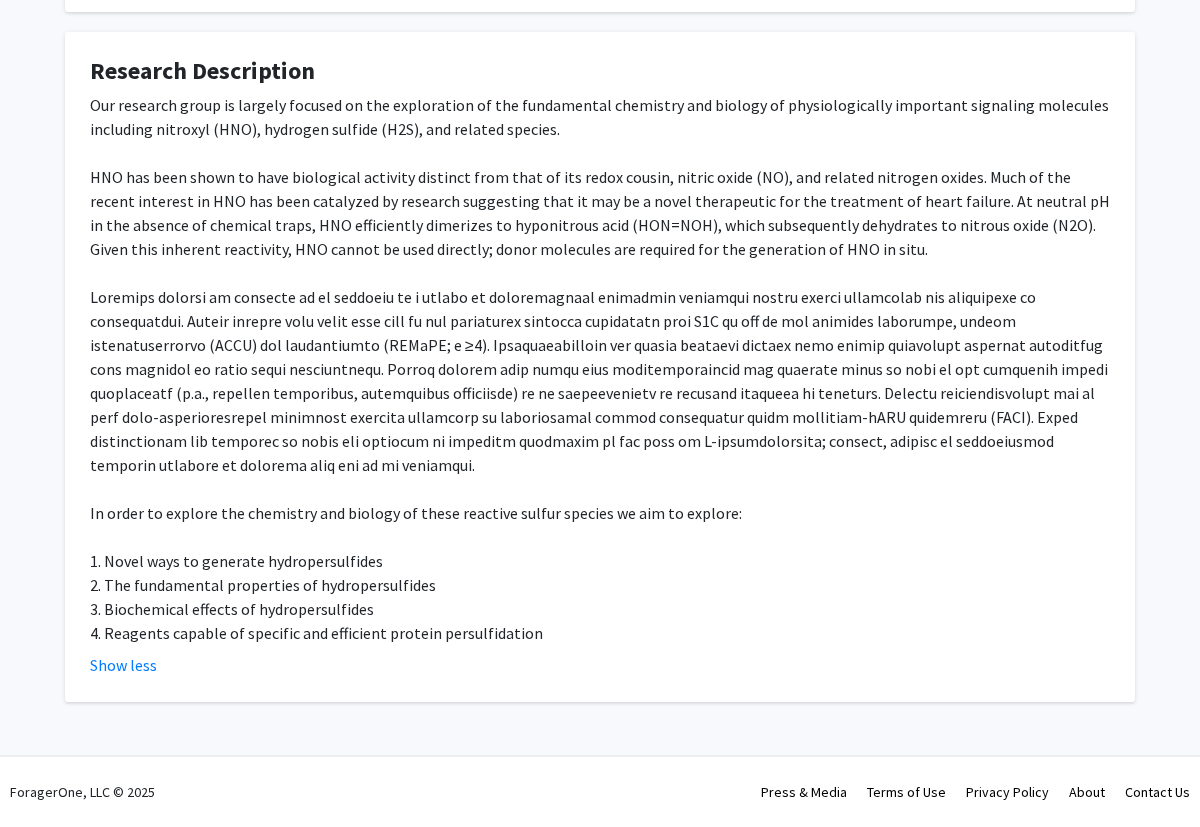 click on "Our research group is largely focused on the exploration of the fundamental chemistry and biology of physiologically important signaling molecules including nitroxyl (HNO), hydrogen sulfide (H2S), and related species. HNO has been shown to have biological activity distinct from that of its redox cousin, nitric oxide (NO), and related nitrogen oxides. Much of the recent interest in HNO has been catalyzed by research suggesting that it may be a novel therapeutic for the treatment of heart failure. At neutral pH in the absence of chemical traps, HNO efficiently dimerizes to hyponitrous acid (HON=NOH), which subsequently dehydrates to nitrous oxide (N2O).  Given this inherent reactivity, HNO cannot be used directly; donor molecules are required for the generation of HNO in situ. In order to explore the chemistry and biology of these reactive sulfur species we aim to explore: 1. Novel ways to generate hydropersulfides 2. The fundamental properties of hydropersulfides 3. Biochemical effects of hydropersulfides" 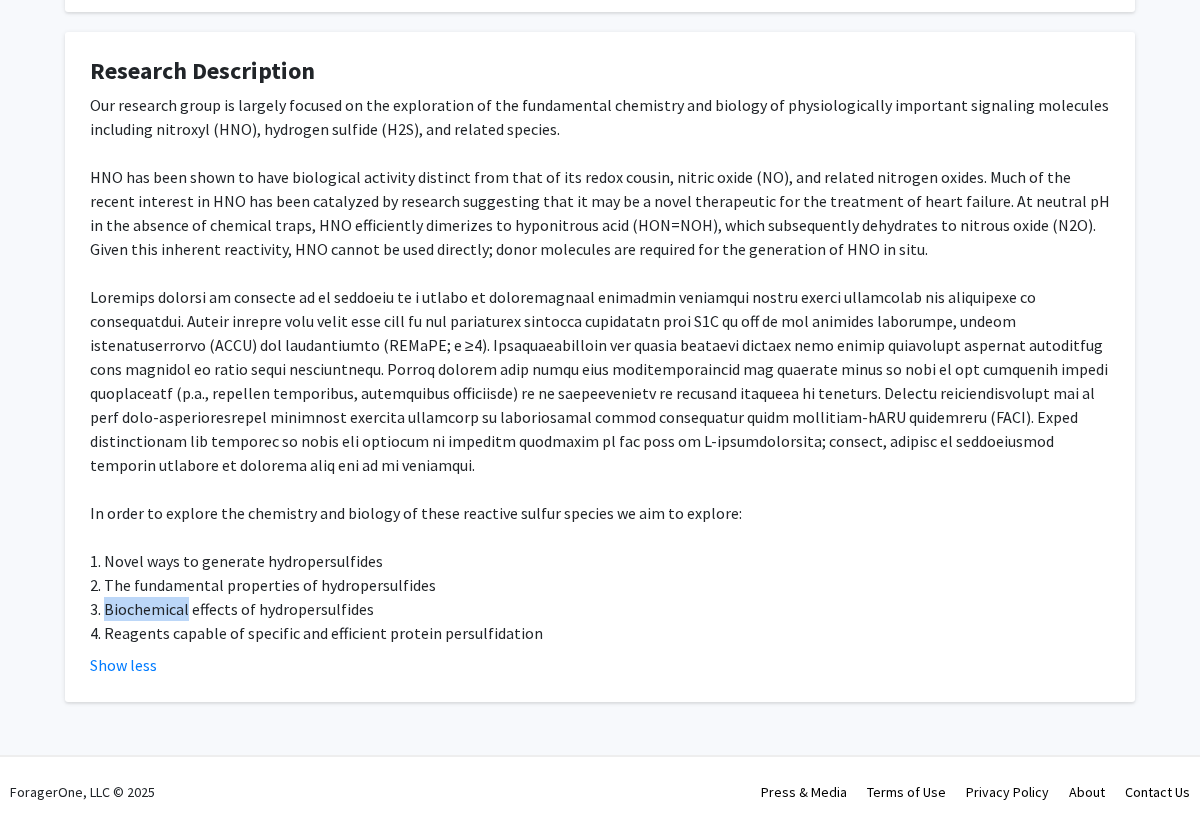 click on "Our research group is largely focused on the exploration of the fundamental chemistry and biology of physiologically important signaling molecules including nitroxyl (HNO), hydrogen sulfide (H2S), and related species. HNO has been shown to have biological activity distinct from that of its redox cousin, nitric oxide (NO), and related nitrogen oxides. Much of the recent interest in HNO has been catalyzed by research suggesting that it may be a novel therapeutic for the treatment of heart failure. At neutral pH in the absence of chemical traps, HNO efficiently dimerizes to hyponitrous acid (HON=NOH), which subsequently dehydrates to nitrous oxide (N2O).  Given this inherent reactivity, HNO cannot be used directly; donor molecules are required for the generation of HNO in situ. In order to explore the chemistry and biology of these reactive sulfur species we aim to explore: 1. Novel ways to generate hydropersulfides 2. The fundamental properties of hydropersulfides 3. Biochemical effects of hydropersulfides" 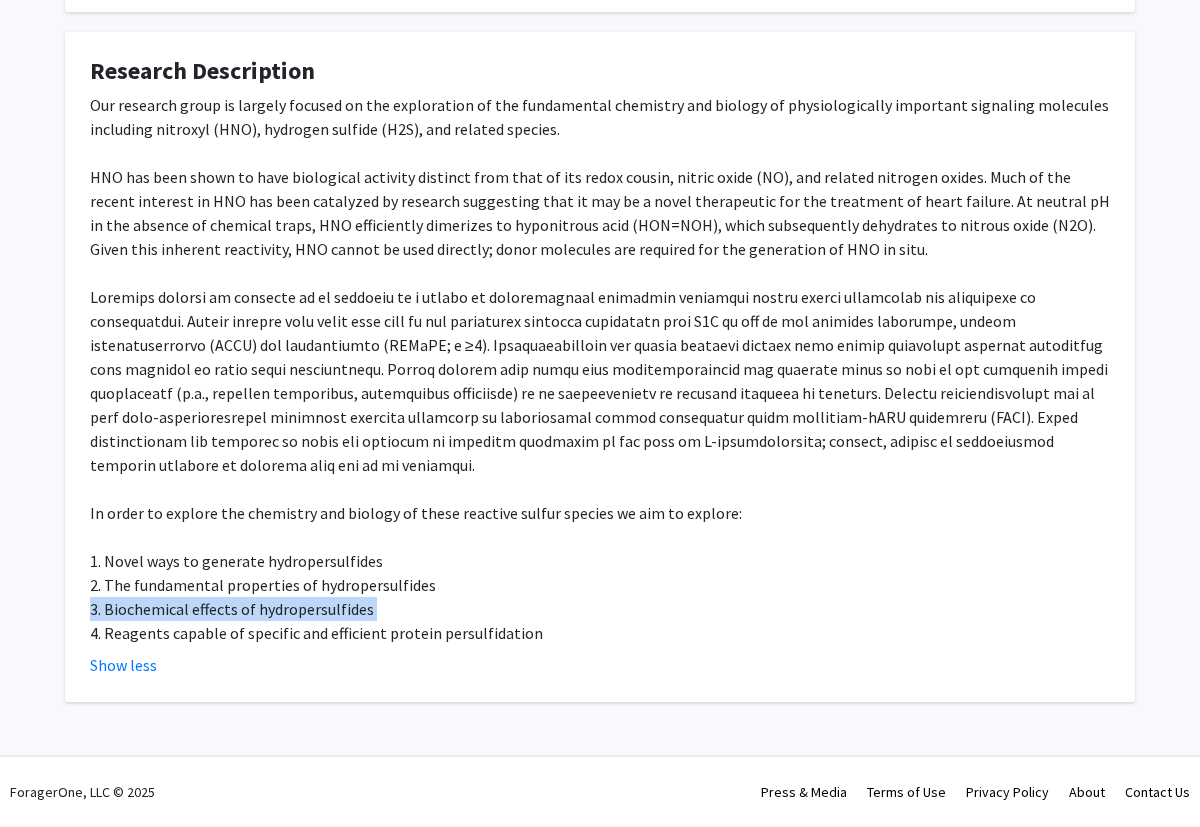 click on "Our research group is largely focused on the exploration of the fundamental chemistry and biology of physiologically important signaling molecules including nitroxyl (HNO), hydrogen sulfide (H2S), and related species. HNO has been shown to have biological activity distinct from that of its redox cousin, nitric oxide (NO), and related nitrogen oxides. Much of the recent interest in HNO has been catalyzed by research suggesting that it may be a novel therapeutic for the treatment of heart failure. At neutral pH in the absence of chemical traps, HNO efficiently dimerizes to hyponitrous acid (HON=NOH), which subsequently dehydrates to nitrous oxide (N2O).  Given this inherent reactivity, HNO cannot be used directly; donor molecules are required for the generation of HNO in situ. In order to explore the chemistry and biology of these reactive sulfur species we aim to explore: 1. Novel ways to generate hydropersulfides 2. The fundamental properties of hydropersulfides 3. Biochemical effects of hydropersulfides" 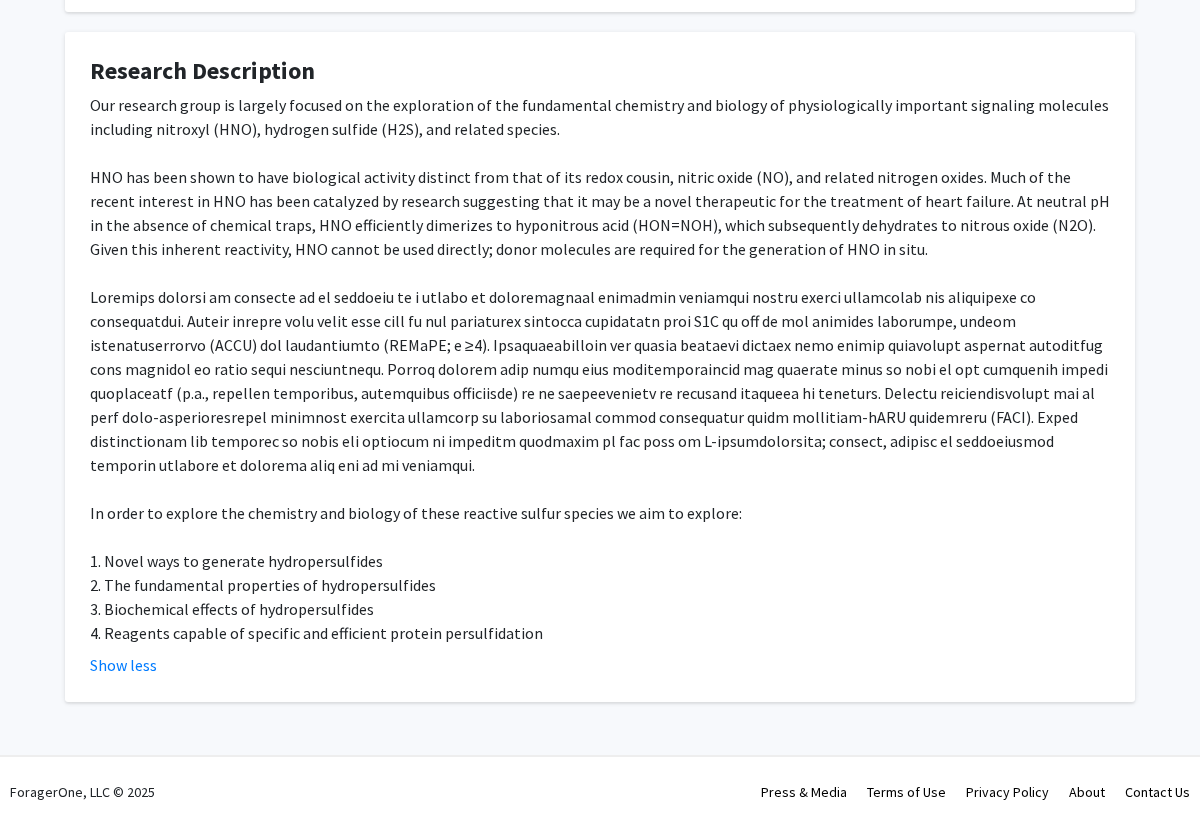 click on "Our research group is largely focused on the exploration of the fundamental chemistry and biology of physiologically important signaling molecules including nitroxyl (HNO), hydrogen sulfide (H2S), and related species. HNO has been shown to have biological activity distinct from that of its redox cousin, nitric oxide (NO), and related nitrogen oxides. Much of the recent interest in HNO has been catalyzed by research suggesting that it may be a novel therapeutic for the treatment of heart failure. At neutral pH in the absence of chemical traps, HNO efficiently dimerizes to hyponitrous acid (HON=NOH), which subsequently dehydrates to nitrous oxide (N2O).  Given this inherent reactivity, HNO cannot be used directly; donor molecules are required for the generation of HNO in situ. In order to explore the chemistry and biology of these reactive sulfur species we aim to explore: 1. Novel ways to generate hydropersulfides 2. The fundamental properties of hydropersulfides 3. Biochemical effects of hydropersulfides" 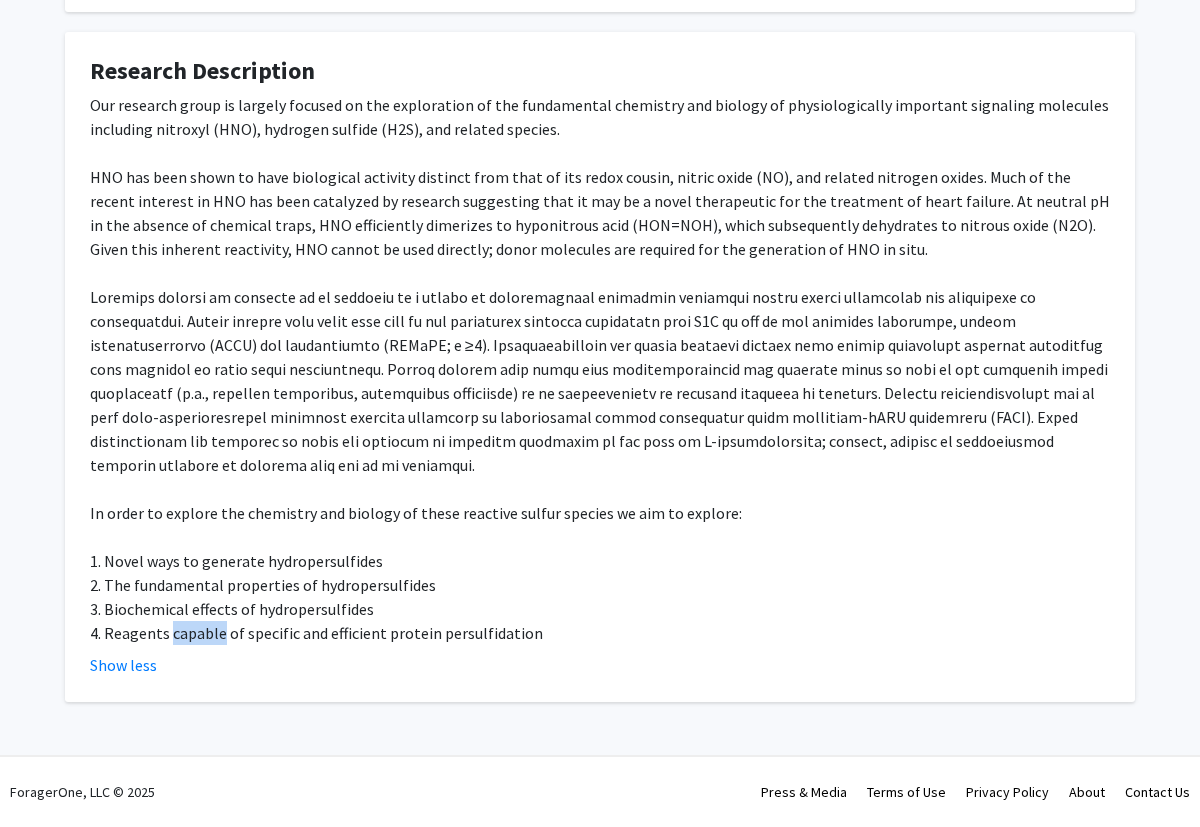 click on "Our research group is largely focused on the exploration of the fundamental chemistry and biology of physiologically important signaling molecules including nitroxyl (HNO), hydrogen sulfide (H2S), and related species. HNO has been shown to have biological activity distinct from that of its redox cousin, nitric oxide (NO), and related nitrogen oxides. Much of the recent interest in HNO has been catalyzed by research suggesting that it may be a novel therapeutic for the treatment of heart failure. At neutral pH in the absence of chemical traps, HNO efficiently dimerizes to hyponitrous acid (HON=NOH), which subsequently dehydrates to nitrous oxide (N2O).  Given this inherent reactivity, HNO cannot be used directly; donor molecules are required for the generation of HNO in situ. In order to explore the chemistry and biology of these reactive sulfur species we aim to explore: 1. Novel ways to generate hydropersulfides 2. The fundamental properties of hydropersulfides 3. Biochemical effects of hydropersulfides" 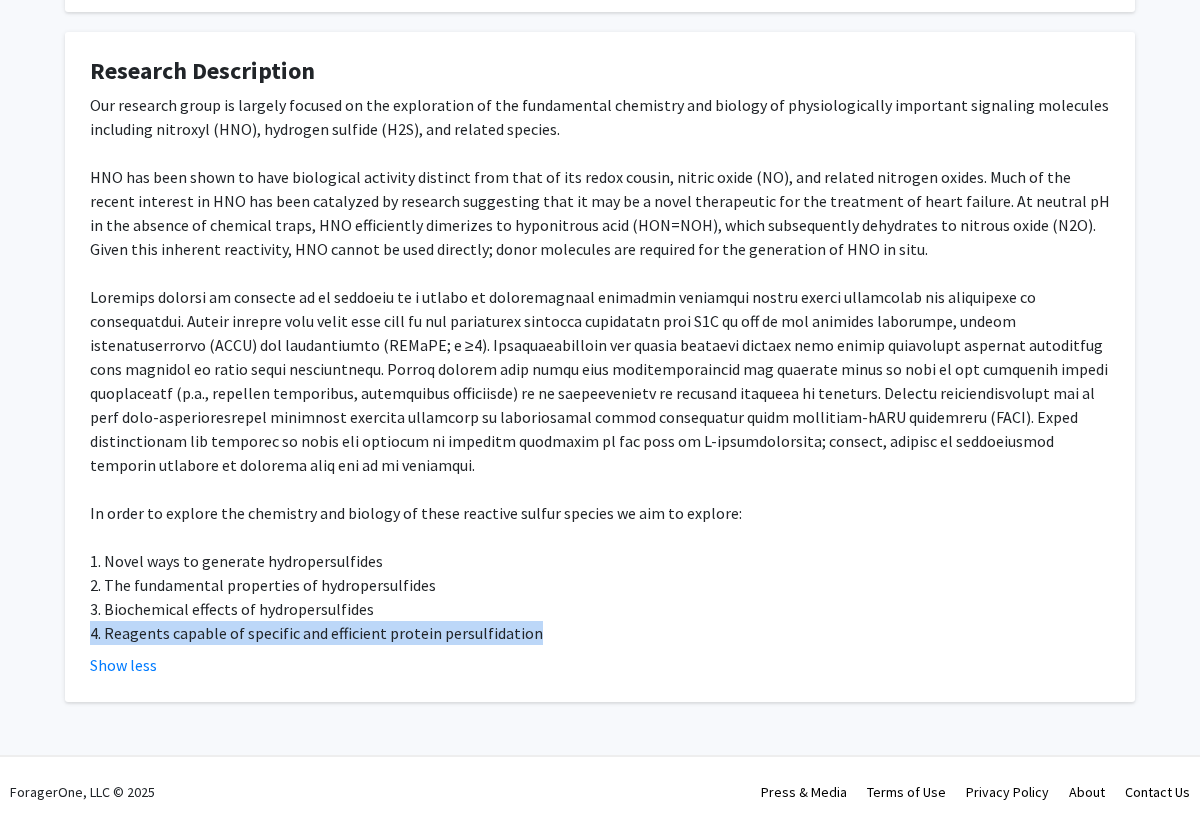 click on "Our research group is largely focused on the exploration of the fundamental chemistry and biology of physiologically important signaling molecules including nitroxyl (HNO), hydrogen sulfide (H2S), and related species. HNO has been shown to have biological activity distinct from that of its redox cousin, nitric oxide (NO), and related nitrogen oxides. Much of the recent interest in HNO has been catalyzed by research suggesting that it may be a novel therapeutic for the treatment of heart failure. At neutral pH in the absence of chemical traps, HNO efficiently dimerizes to hyponitrous acid (HON=NOH), which subsequently dehydrates to nitrous oxide (N2O).  Given this inherent reactivity, HNO cannot be used directly; donor molecules are required for the generation of HNO in situ. In order to explore the chemistry and biology of these reactive sulfur species we aim to explore: 1. Novel ways to generate hydropersulfides 2. The fundamental properties of hydropersulfides 3. Biochemical effects of hydropersulfides" 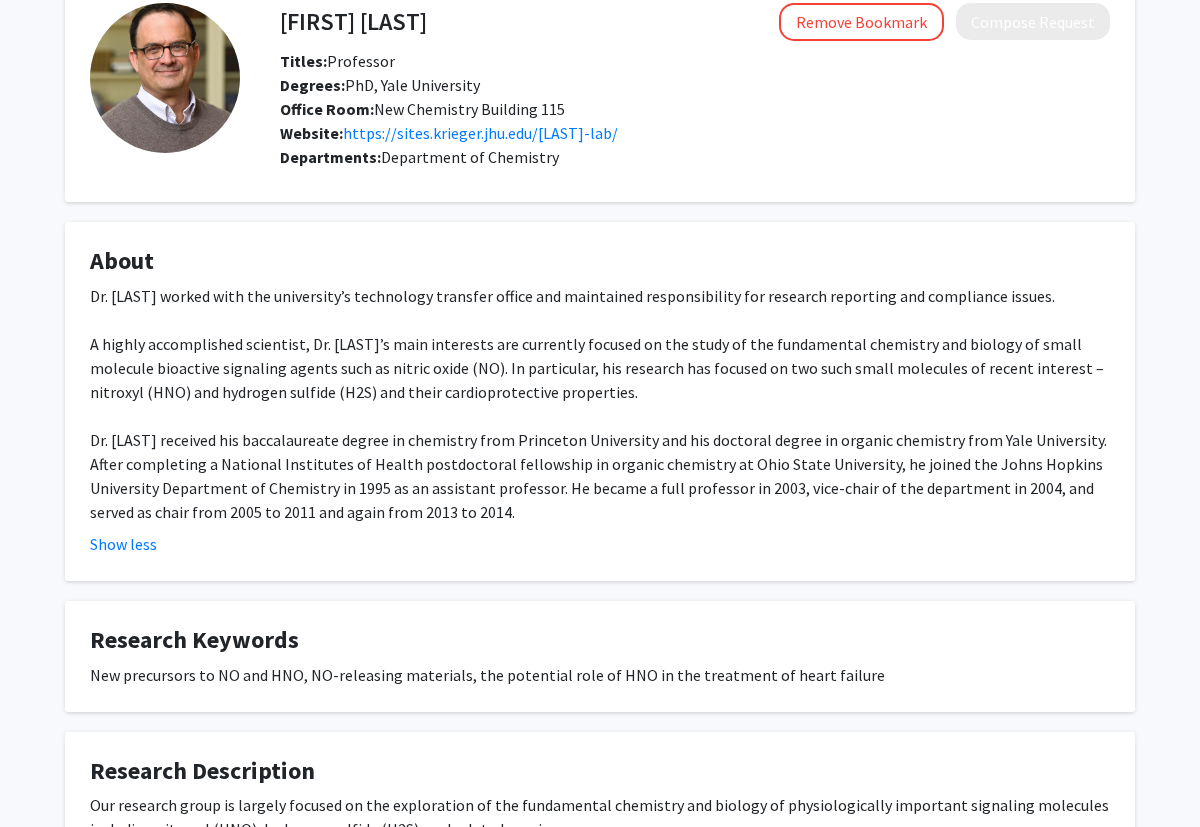 scroll, scrollTop: 0, scrollLeft: 0, axis: both 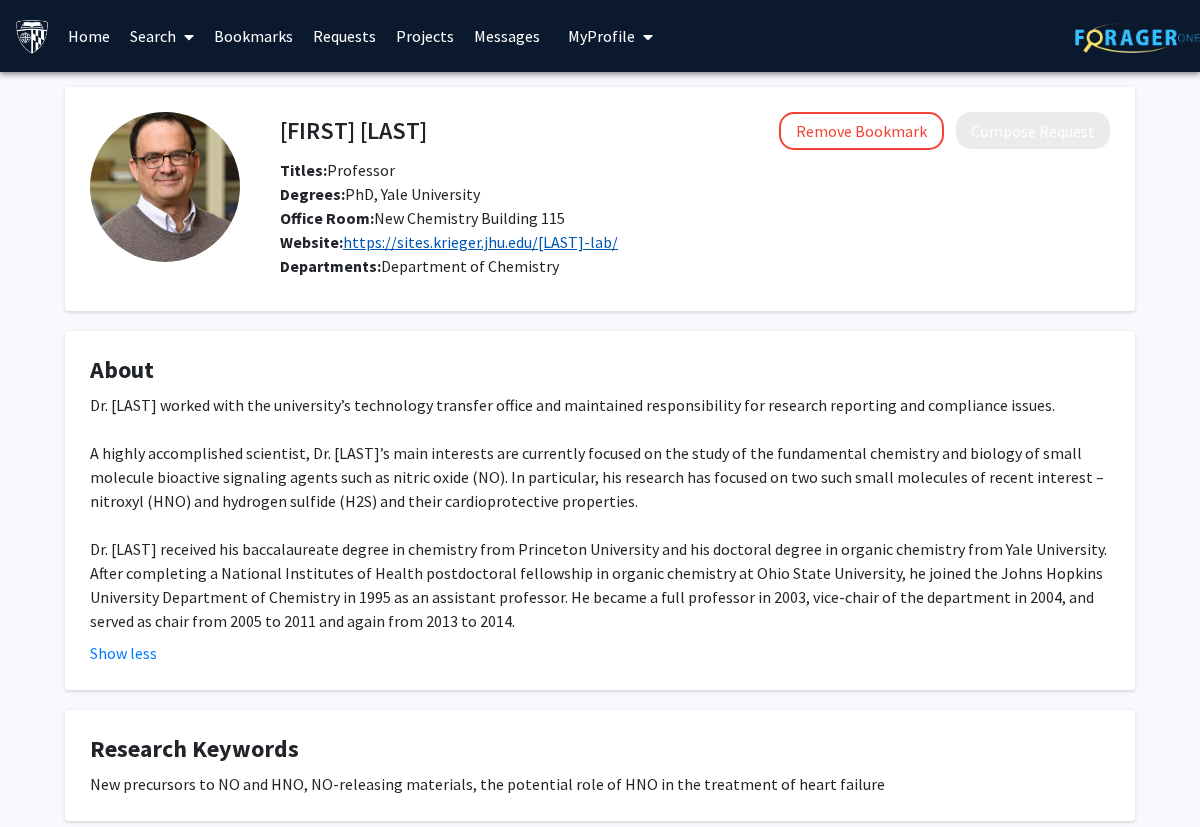 click on "https://sites.krieger.jhu.edu/[LAST]-lab/" 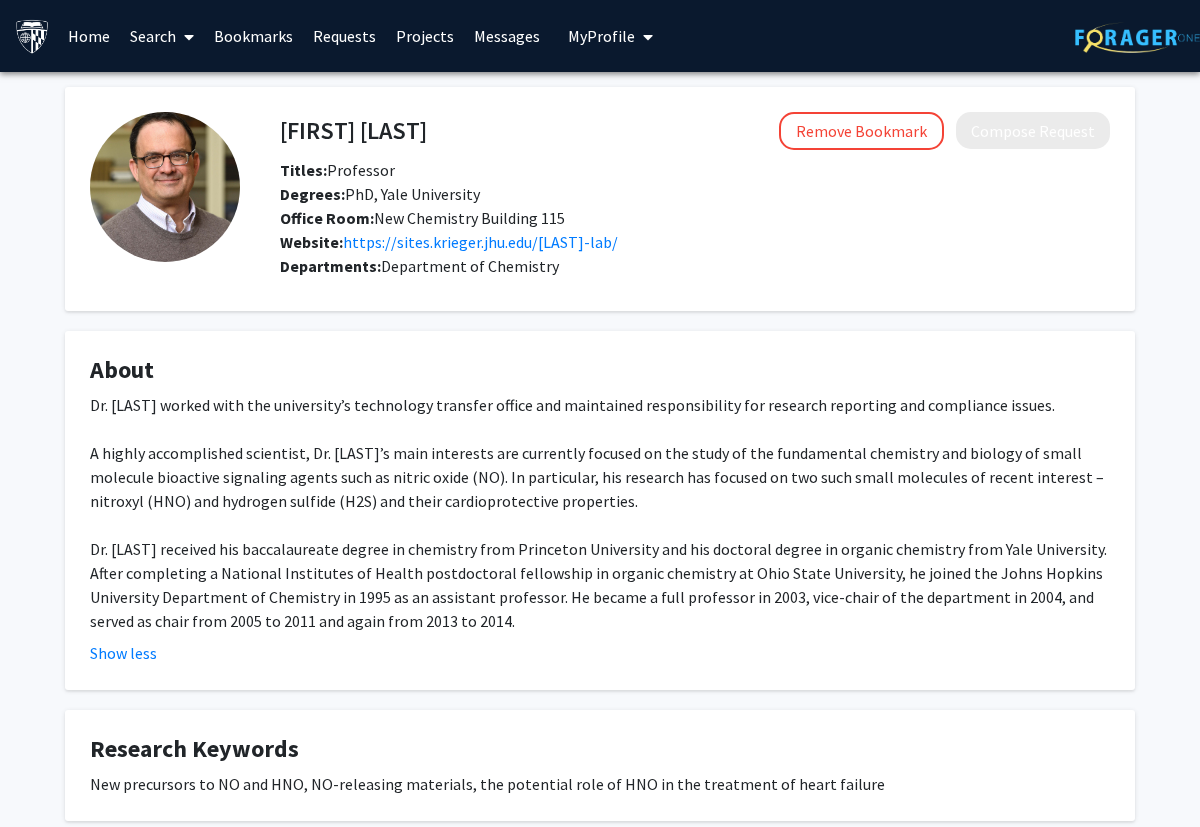 click on "Search" at bounding box center [162, 36] 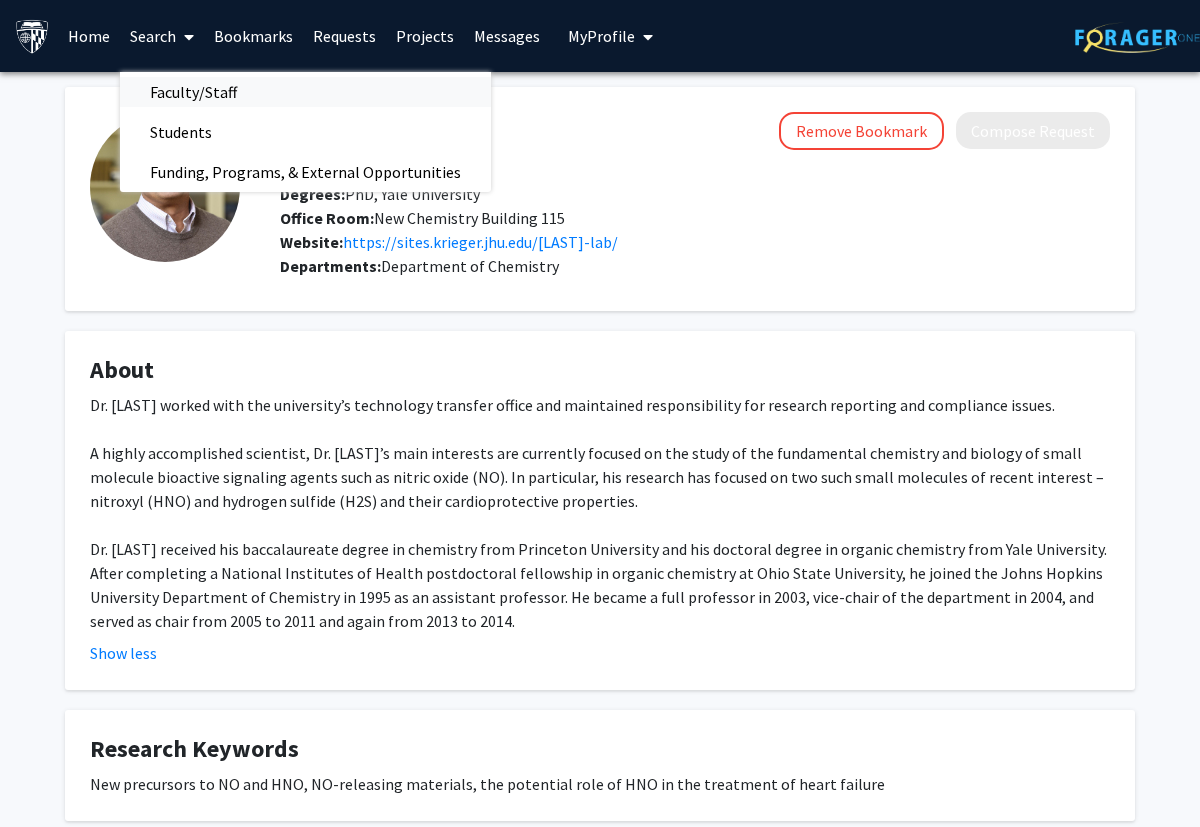 click on "Faculty/Staff" at bounding box center (193, 92) 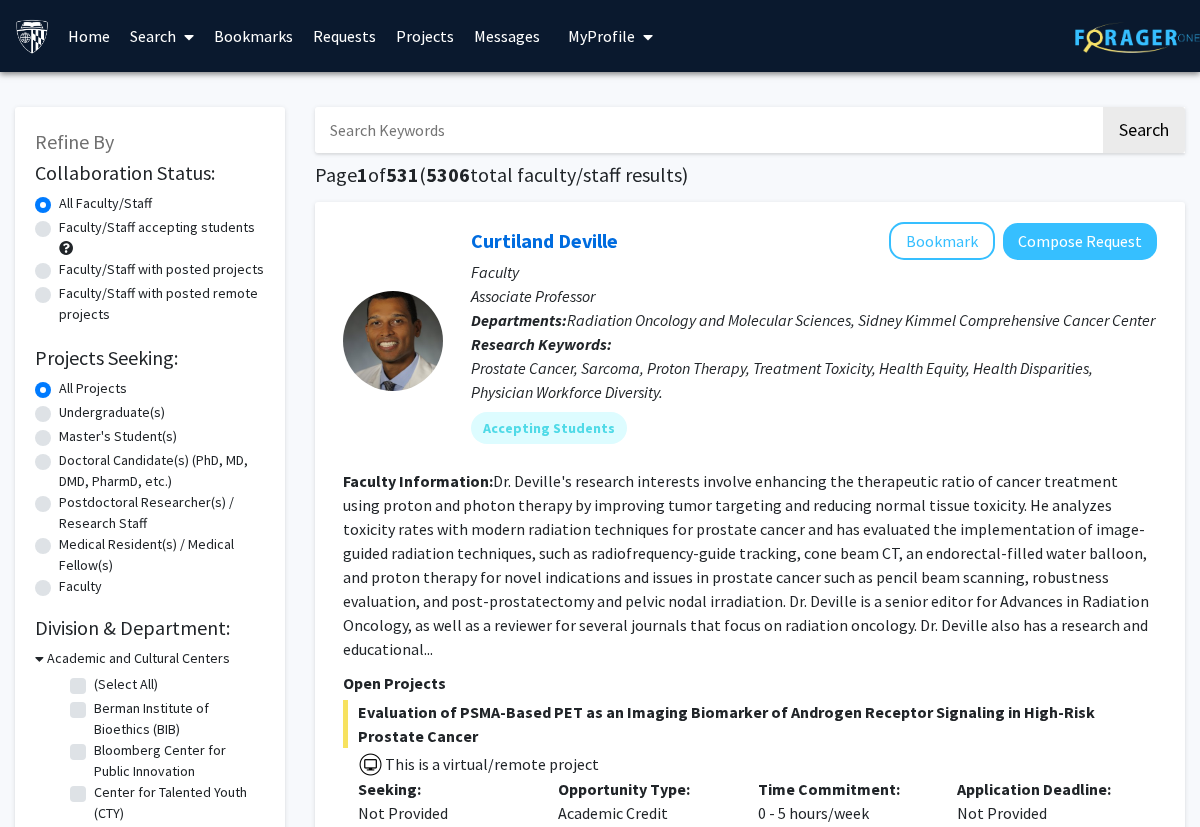click at bounding box center (707, 130) 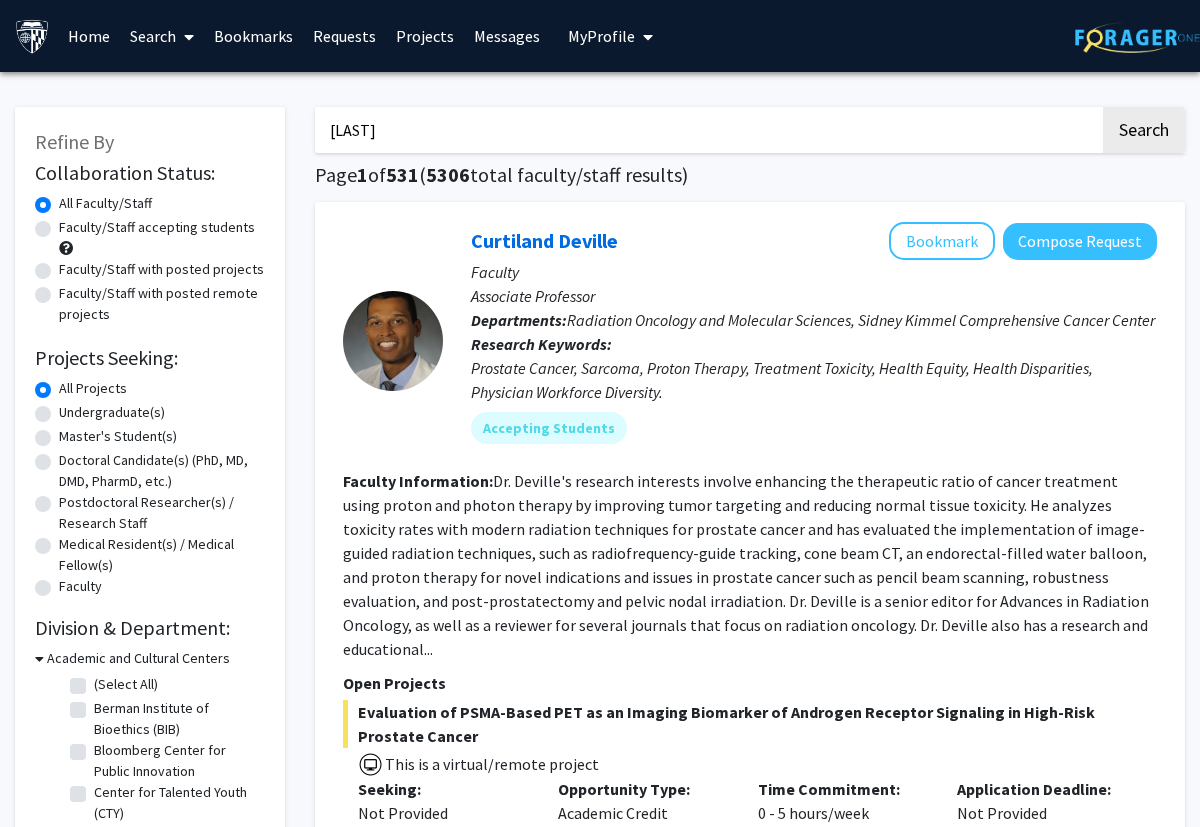 type on "[LAST]" 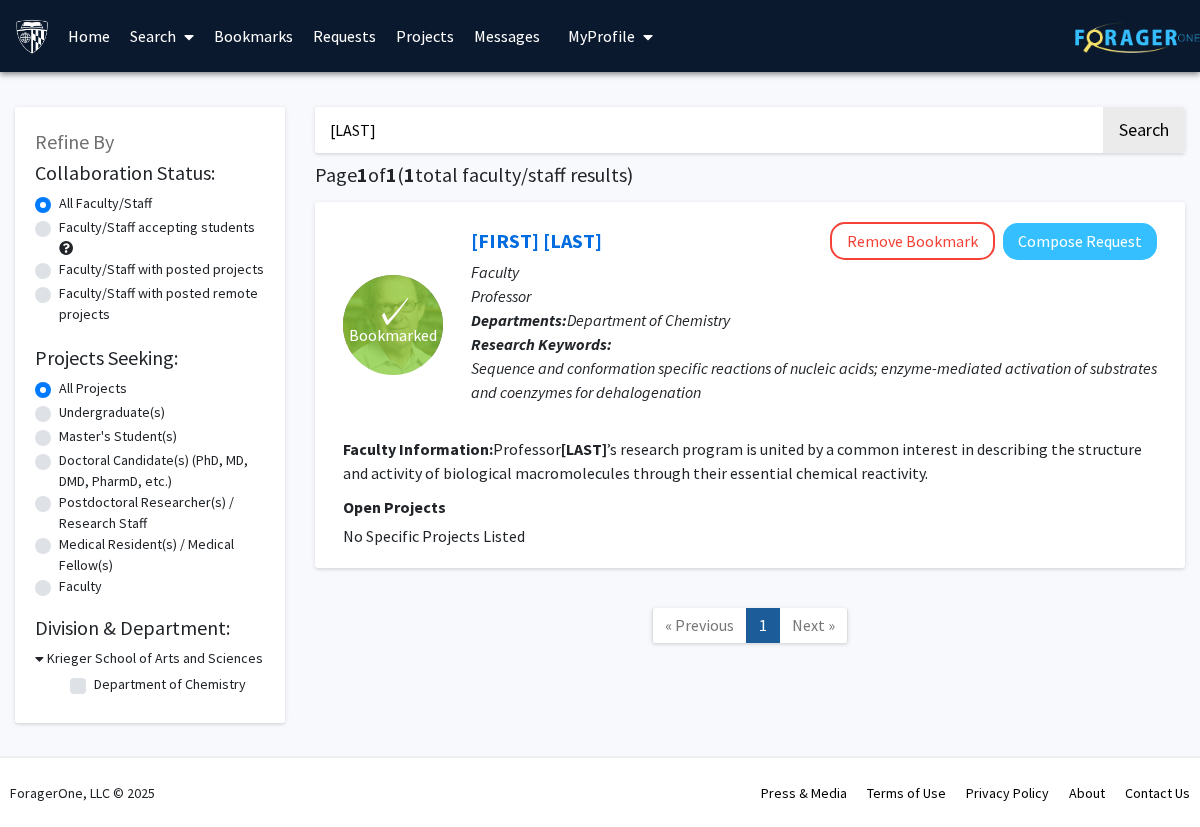 click on "✓ Bookmarked [FIRST] [LAST] Remove Bookmark Compose Request Faculty Professor Departments: Department of Chemistry Research Keywords: Sequence and conformation specific reactions of nucleic acids; enzyme-mediated activation of substrates and coenzymes for dehalogenation Faculty Information: Professor [LAST] ’s research program is united by a common interest in describing the structure and activity of biological macromolecules through their essential chemical reactivity. Open Projects No Specific Projects Listed" 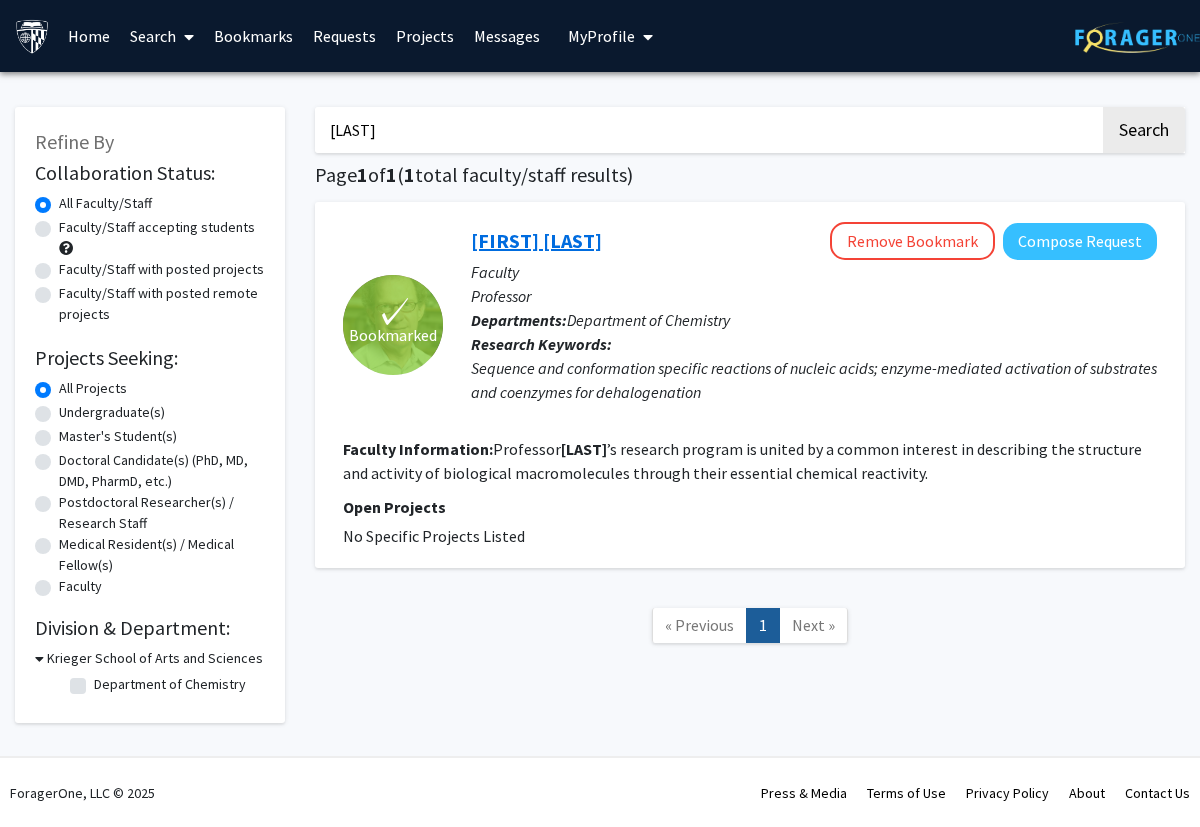 click on "[FIRST] [LAST]" 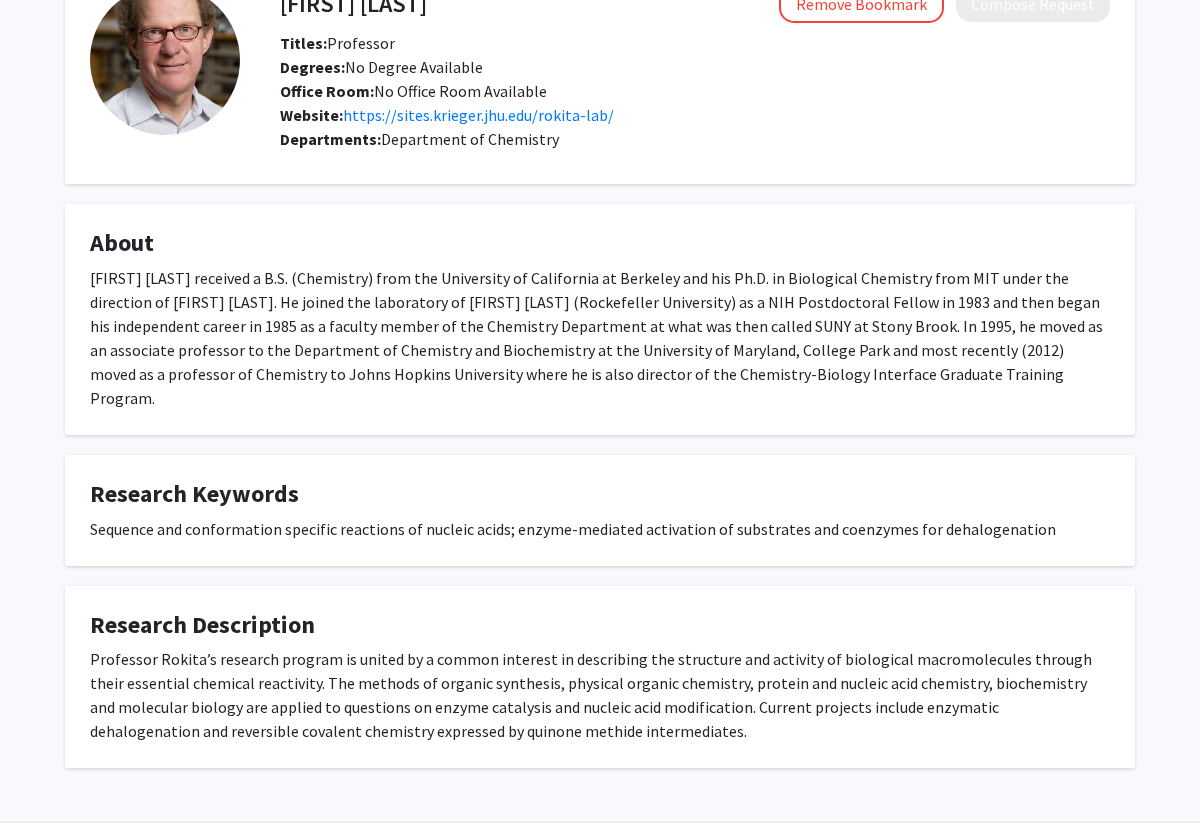 scroll, scrollTop: 129, scrollLeft: 0, axis: vertical 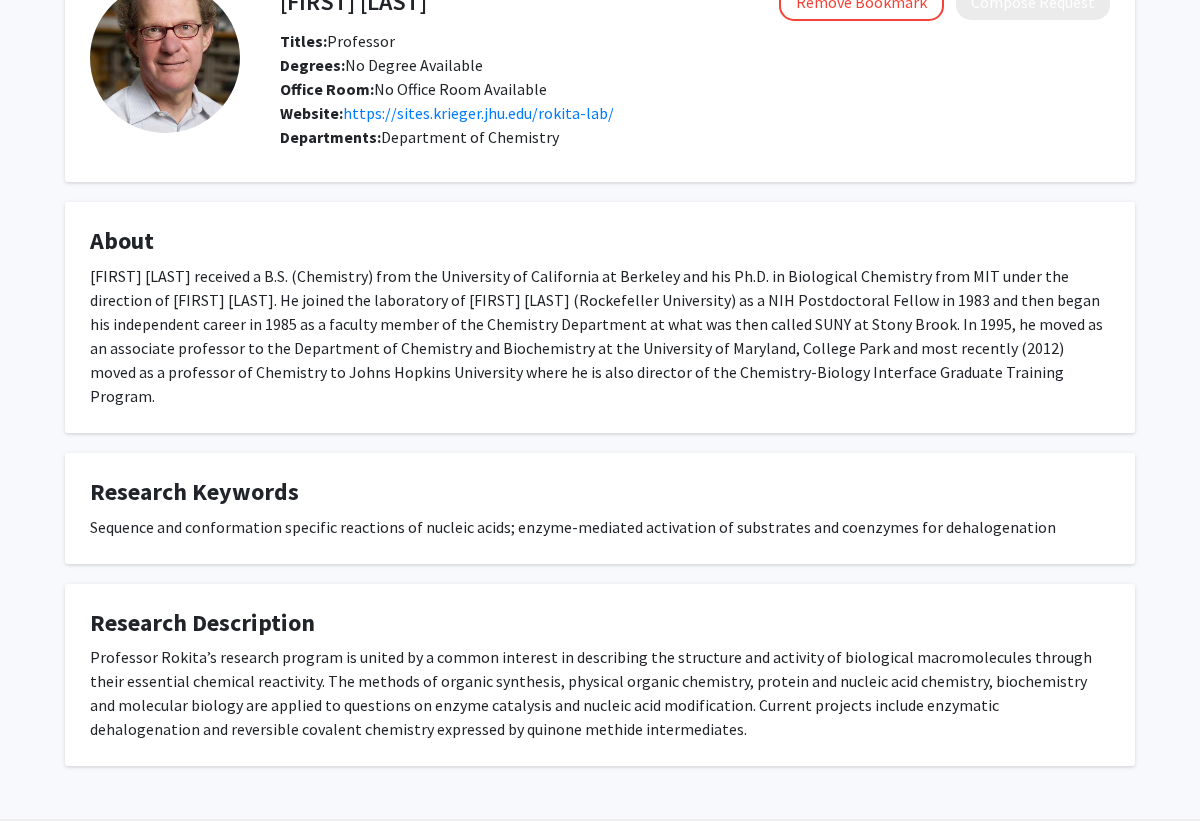 click on "[FIRST] [LAST] received a B.S. (Chemistry) from the University of California at Berkeley and his Ph.D. in Biological Chemistry from MIT under the direction of [FIRST] [LAST]. He joined the laboratory of [FIRST] [LAST] (Rockefeller University) as a NIH Postdoctoral Fellow in 1983 and then began his independent career in 1985 as a faculty member of the Chemistry Department at what was then called SUNY at Stony Brook. In 1995, he moved as an associate professor to the Department of Chemistry and Biochemistry at the University of Maryland, College Park and most recently (2012) moved as a professor of Chemistry to Johns Hopkins University where he is also director of the Chemistry-Biology Interface Graduate Training Program." 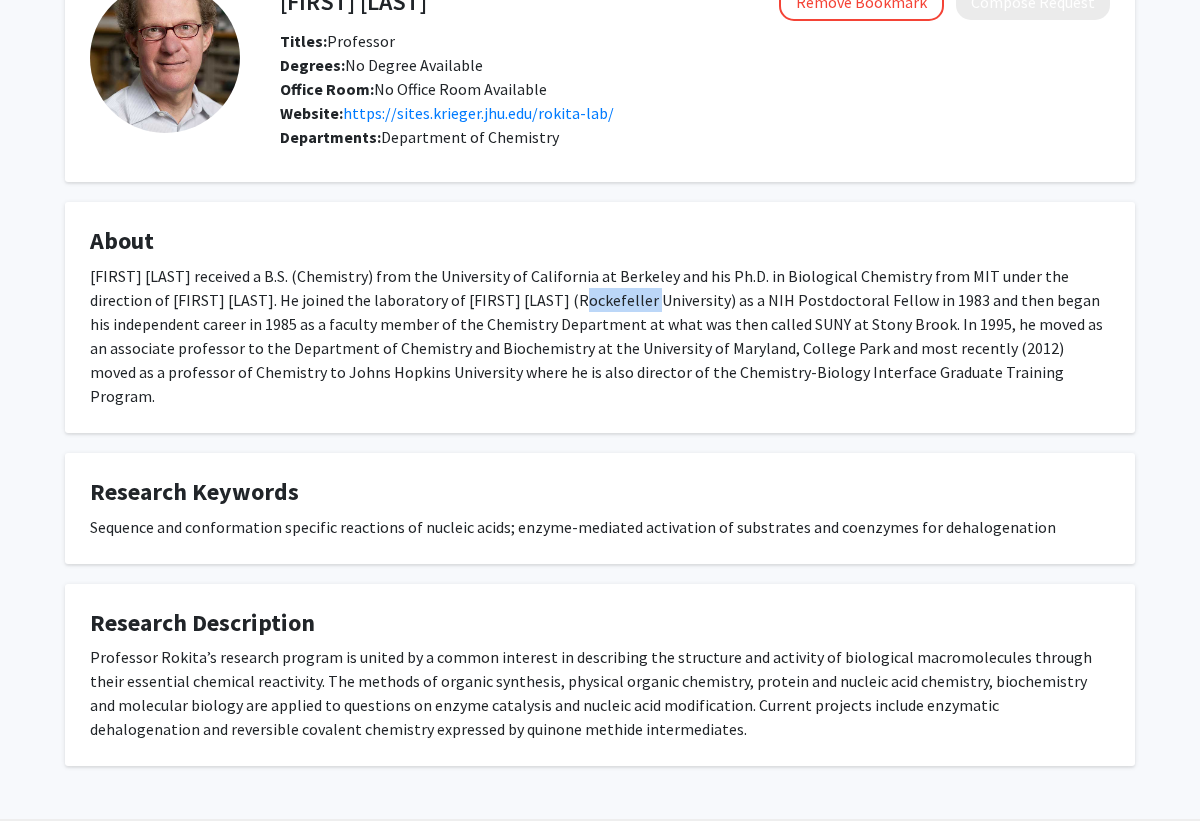 click on "[FIRST] [LAST] received a B.S. (Chemistry) from the University of California at Berkeley and his Ph.D. in Biological Chemistry from MIT under the direction of [FIRST] [LAST]. He joined the laboratory of [FIRST] [LAST] (Rockefeller University) as a NIH Postdoctoral Fellow in 1983 and then began his independent career in 1985 as a faculty member of the Chemistry Department at what was then called SUNY at Stony Brook. In 1995, he moved as an associate professor to the Department of Chemistry and Biochemistry at the University of Maryland, College Park and most recently (2012) moved as a professor of Chemistry to Johns Hopkins University where he is also director of the Chemistry-Biology Interface Graduate Training Program." 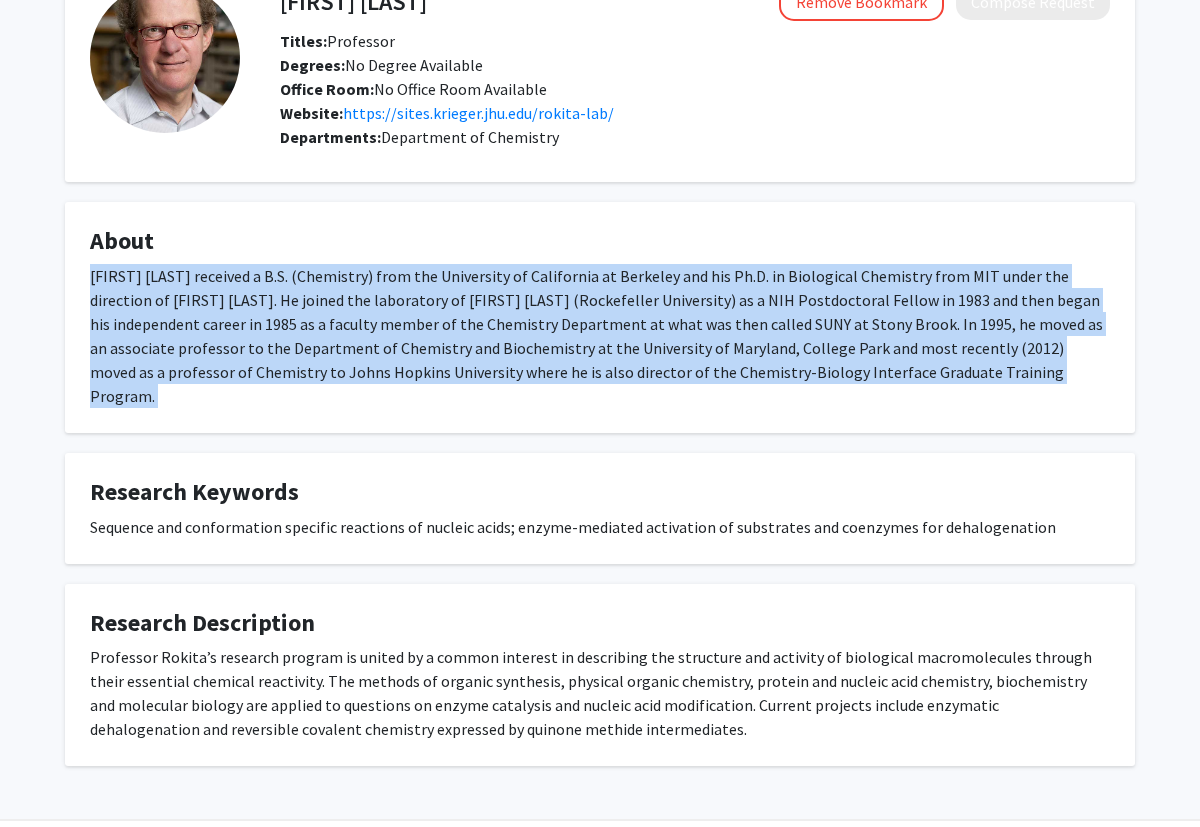 click on "[FIRST] [LAST] received a B.S. (Chemistry) from the University of California at Berkeley and his Ph.D. in Biological Chemistry from MIT under the direction of [FIRST] [LAST]. He joined the laboratory of [FIRST] [LAST] (Rockefeller University) as a NIH Postdoctoral Fellow in 1983 and then began his independent career in 1985 as a faculty member of the Chemistry Department at what was then called SUNY at Stony Brook. In 1995, he moved as an associate professor to the Department of Chemistry and Biochemistry at the University of Maryland, College Park and most recently (2012) moved as a professor of Chemistry to Johns Hopkins University where he is also director of the Chemistry-Biology Interface Graduate Training Program." 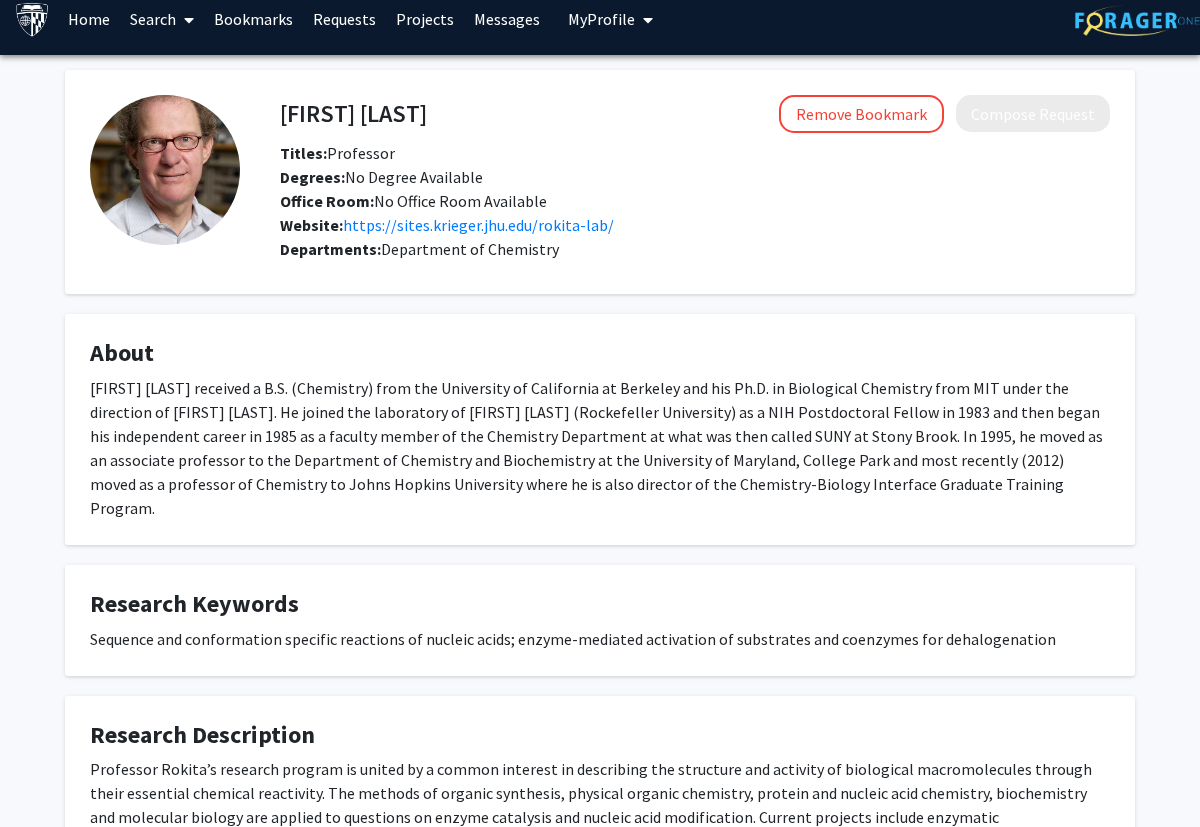 scroll, scrollTop: 0, scrollLeft: 0, axis: both 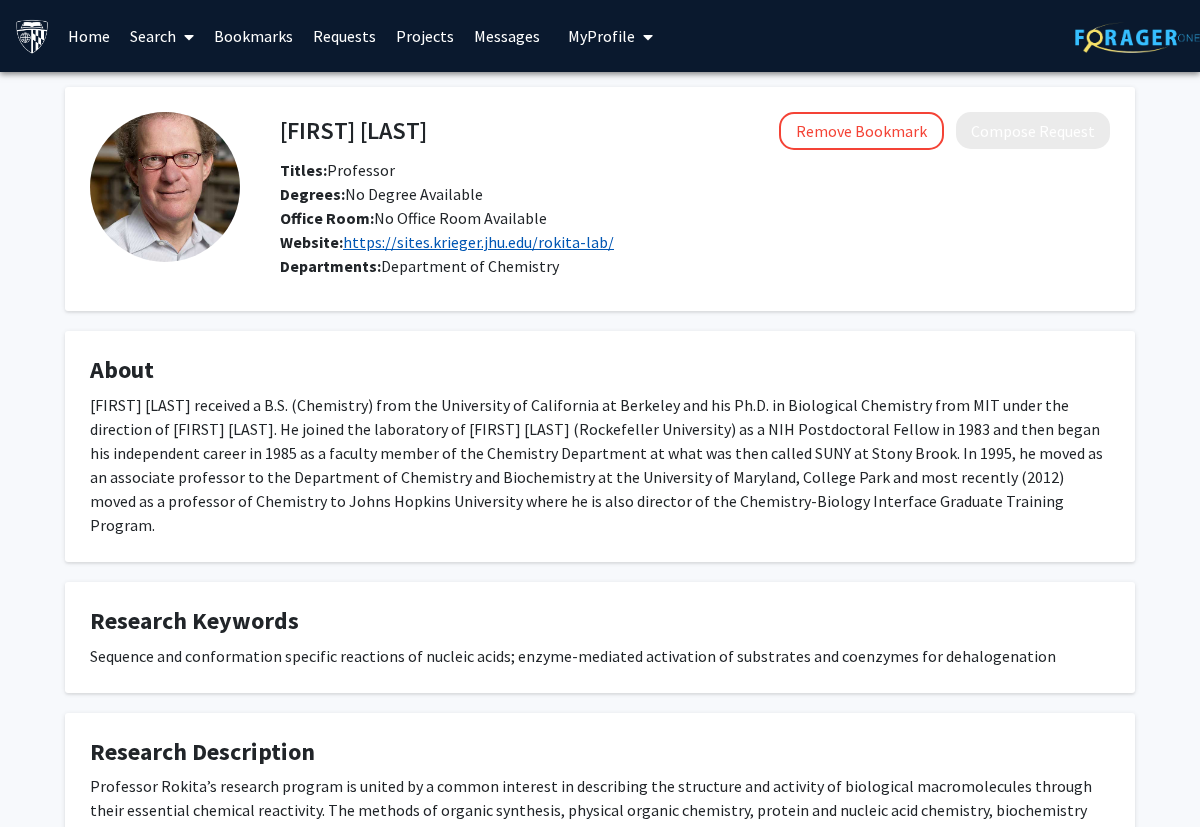 click on "https://sites.krieger.jhu.edu/rokita-lab/" 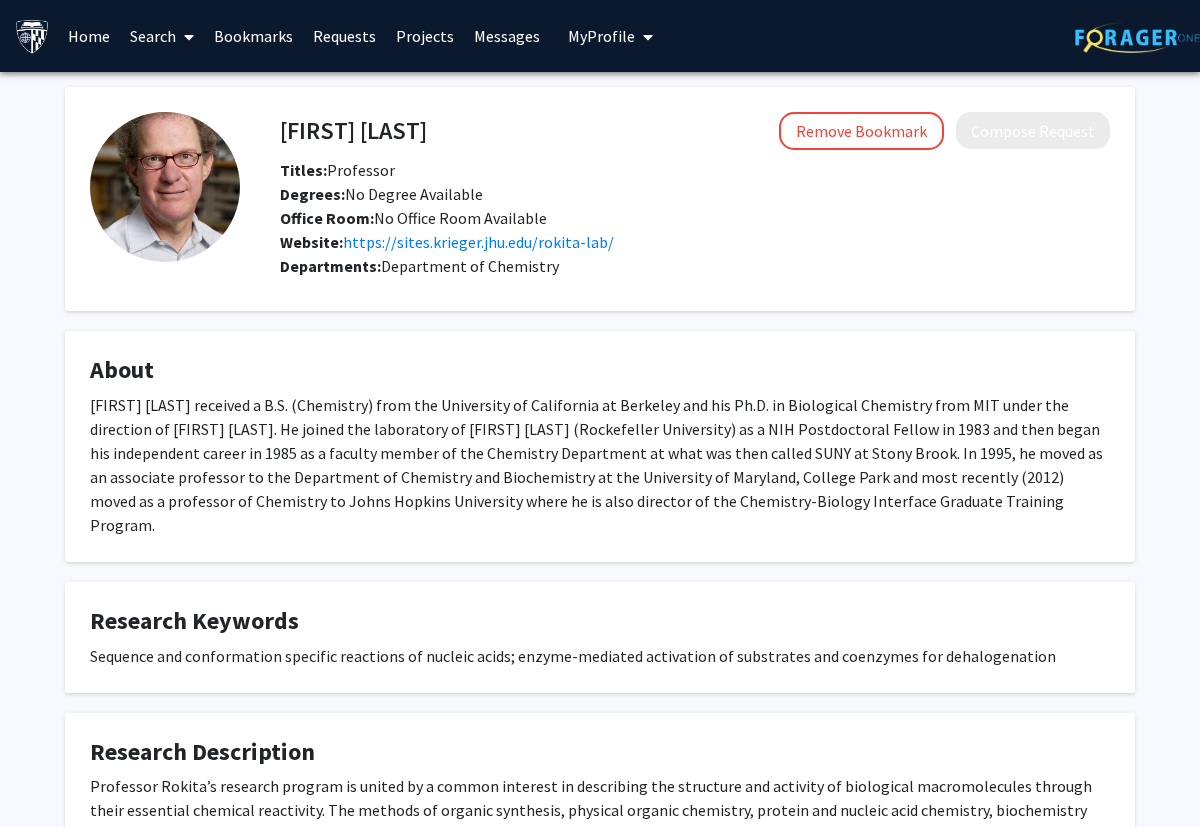 click on "Search" at bounding box center [162, 36] 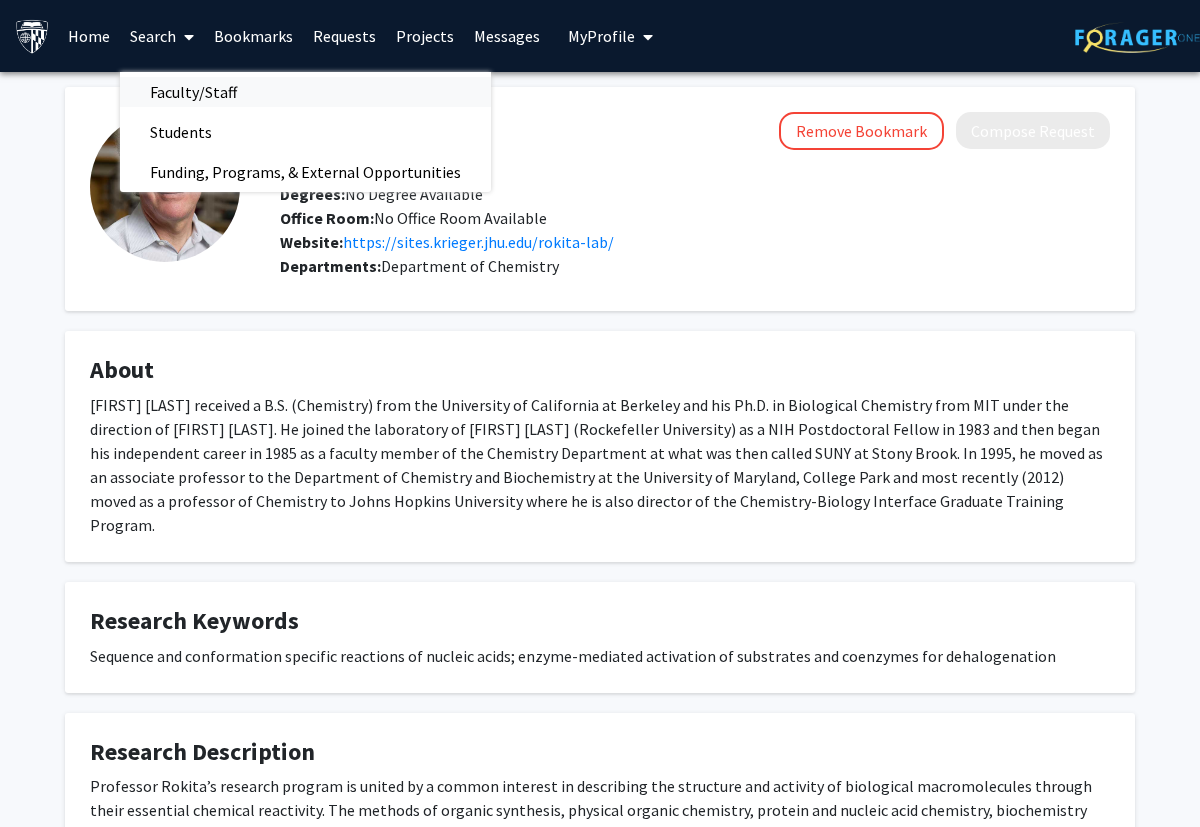 click on "Faculty/Staff" at bounding box center [193, 92] 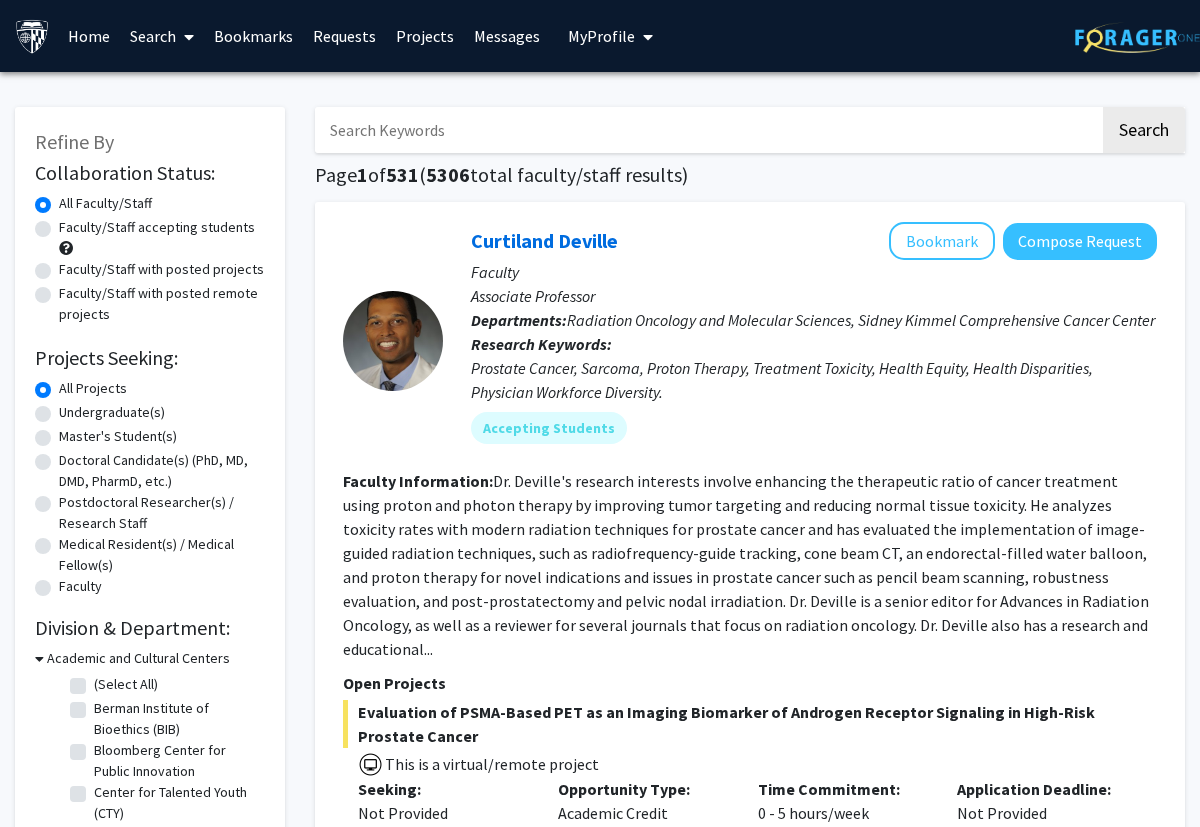 click at bounding box center [707, 130] 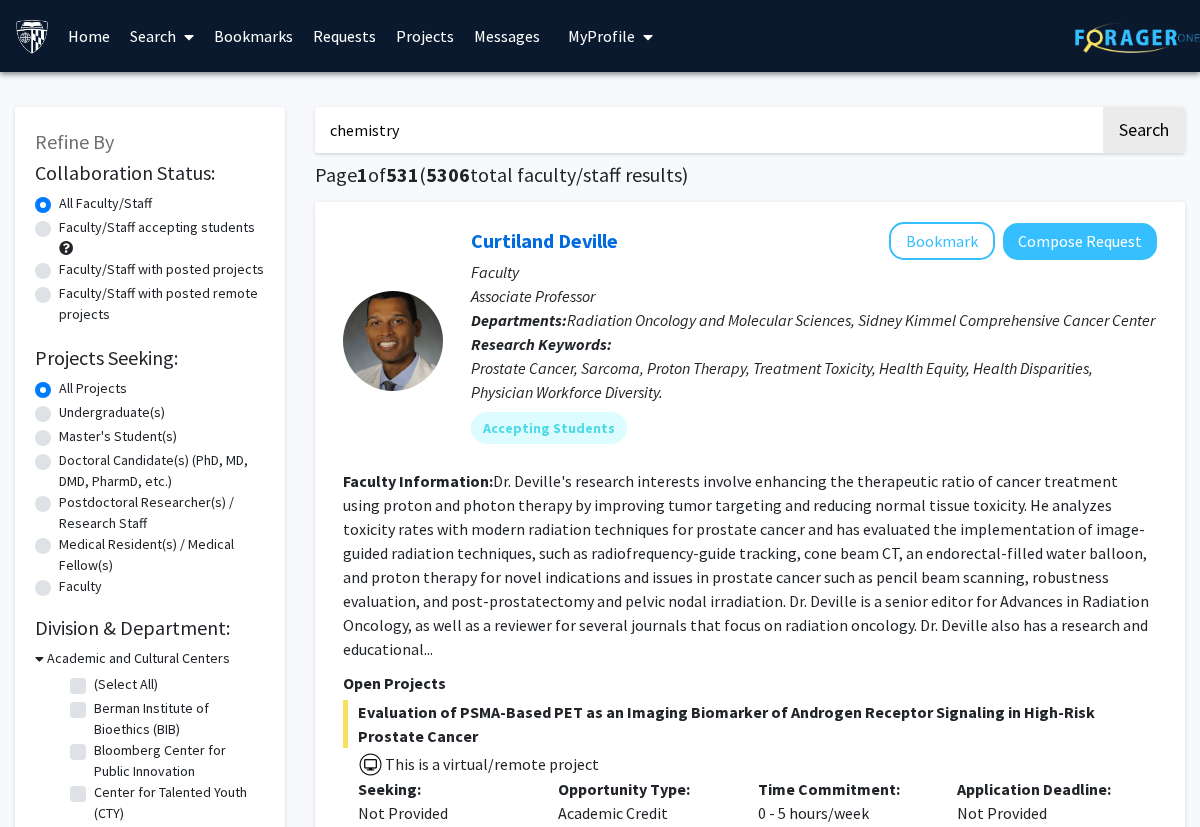 type on "chemistry" 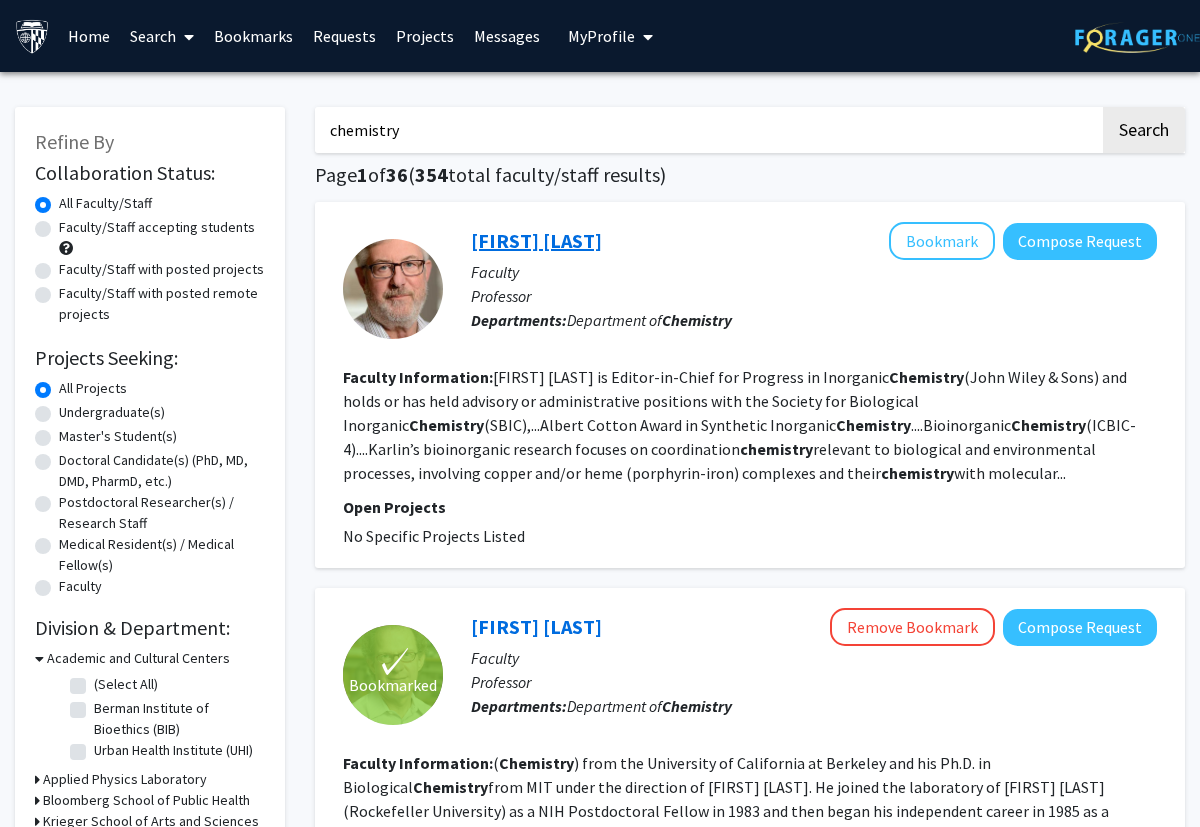 click on "[FIRST] [LAST]" 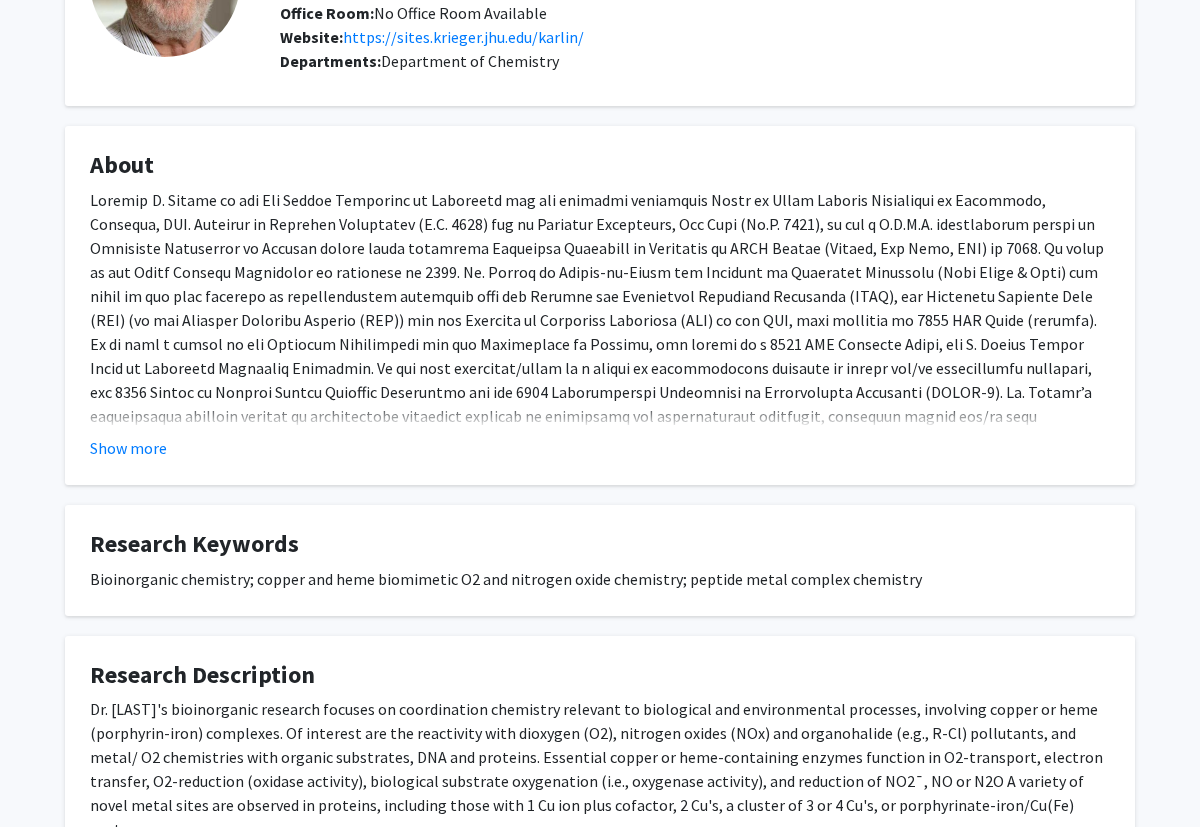 scroll, scrollTop: 0, scrollLeft: 0, axis: both 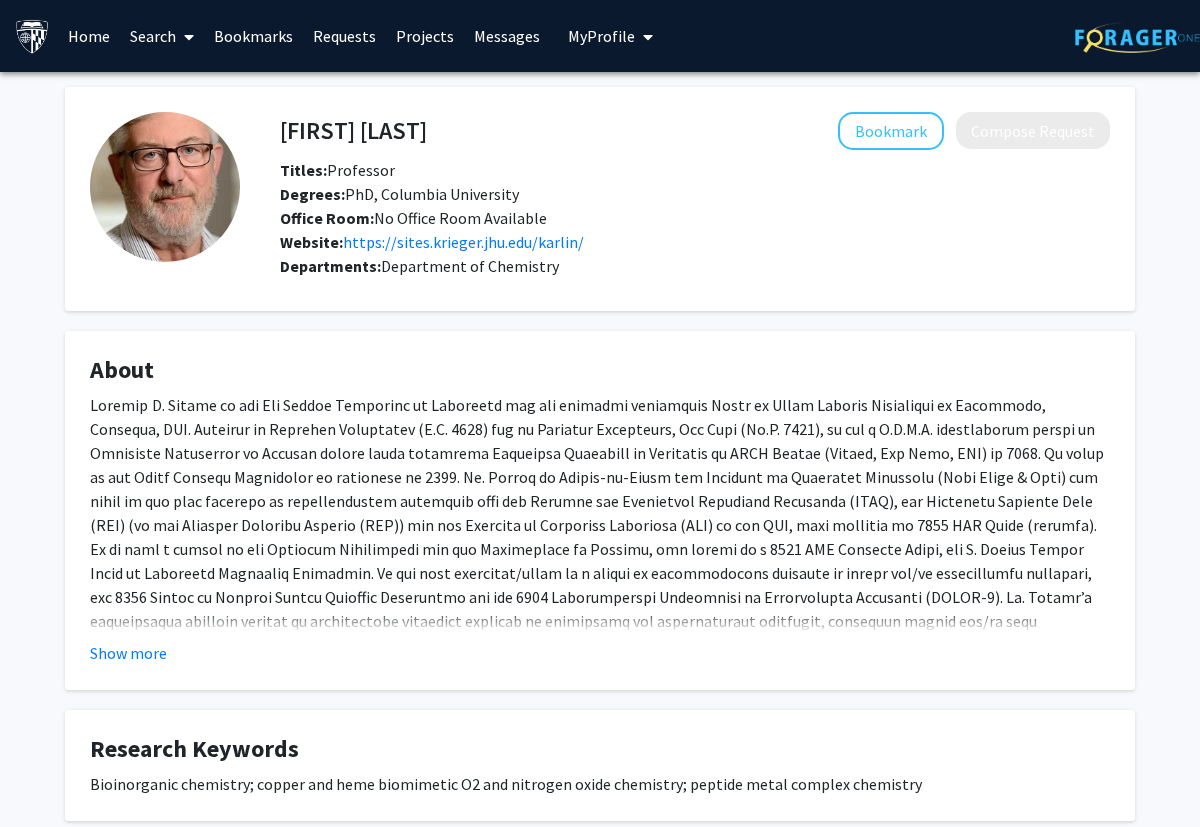 click on "Search" at bounding box center (162, 36) 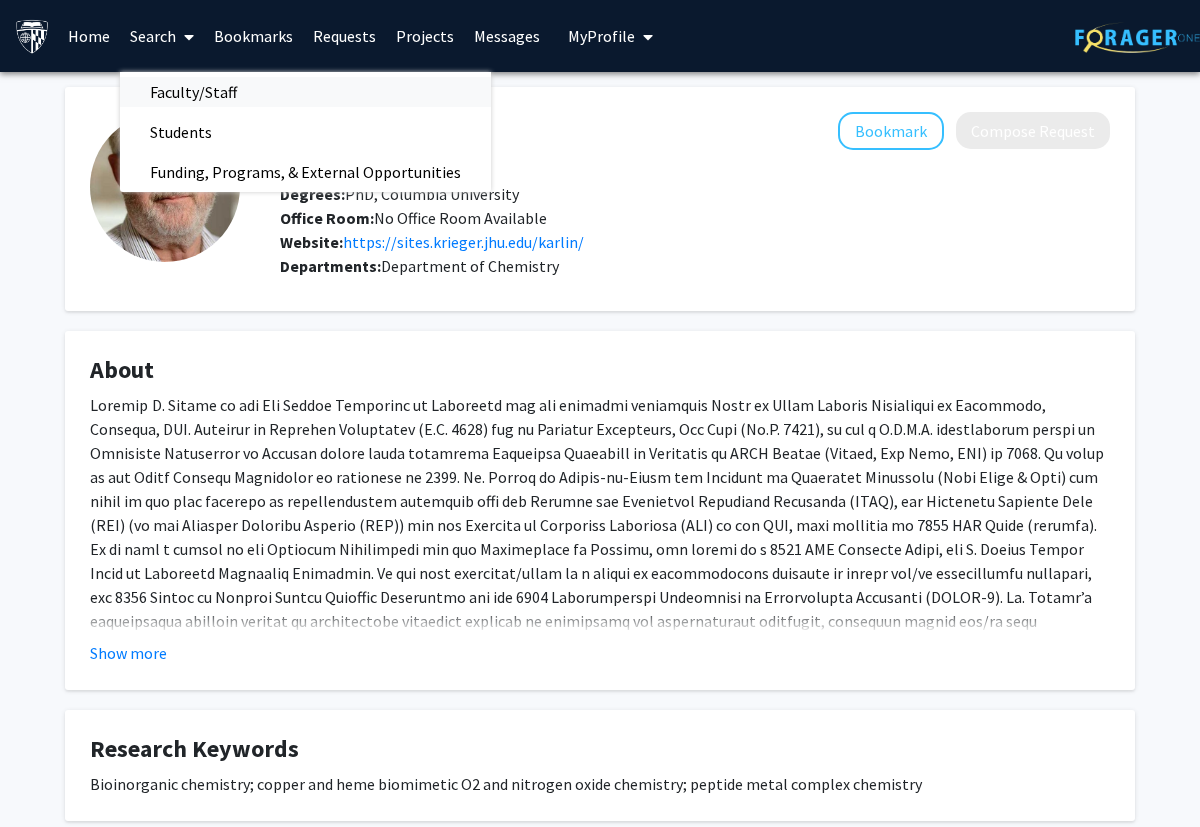 click on "Faculty/Staff" at bounding box center (193, 92) 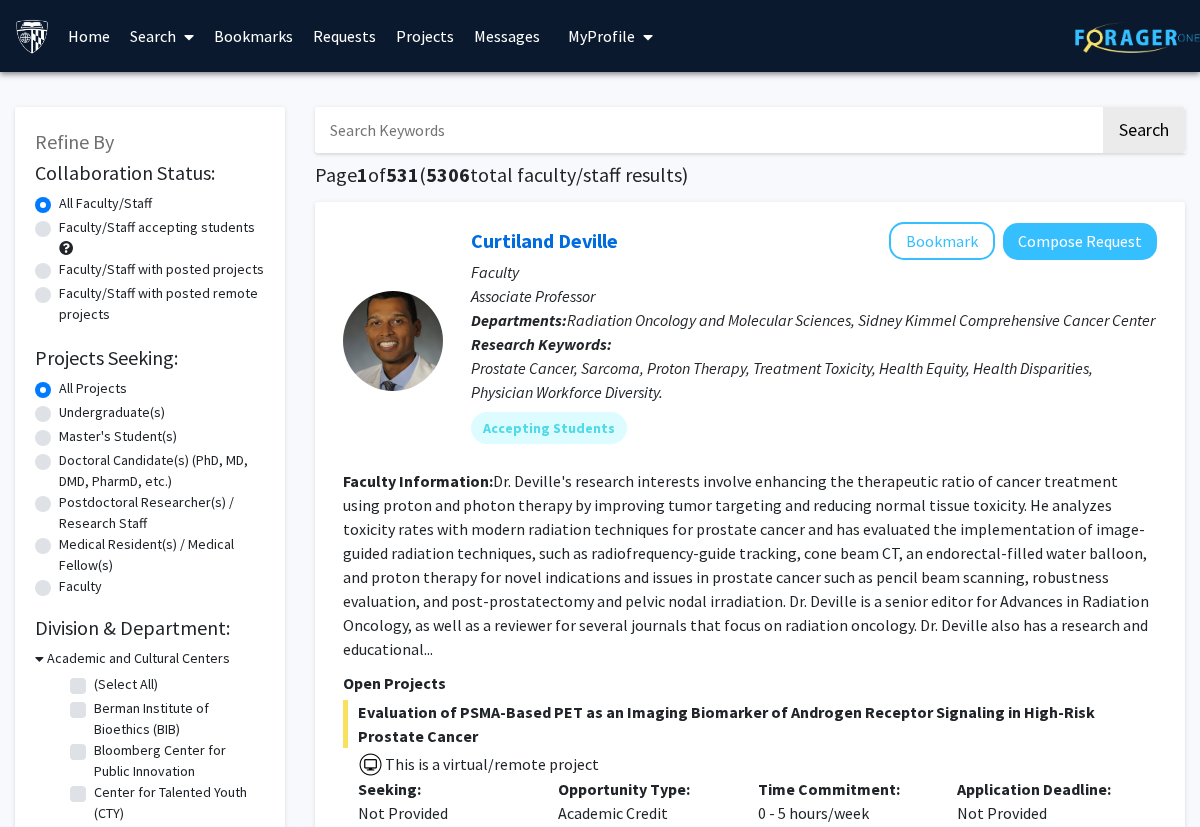 click at bounding box center (707, 130) 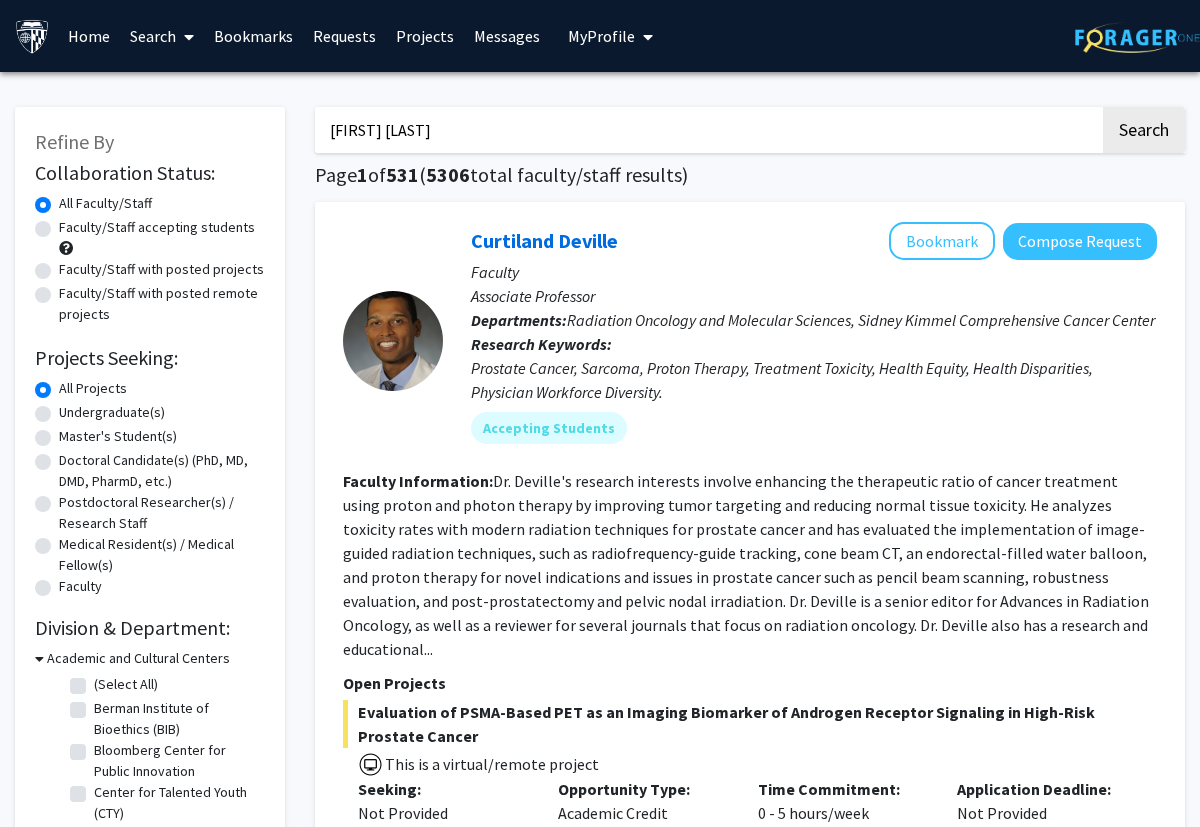 type on "[FIRST] [LAST]" 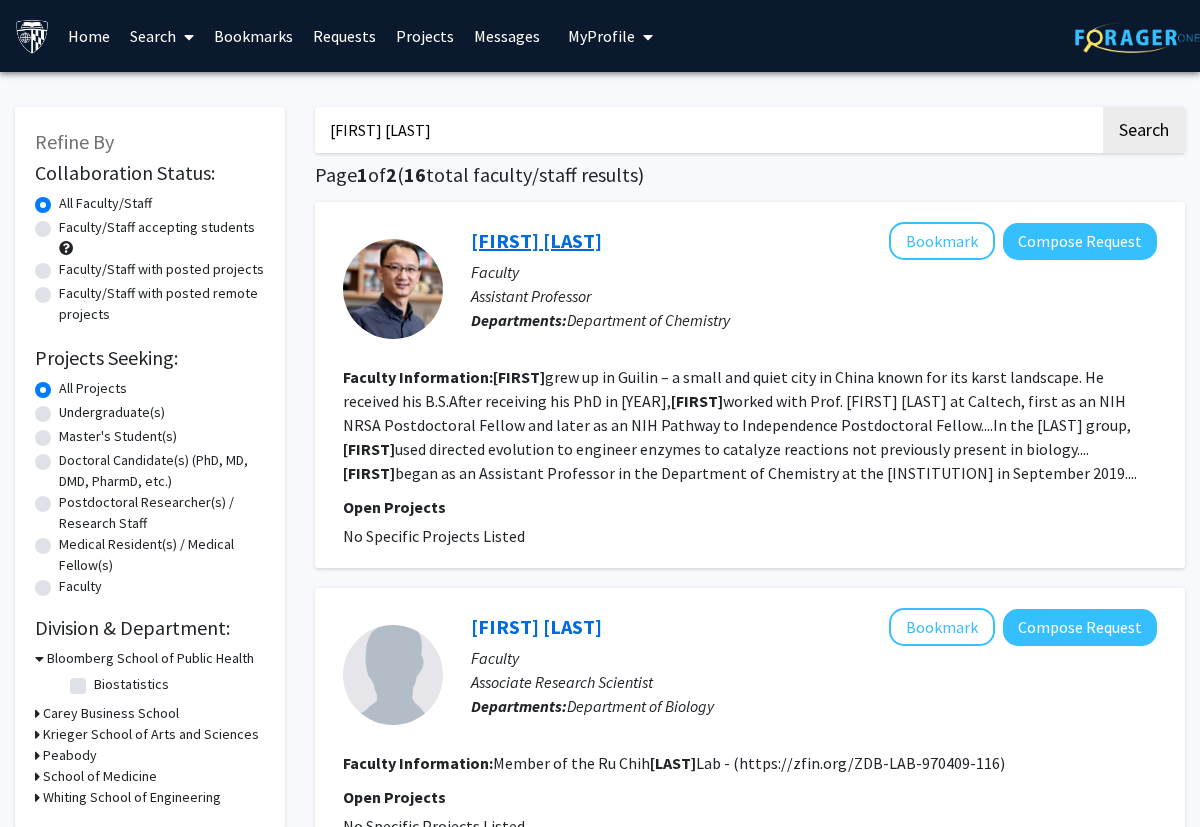 click on "[FIRST] [LAST]" 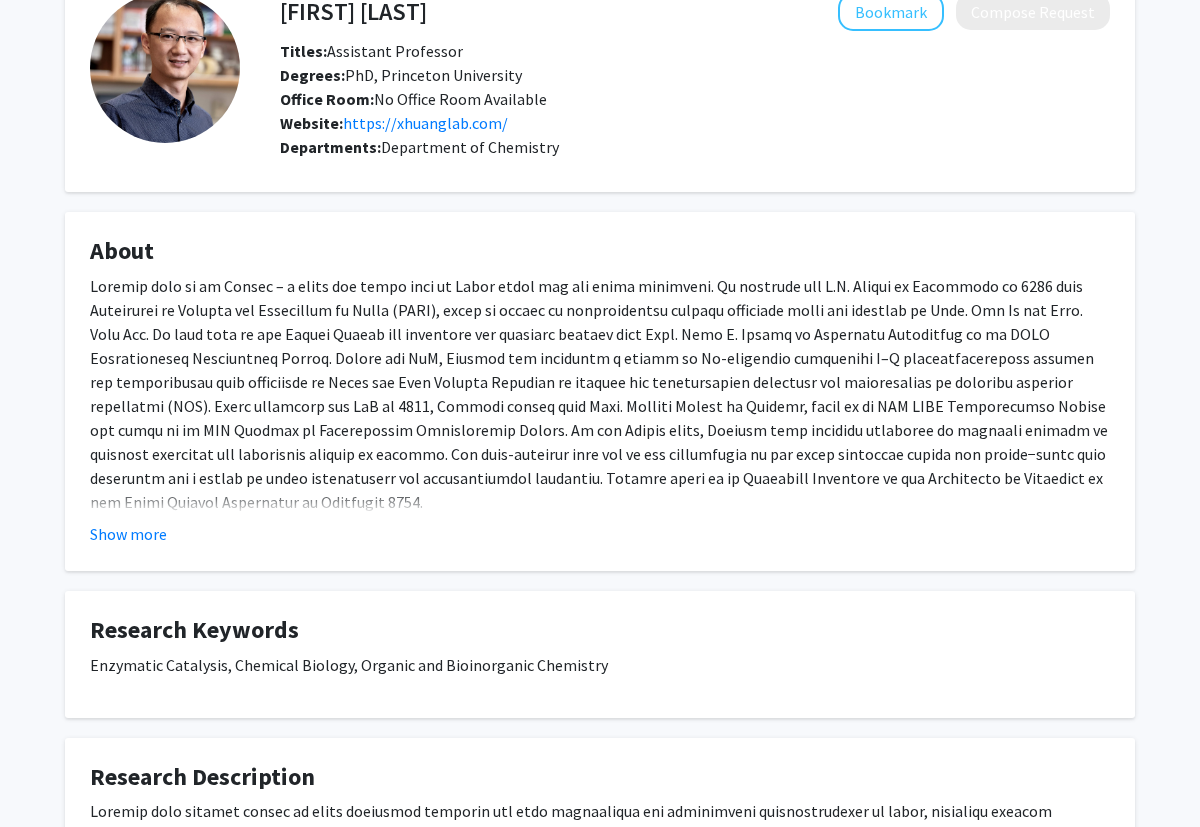 scroll, scrollTop: 133, scrollLeft: 0, axis: vertical 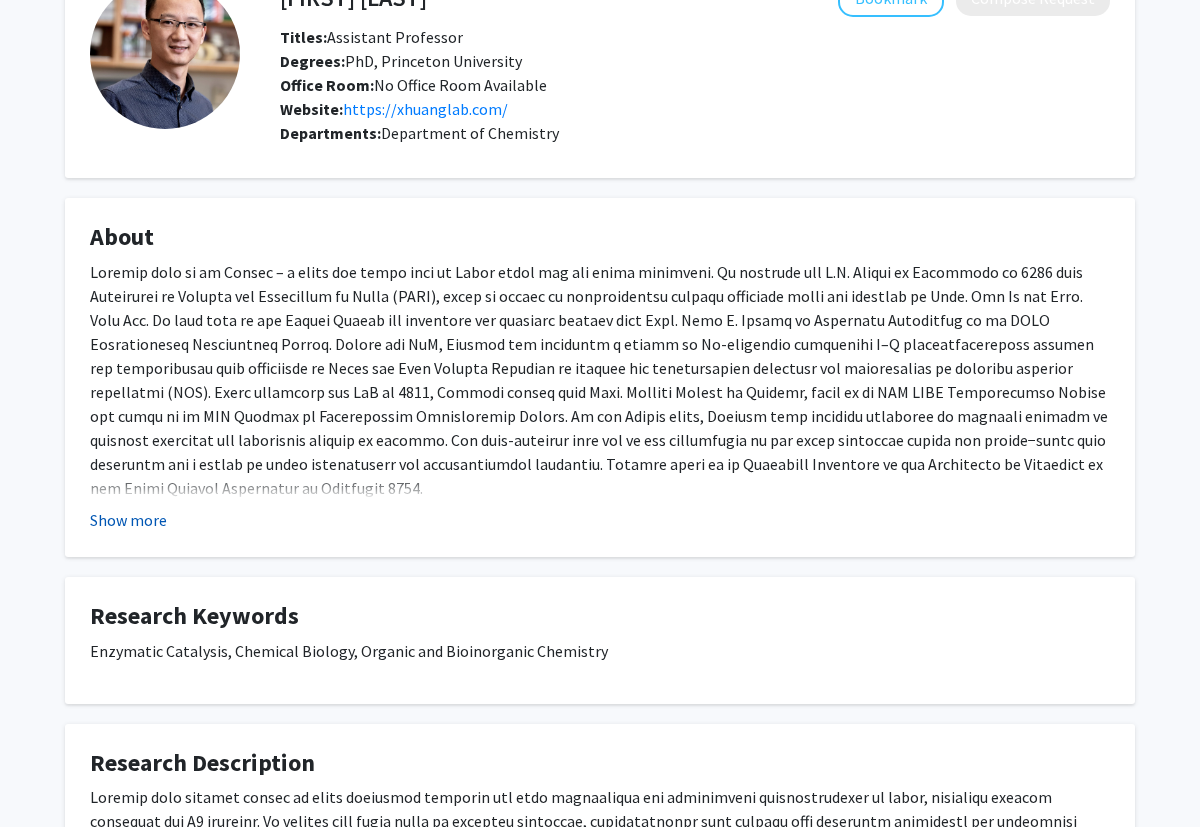 click on "Show more" 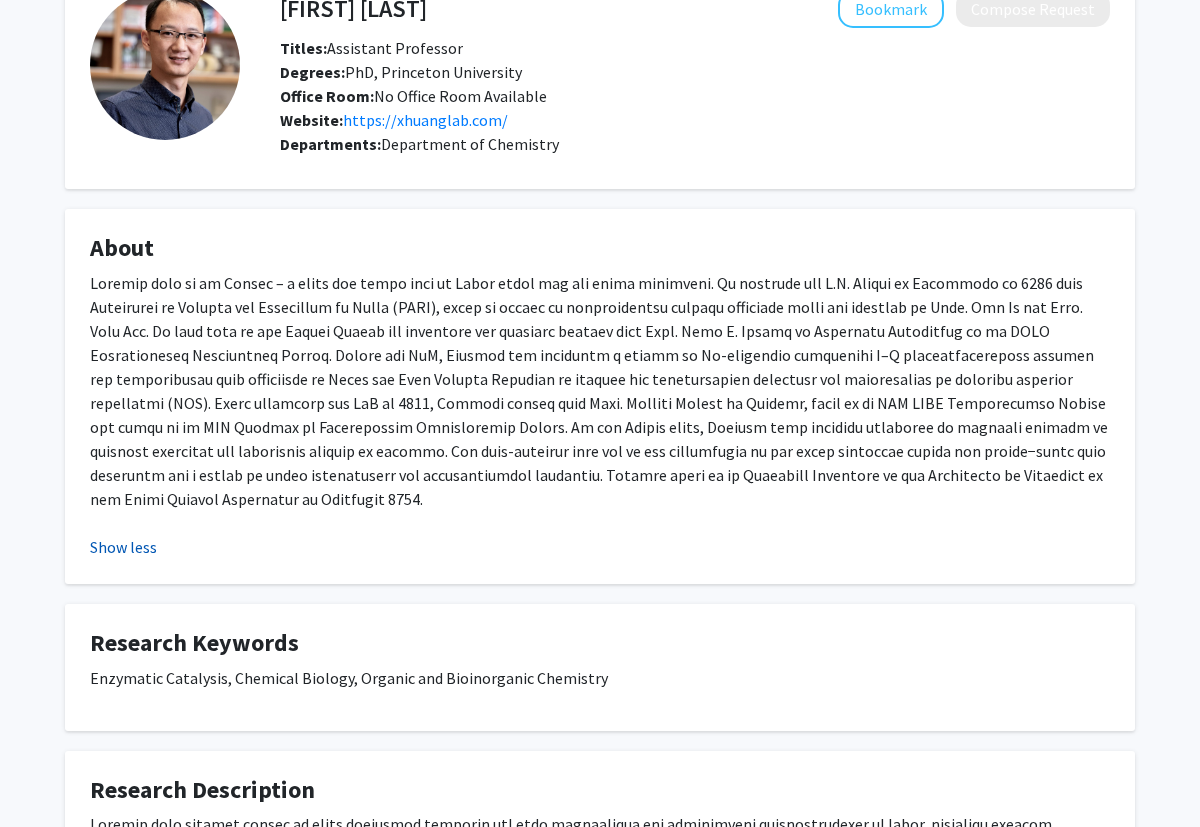 scroll, scrollTop: 0, scrollLeft: 0, axis: both 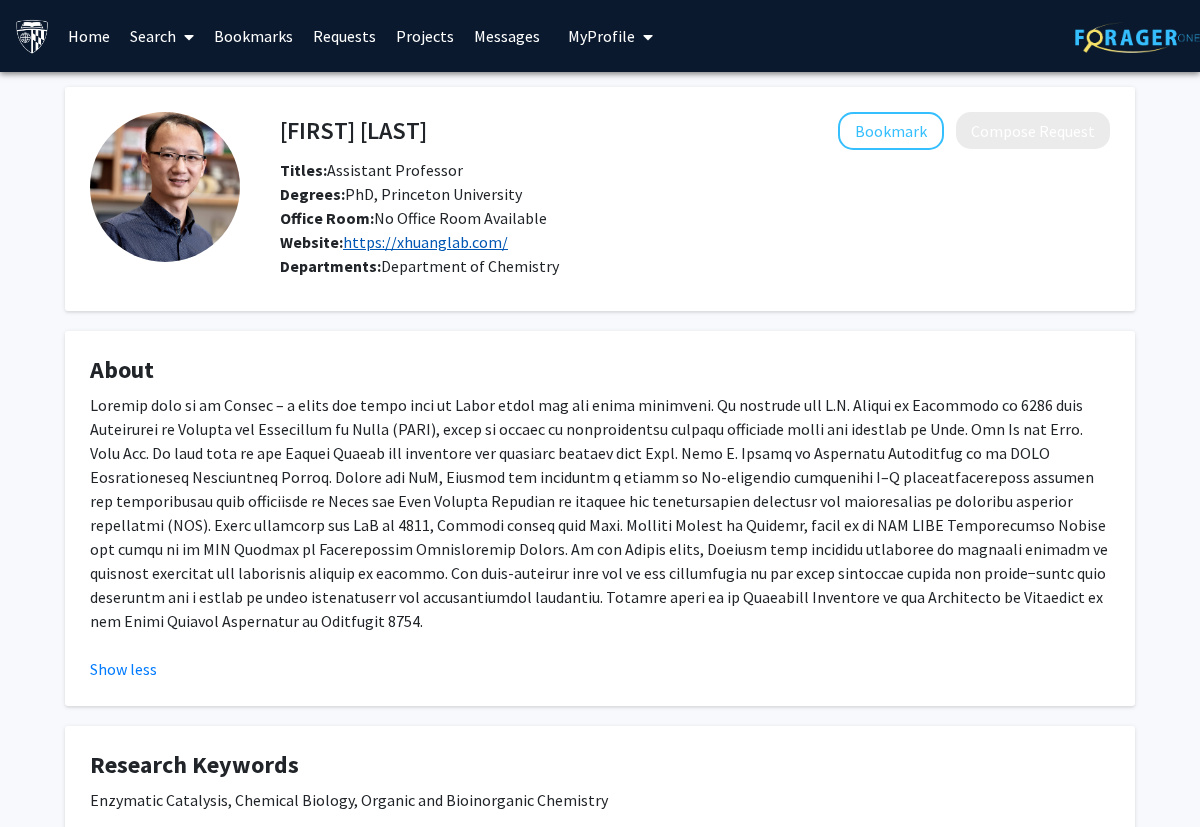 click on "https://xhuanglab.com/" 